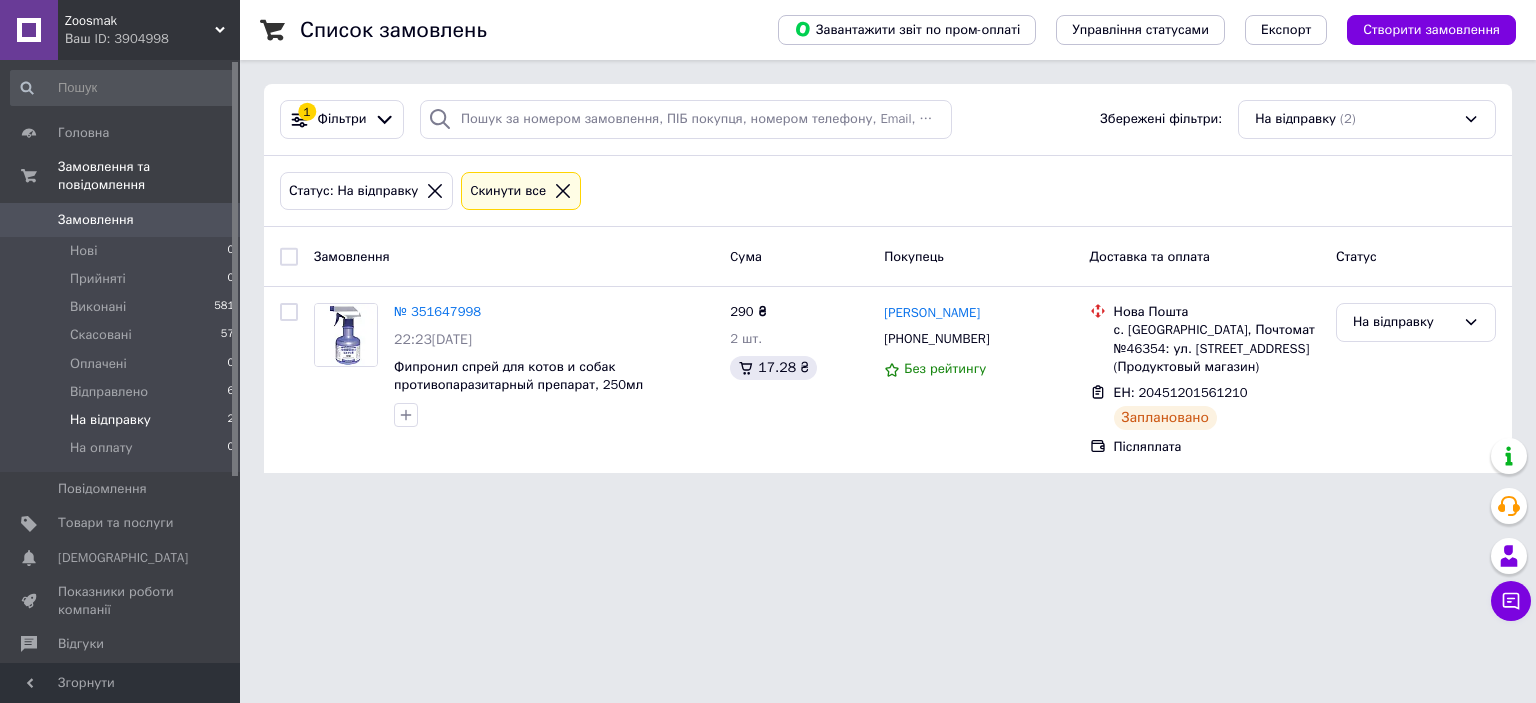 scroll, scrollTop: 0, scrollLeft: 0, axis: both 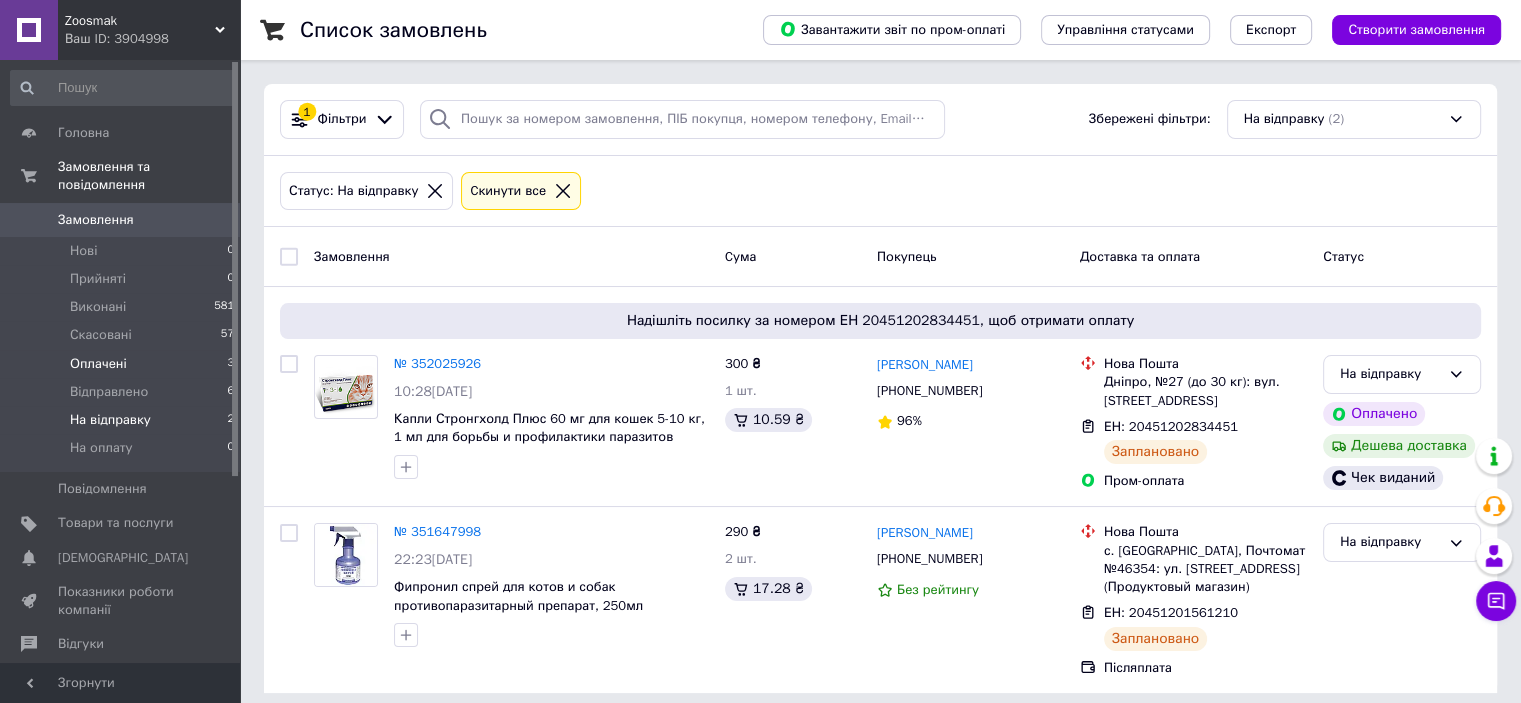 click on "Оплачені" at bounding box center (98, 364) 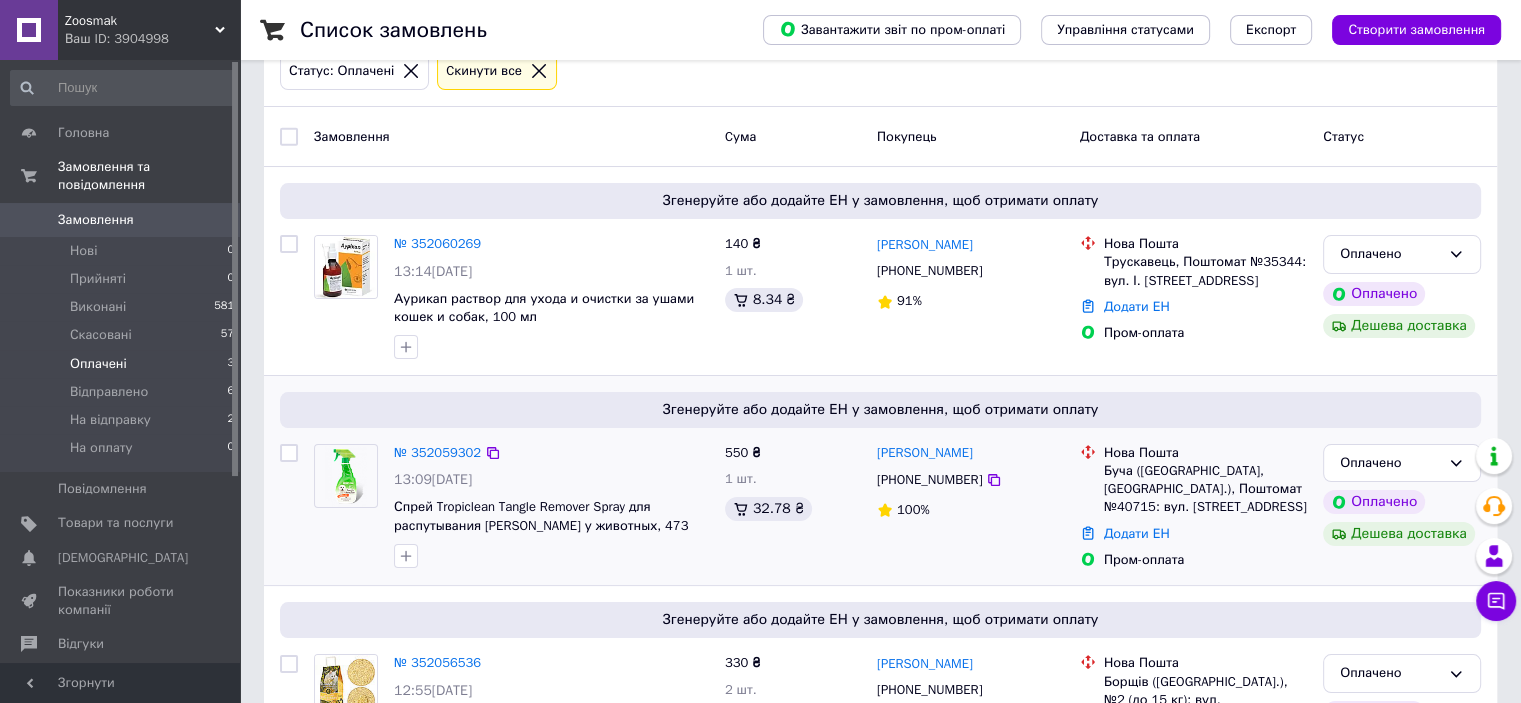 scroll, scrollTop: 133, scrollLeft: 0, axis: vertical 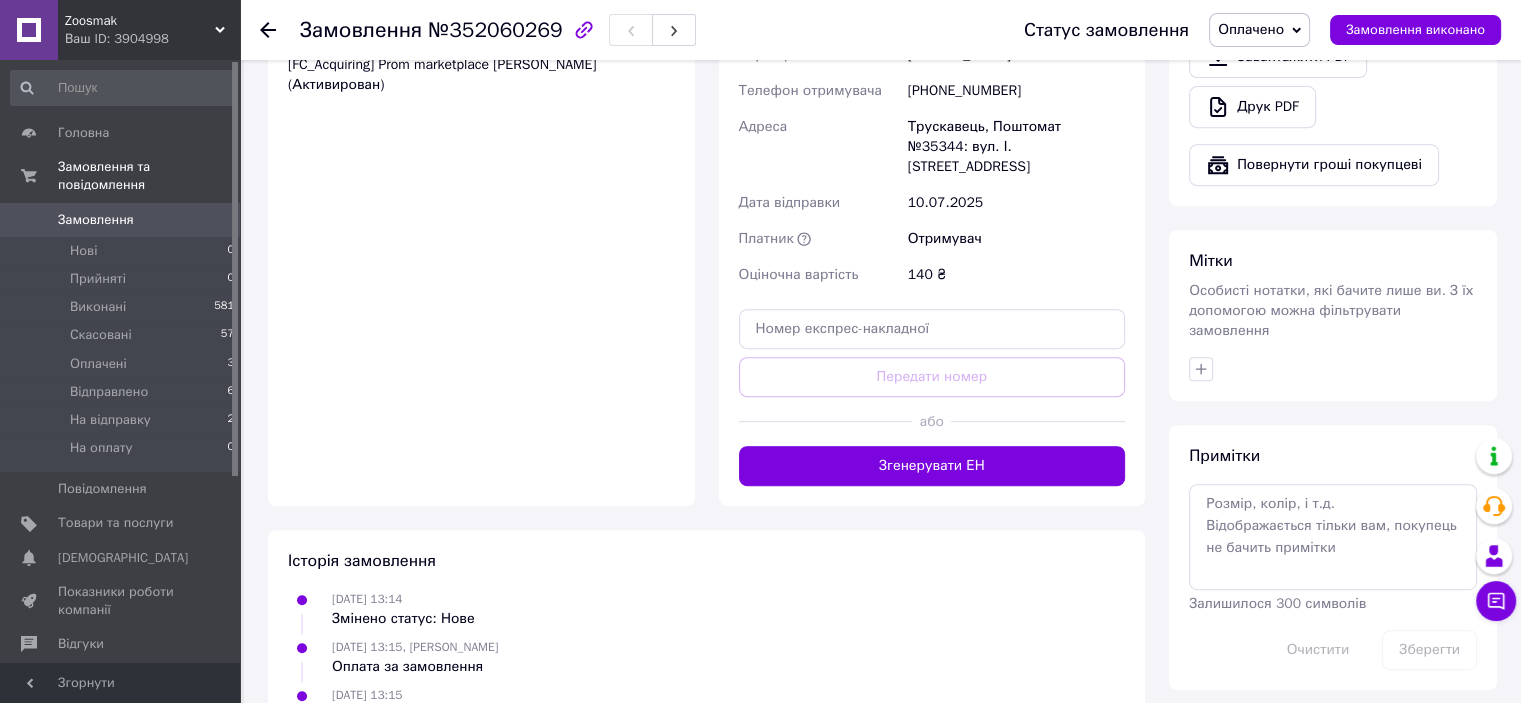 click on "Згенерувати ЕН" at bounding box center [932, 466] 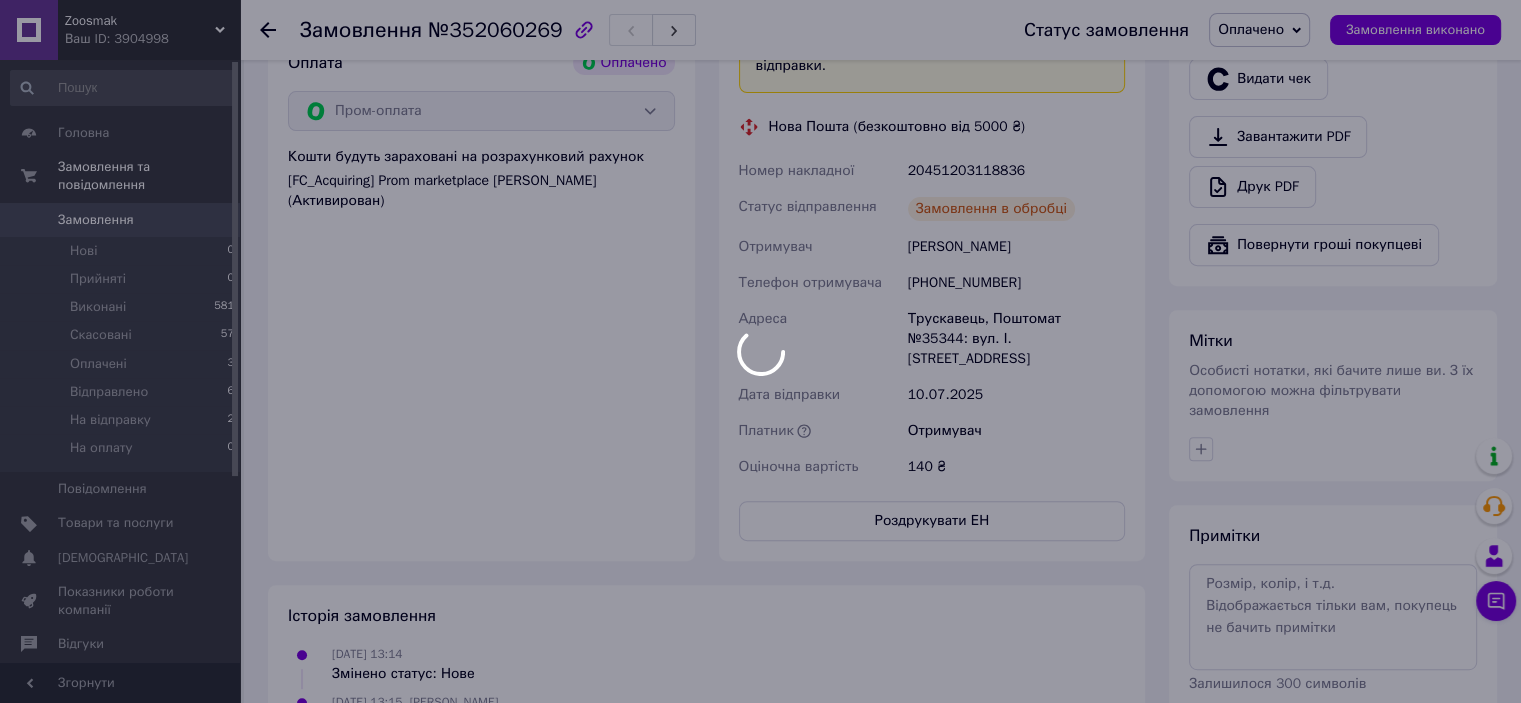 scroll, scrollTop: 633, scrollLeft: 0, axis: vertical 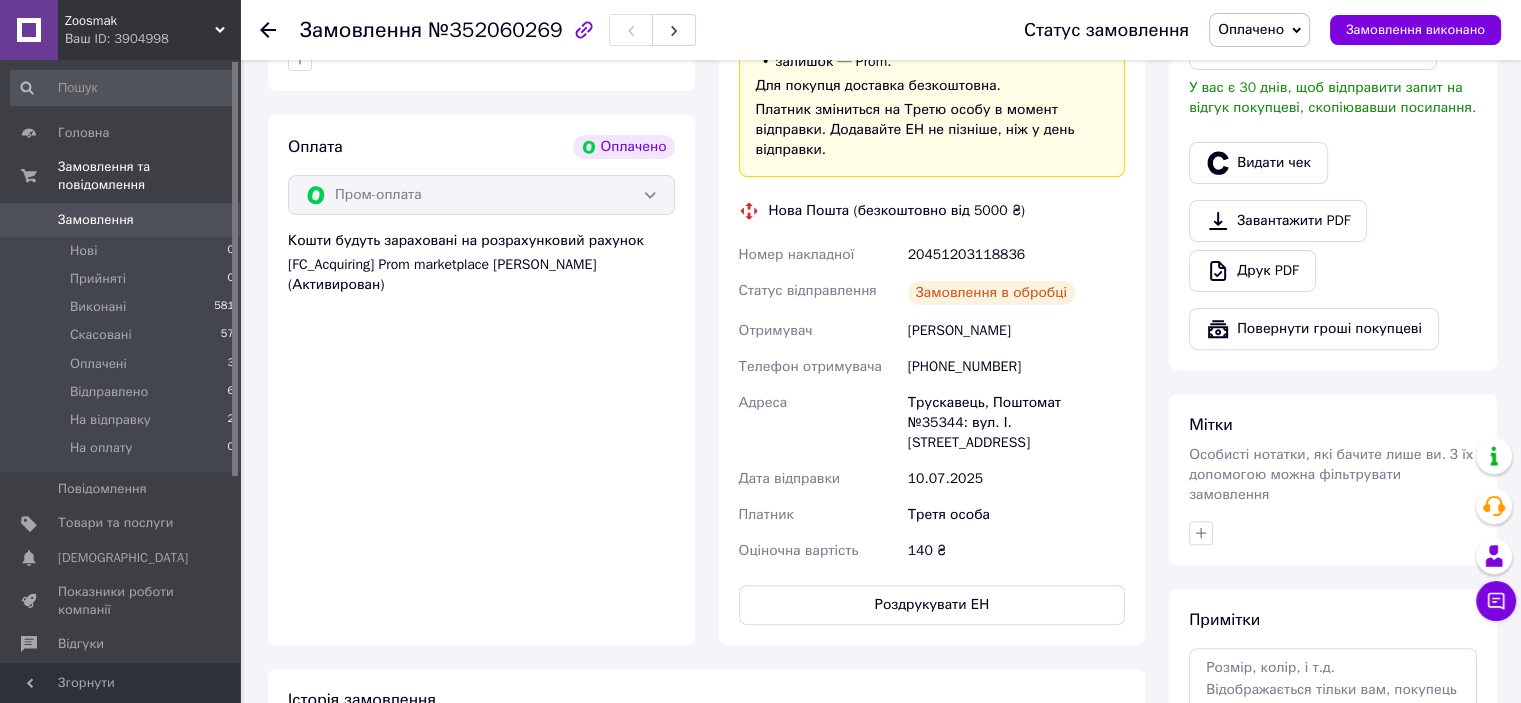 click on "20451203118836" at bounding box center [1016, 255] 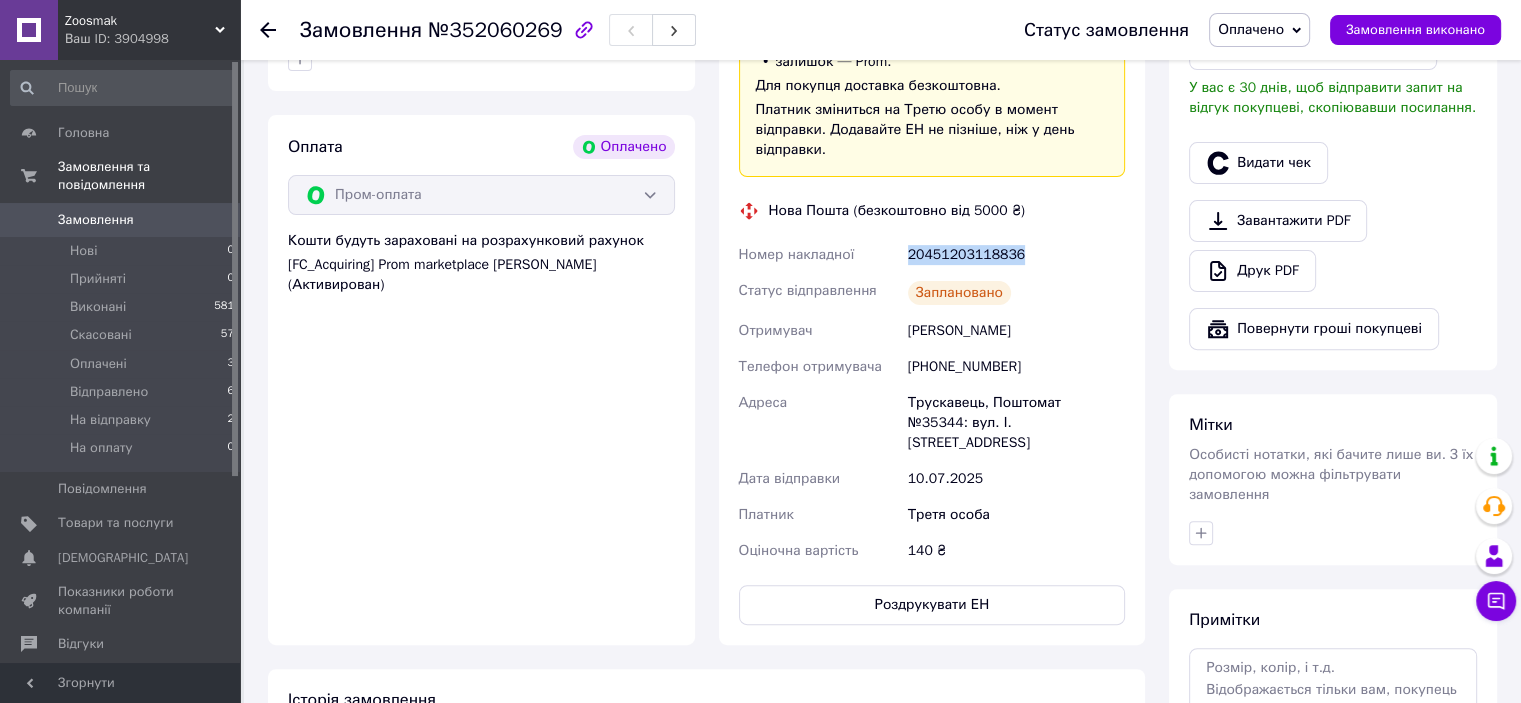 click on "20451203118836" at bounding box center [1016, 255] 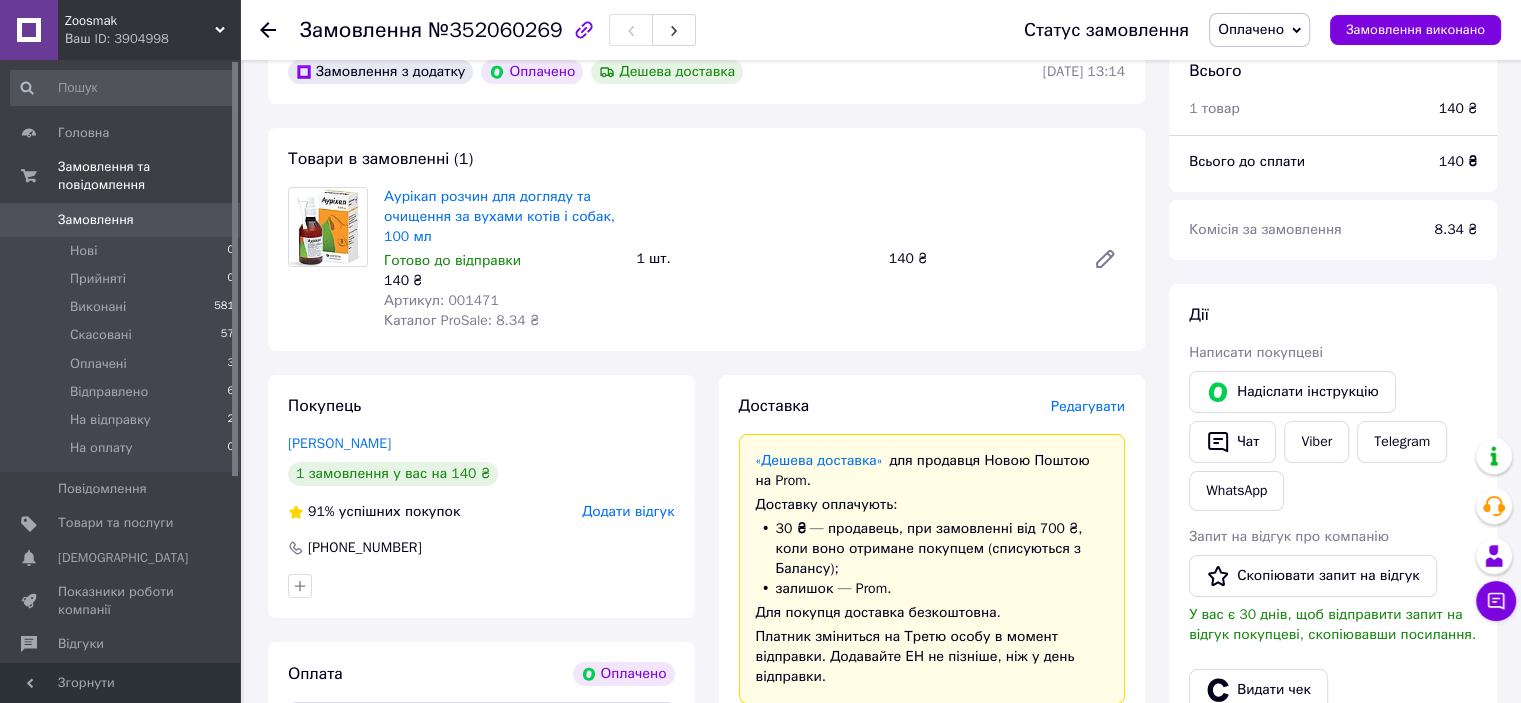 scroll, scrollTop: 100, scrollLeft: 0, axis: vertical 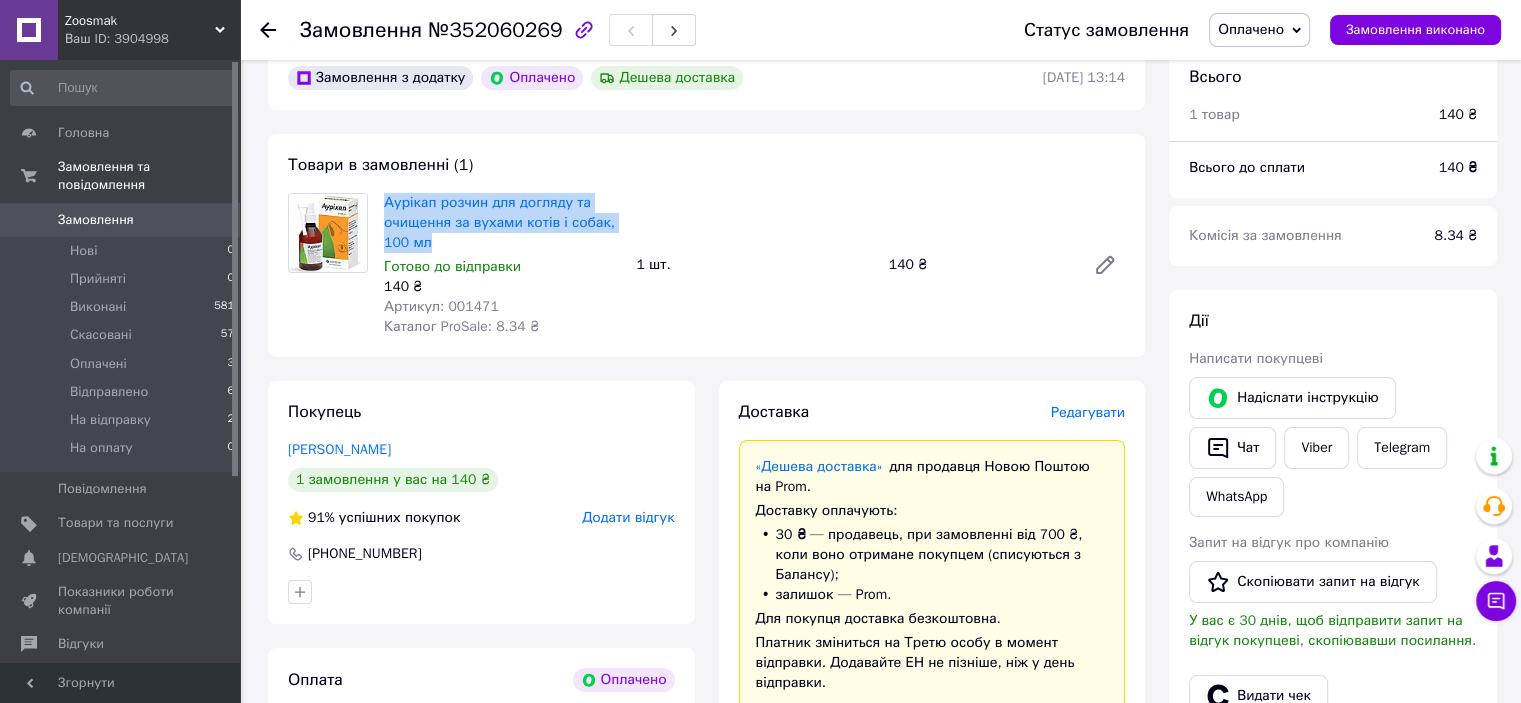 drag, startPoint x: 444, startPoint y: 247, endPoint x: 378, endPoint y: 195, distance: 84.0238 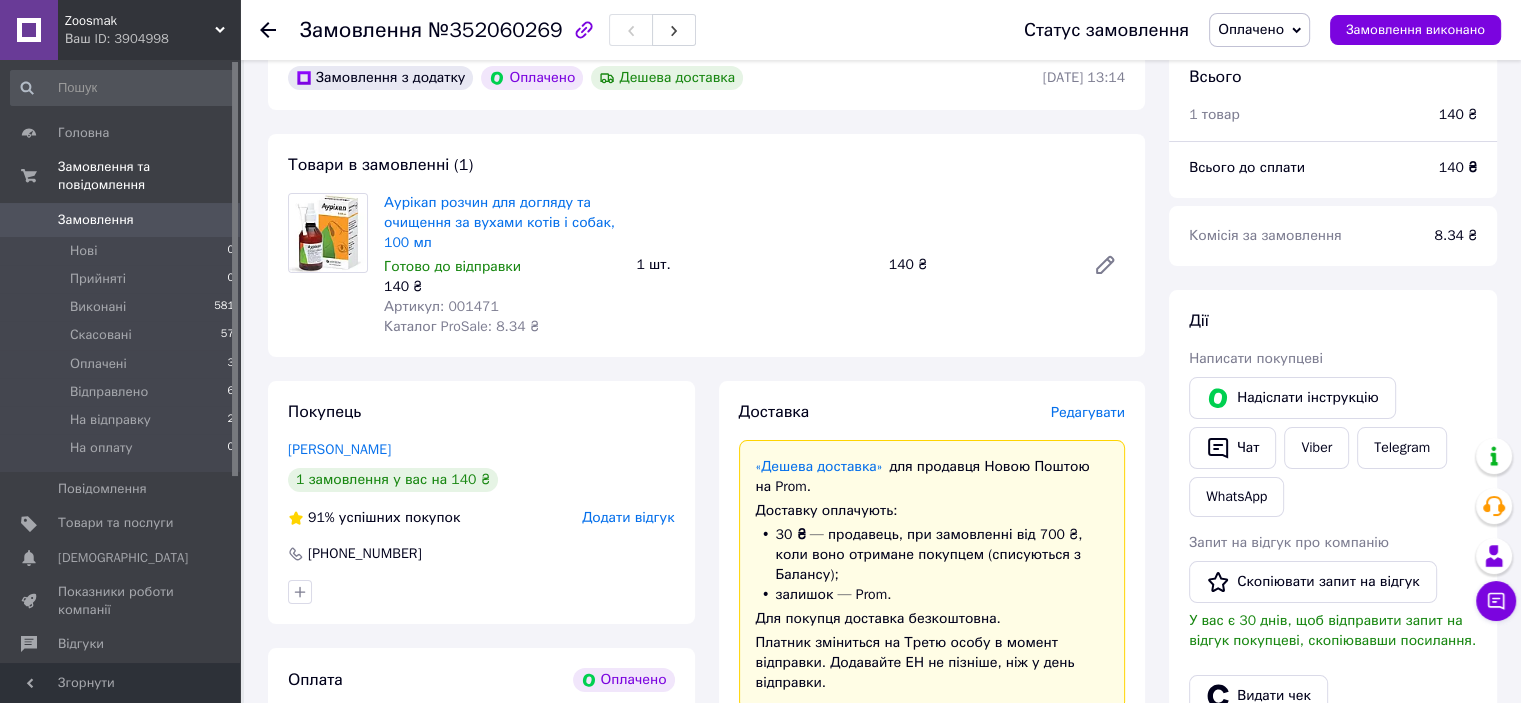 click on "Артикул: 001471" at bounding box center [441, 306] 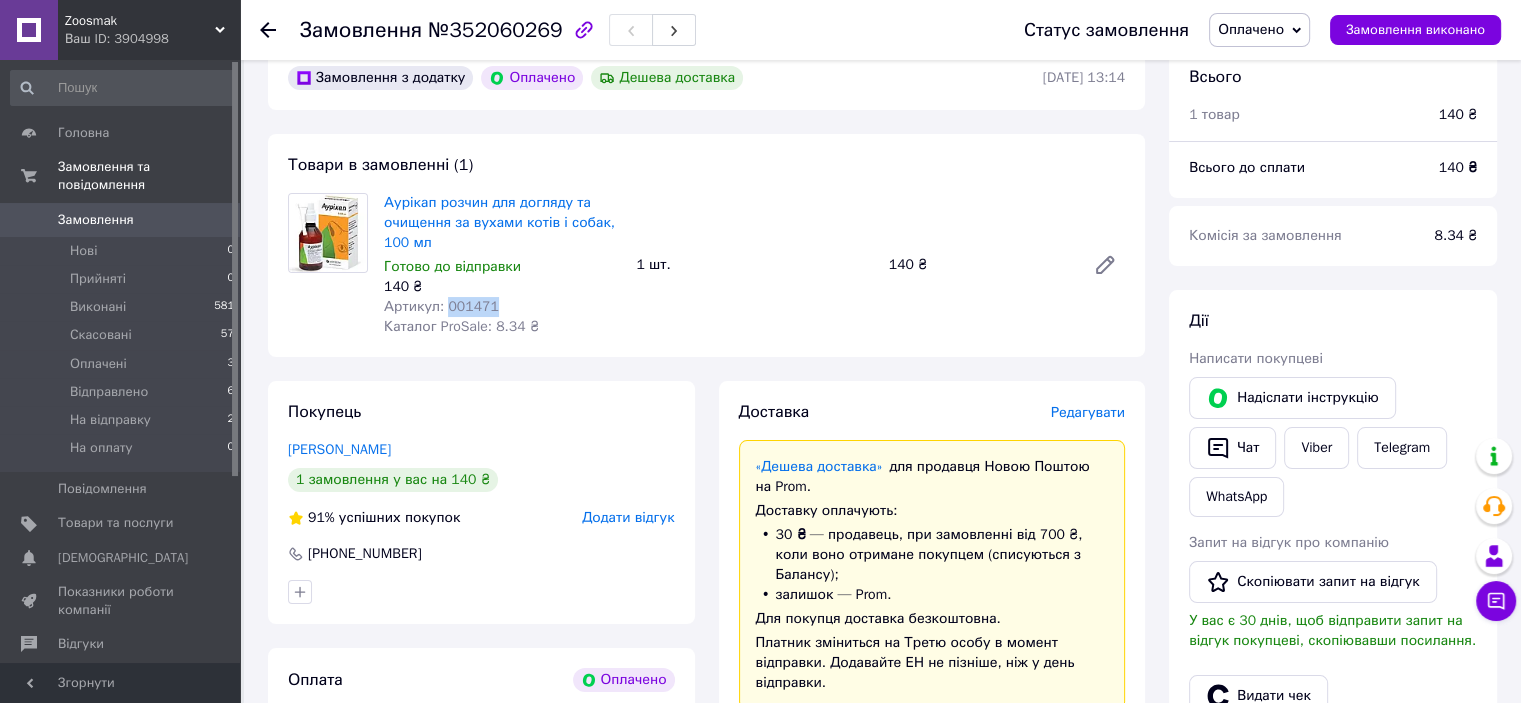 click on "Артикул: 001471" at bounding box center [441, 306] 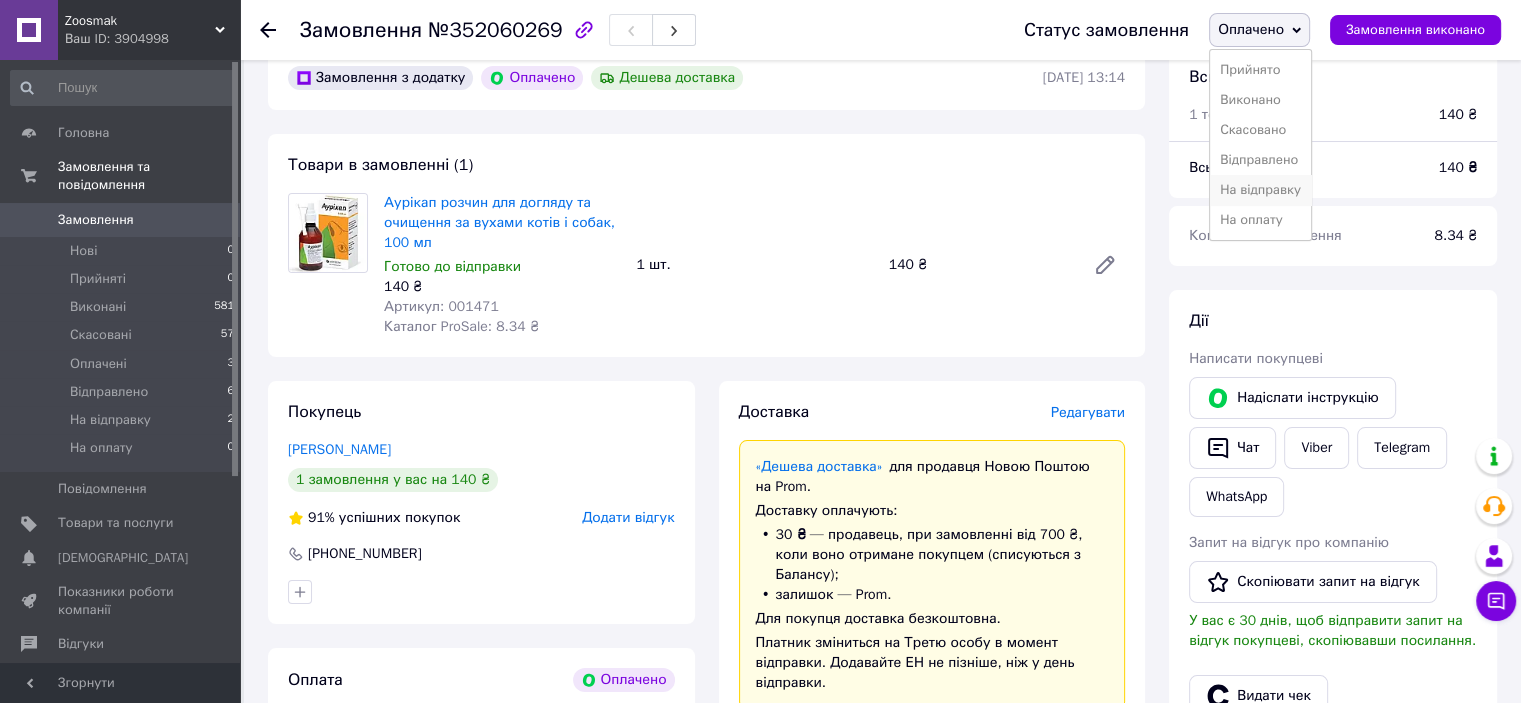 click on "На відправку" at bounding box center [1260, 190] 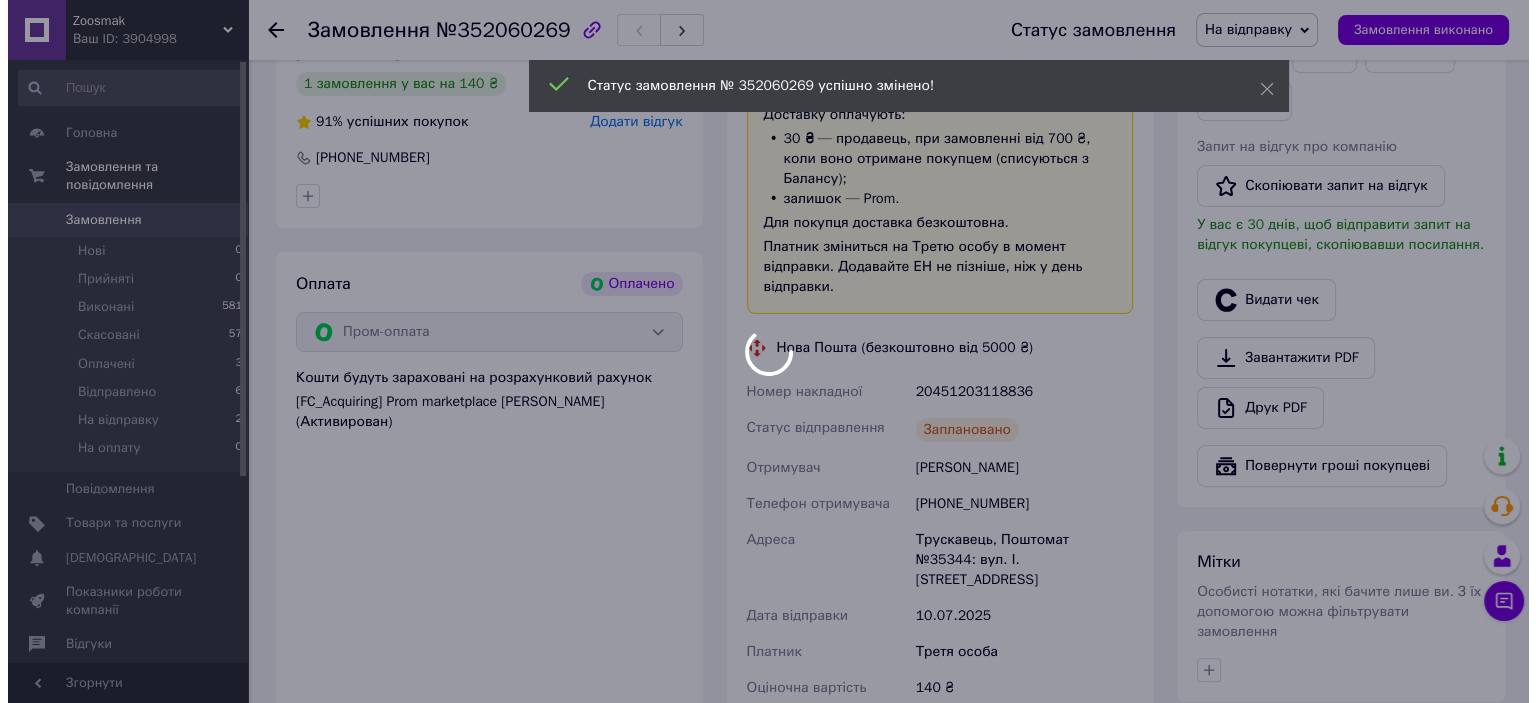 scroll, scrollTop: 500, scrollLeft: 0, axis: vertical 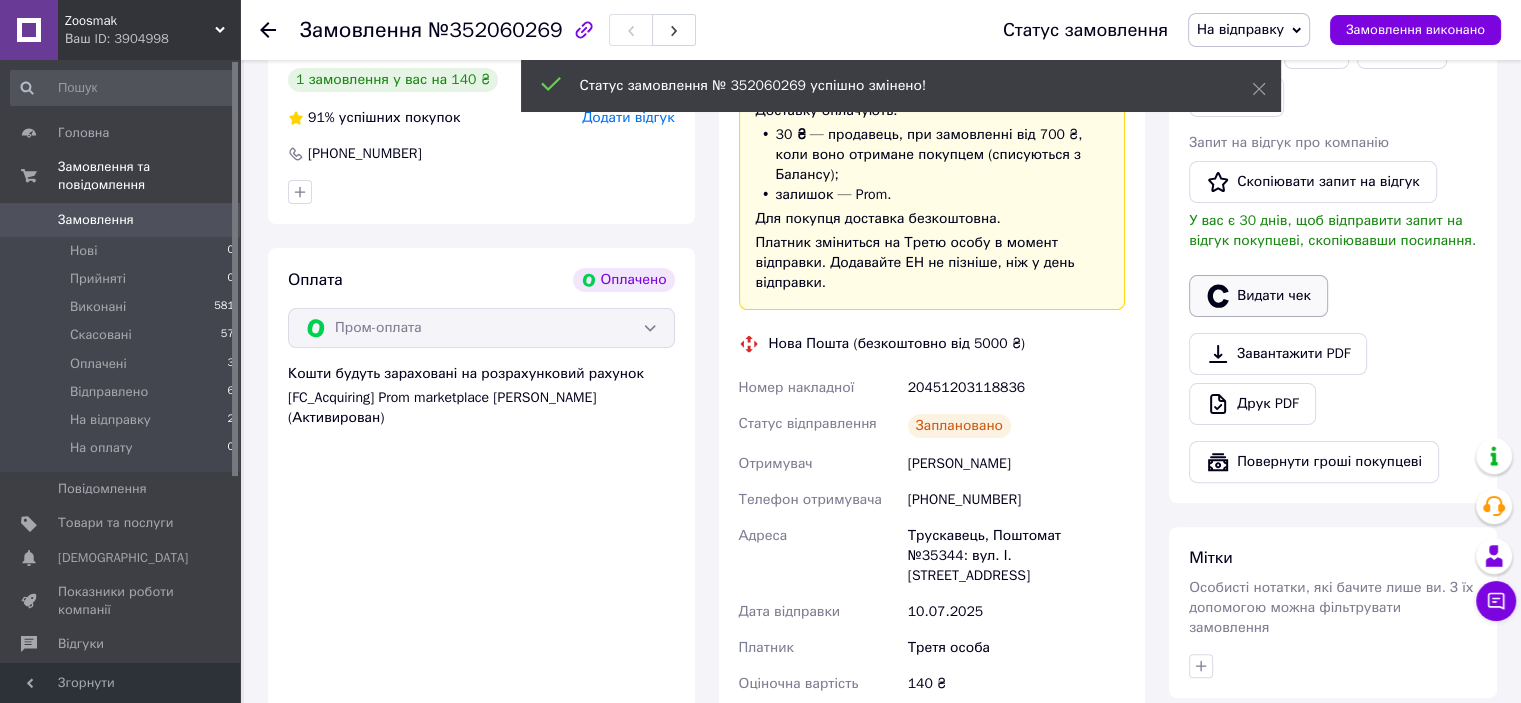 click 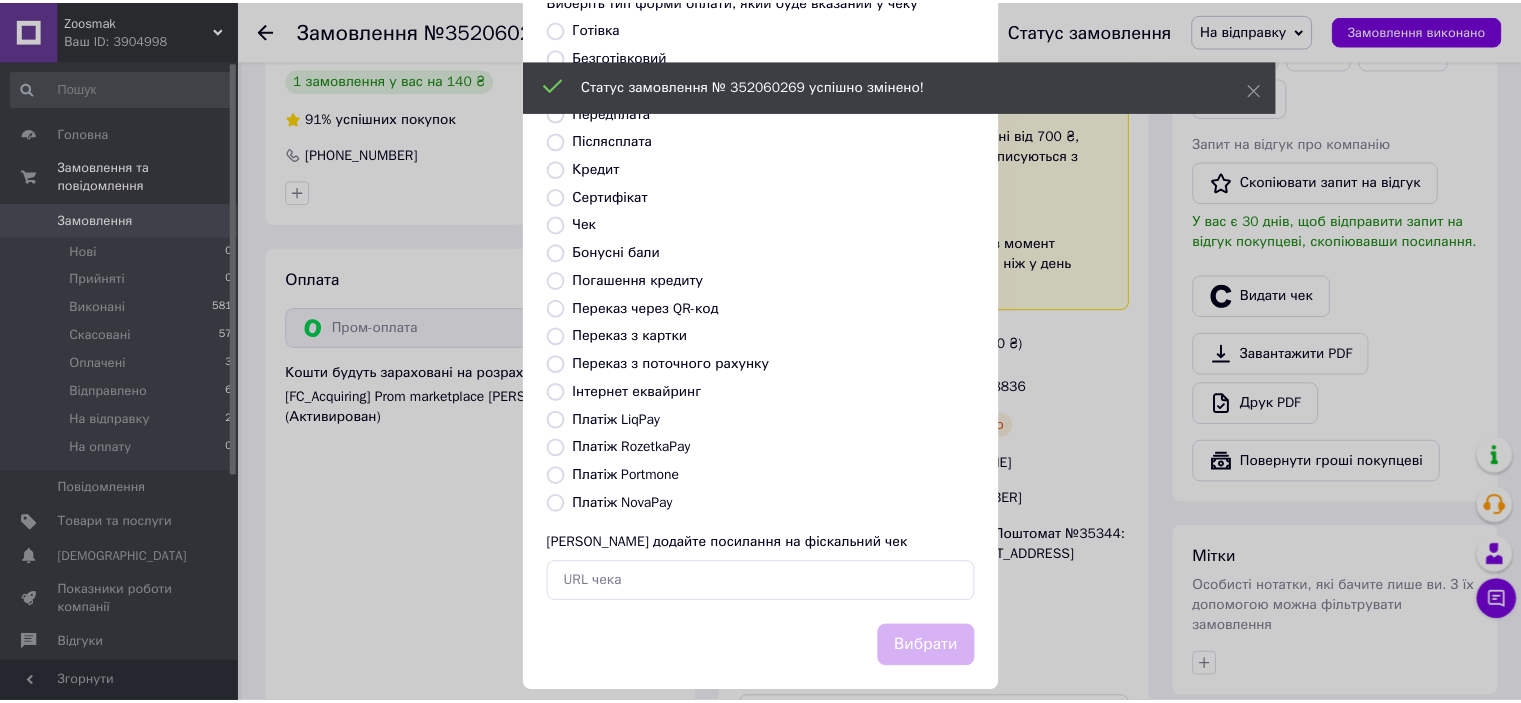 scroll, scrollTop: 155, scrollLeft: 0, axis: vertical 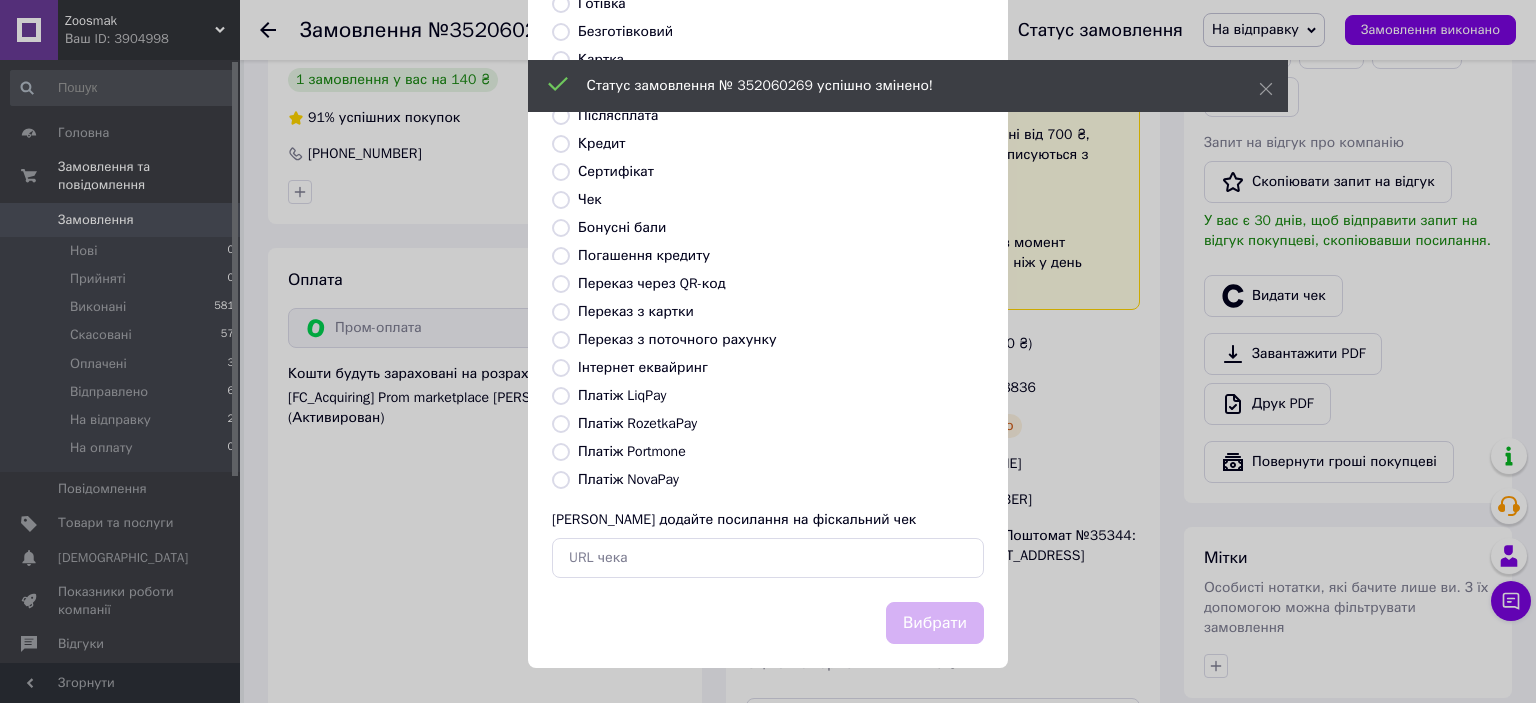 click on "Платіж RozetkaPay" at bounding box center [637, 423] 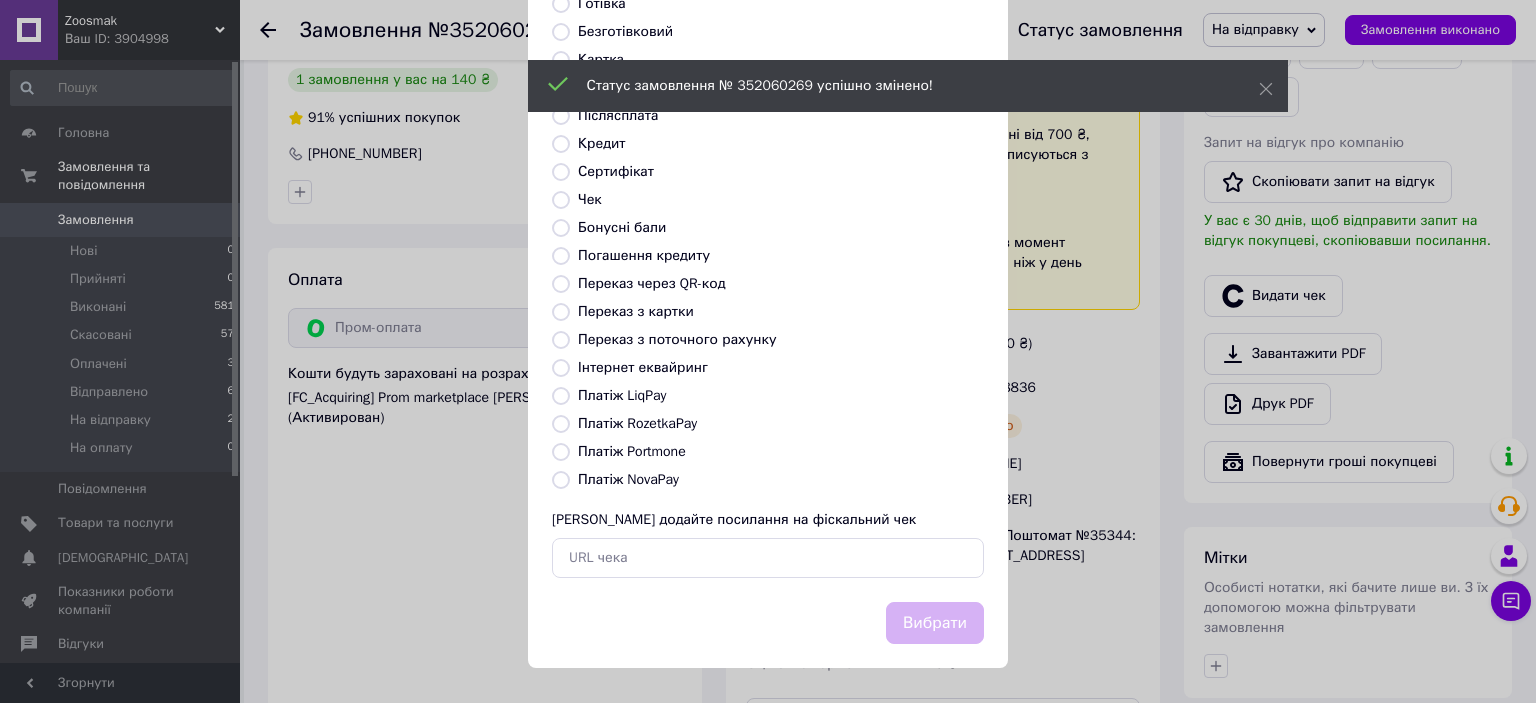 radio on "true" 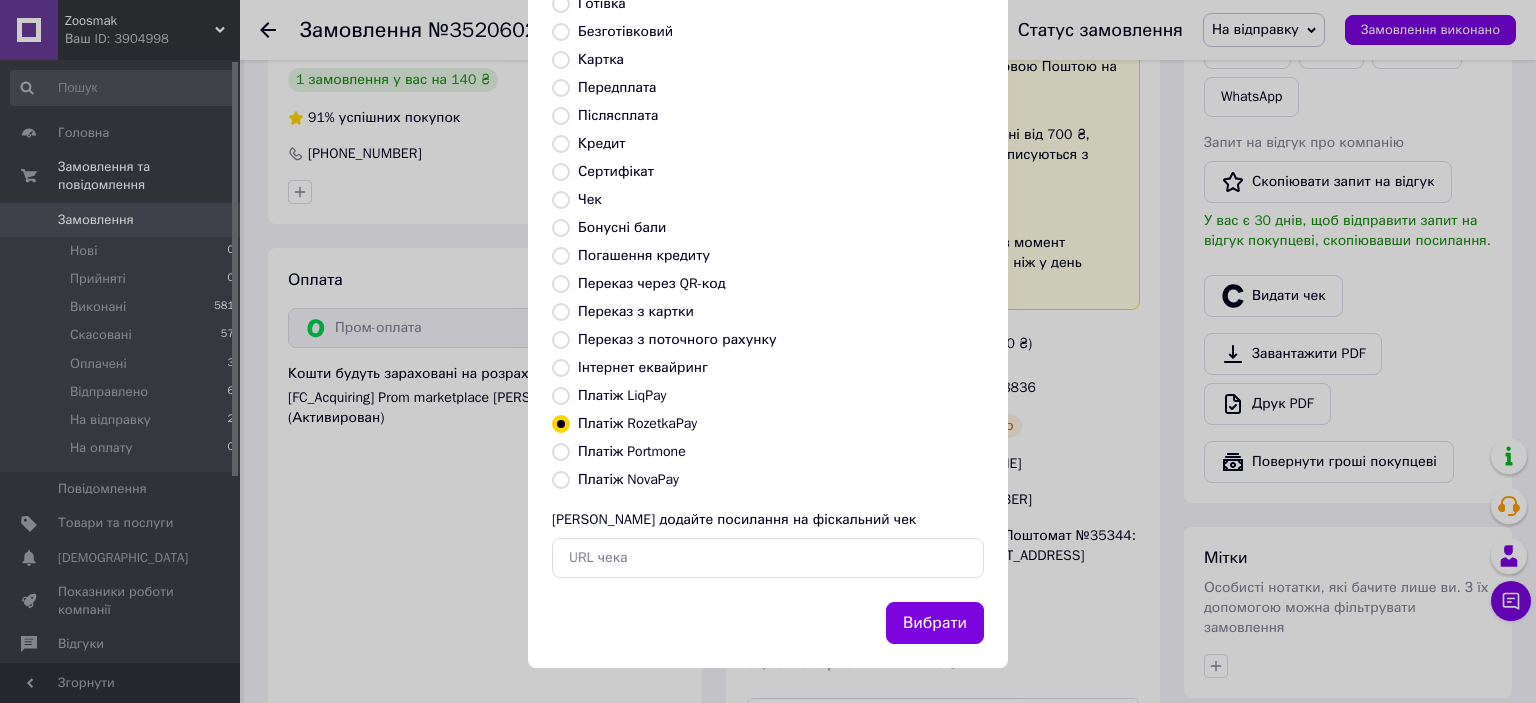 click on "Вибрати" at bounding box center (935, 623) 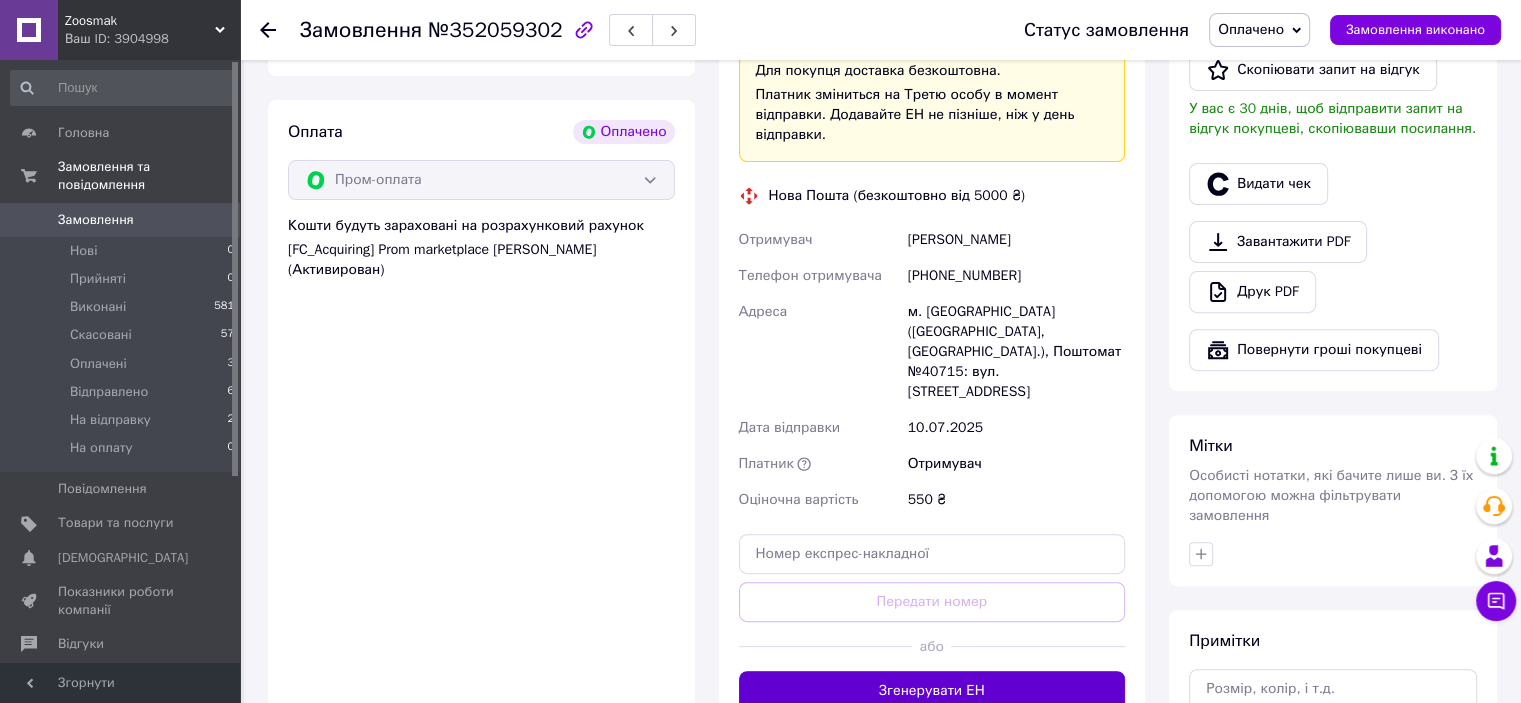 scroll, scrollTop: 666, scrollLeft: 0, axis: vertical 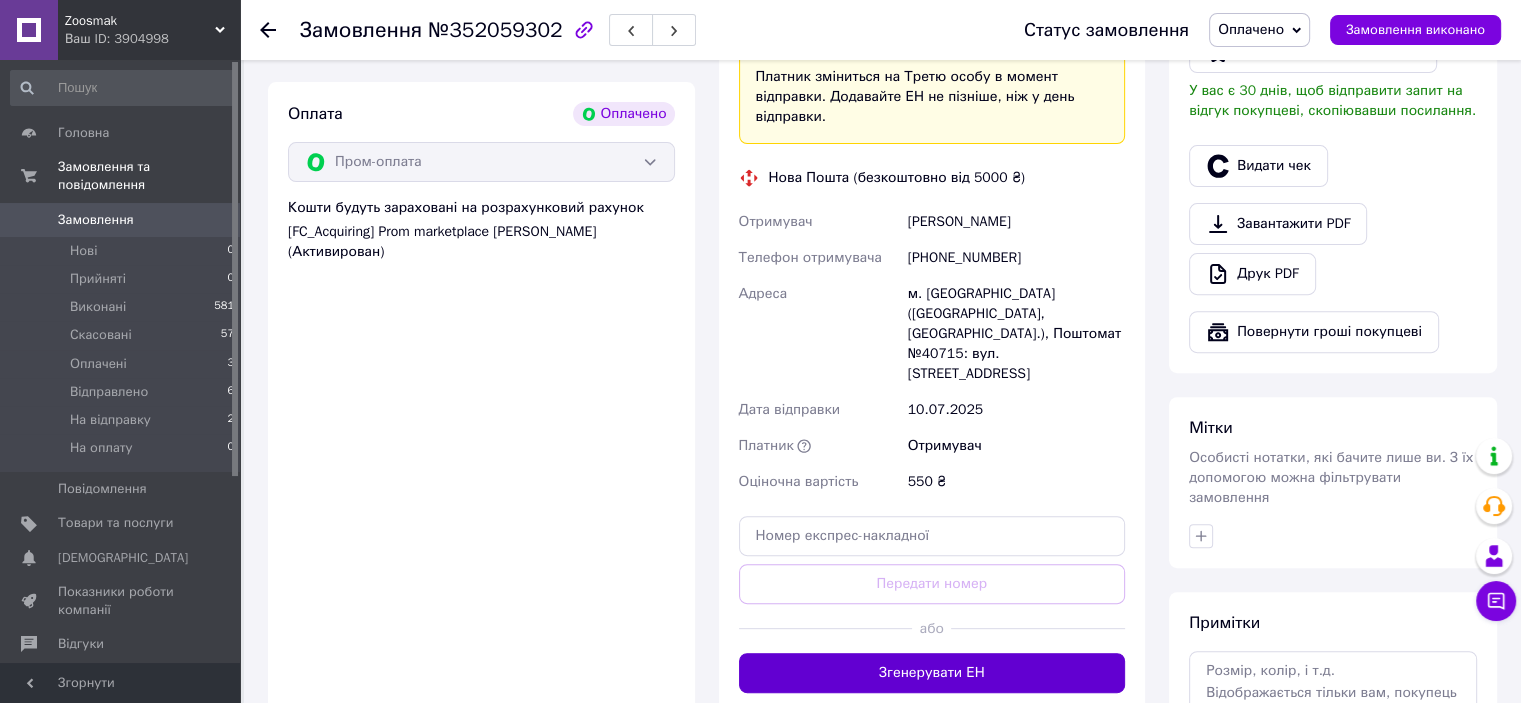 click on "Згенерувати ЕН" at bounding box center (932, 673) 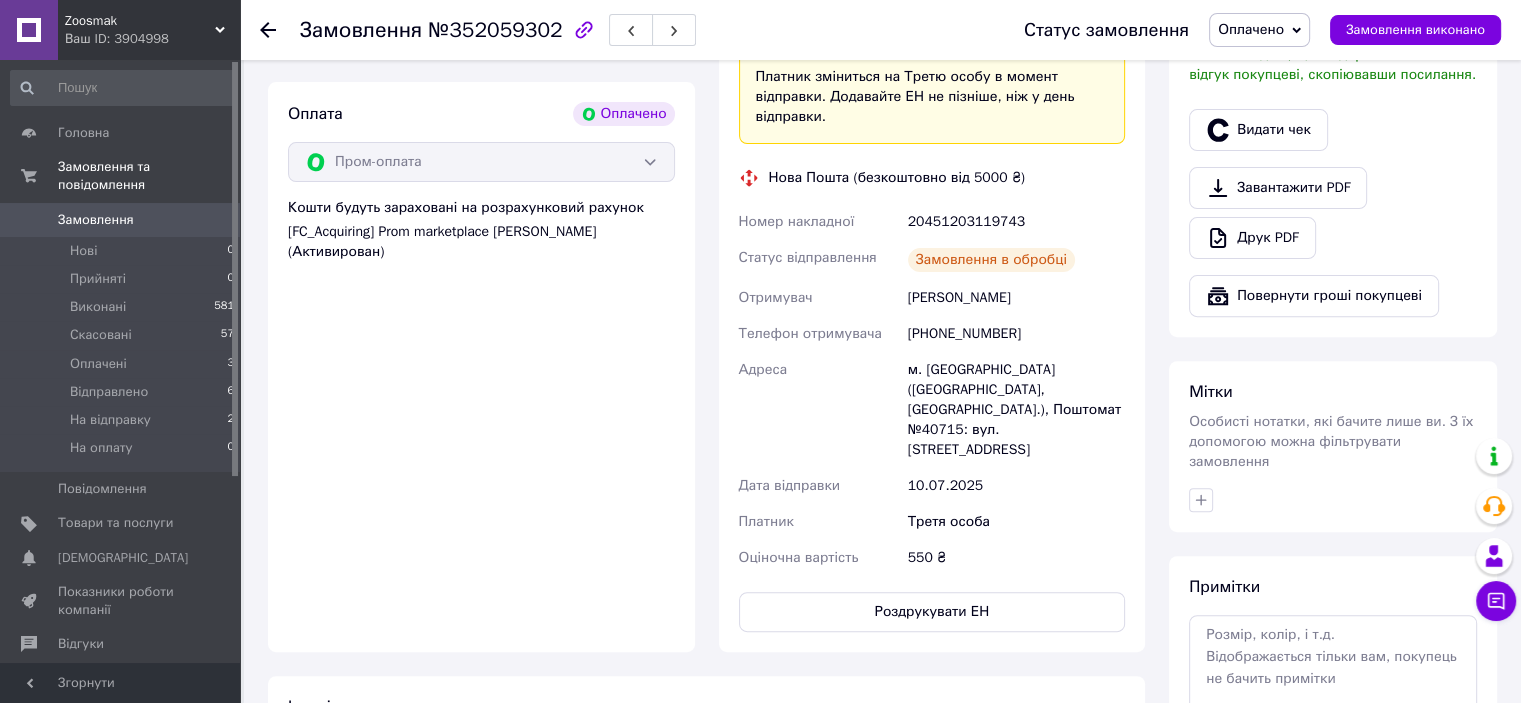 click on "20451203119743" at bounding box center (1016, 222) 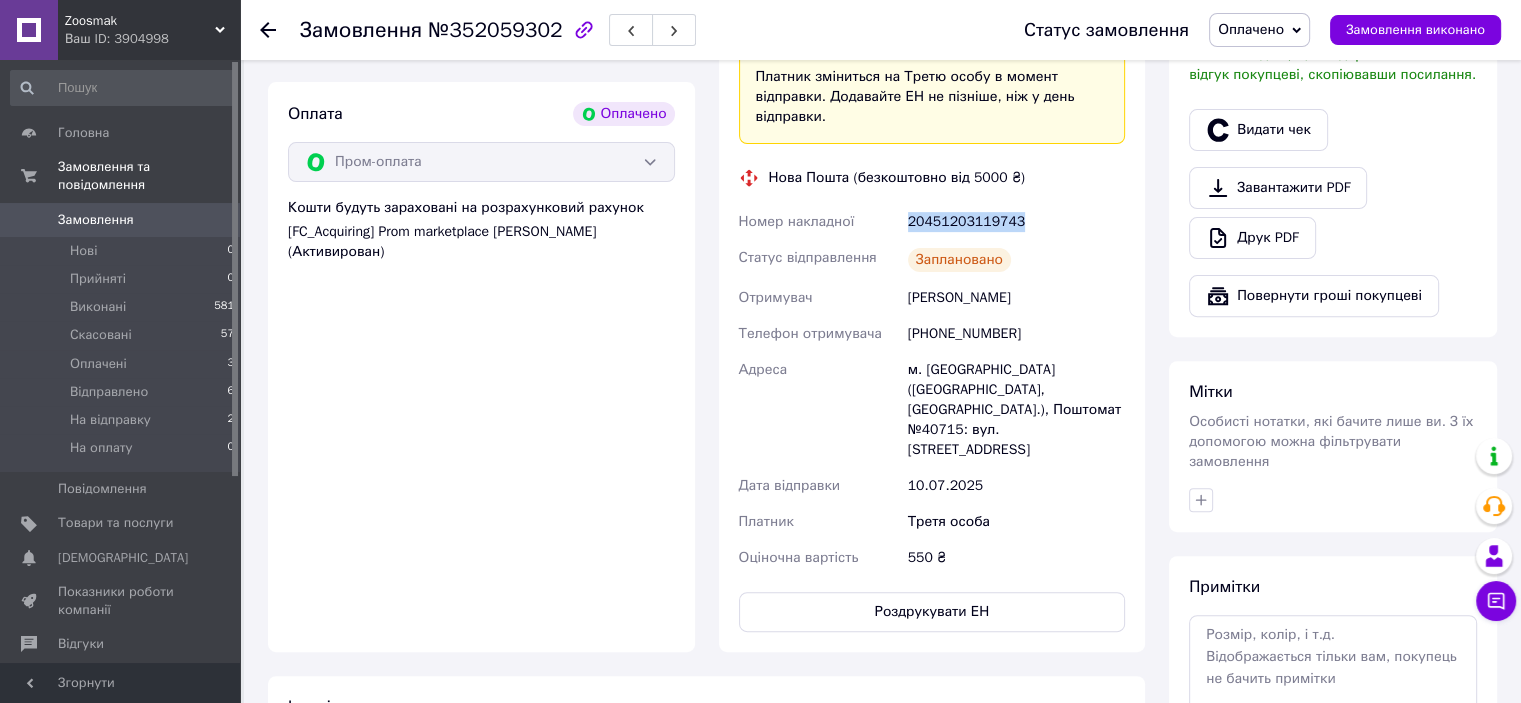 click on "20451203119743" at bounding box center (1016, 222) 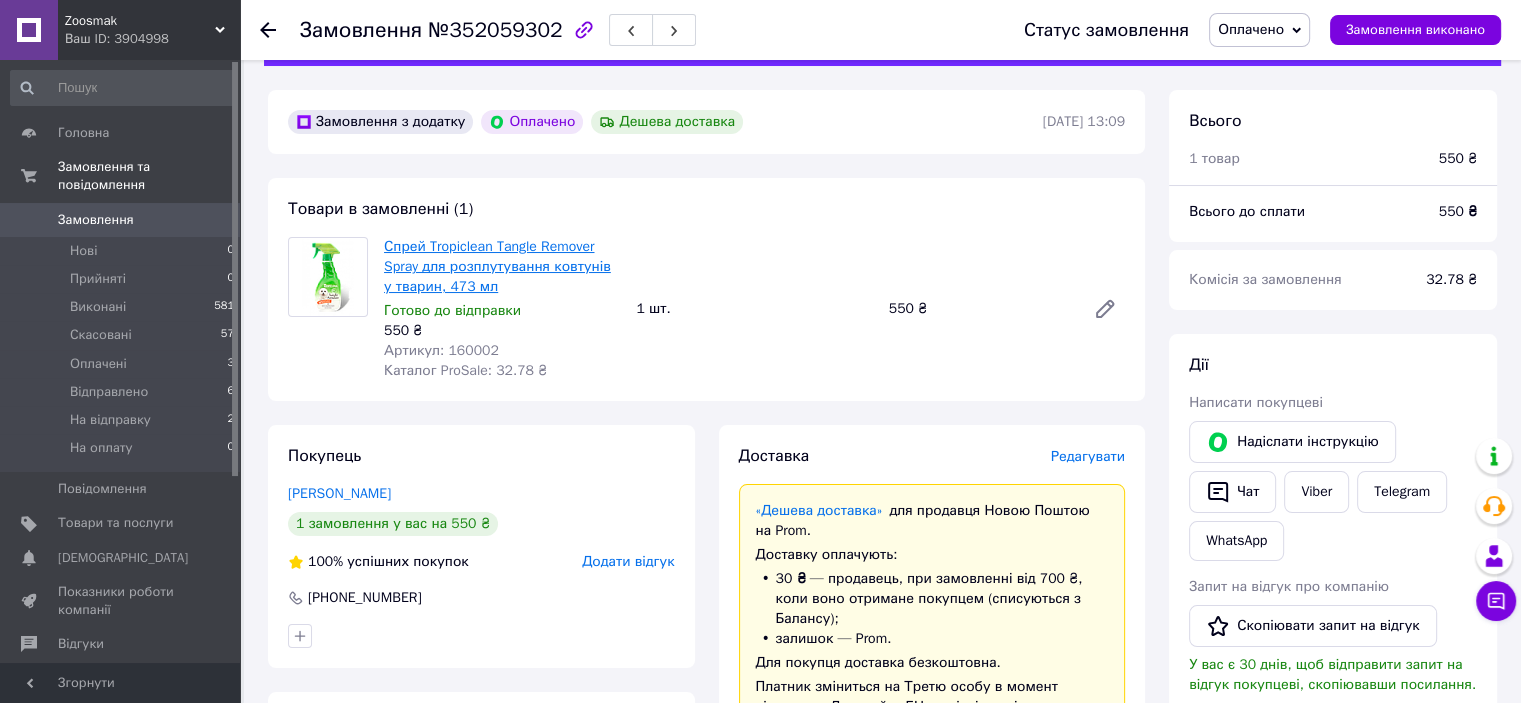 scroll, scrollTop: 33, scrollLeft: 0, axis: vertical 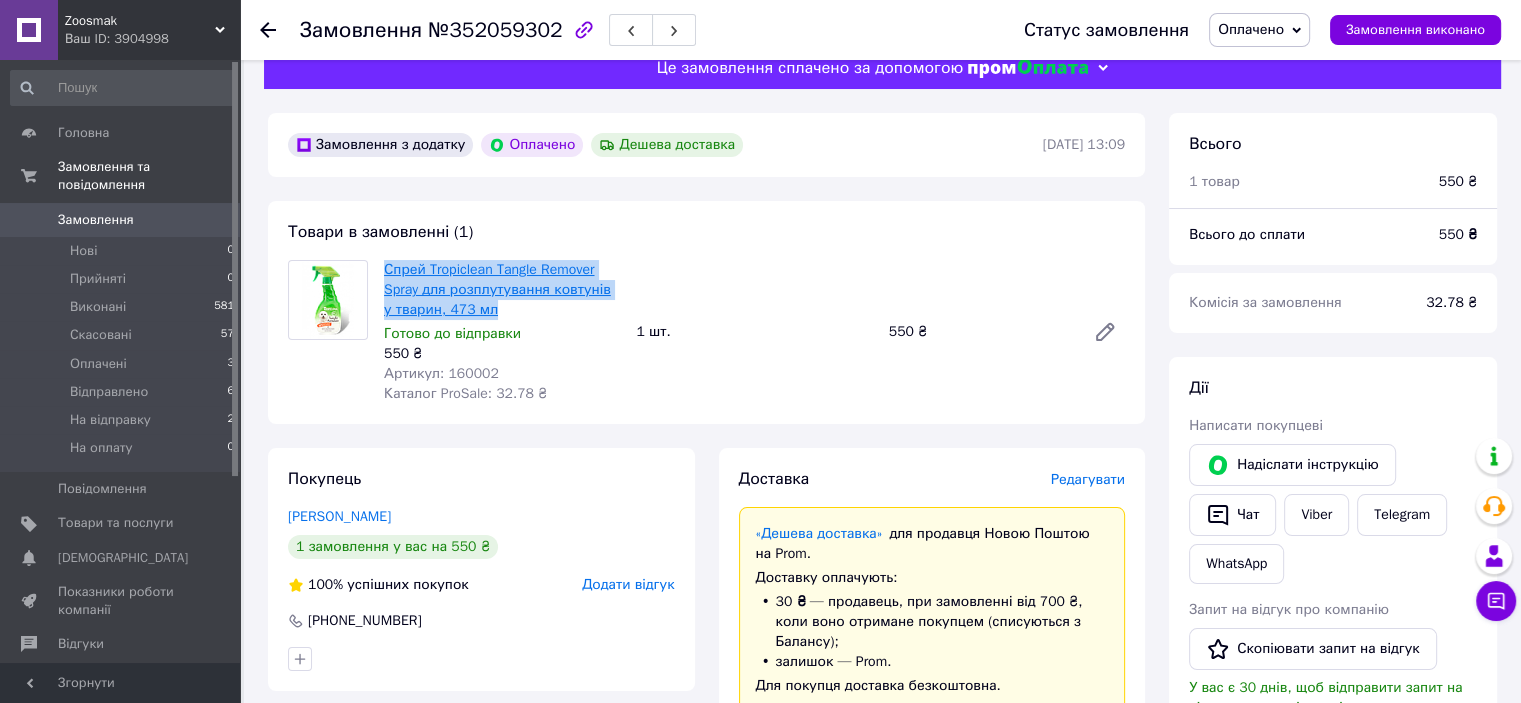 drag, startPoint x: 485, startPoint y: 309, endPoint x: 384, endPoint y: 268, distance: 109.004585 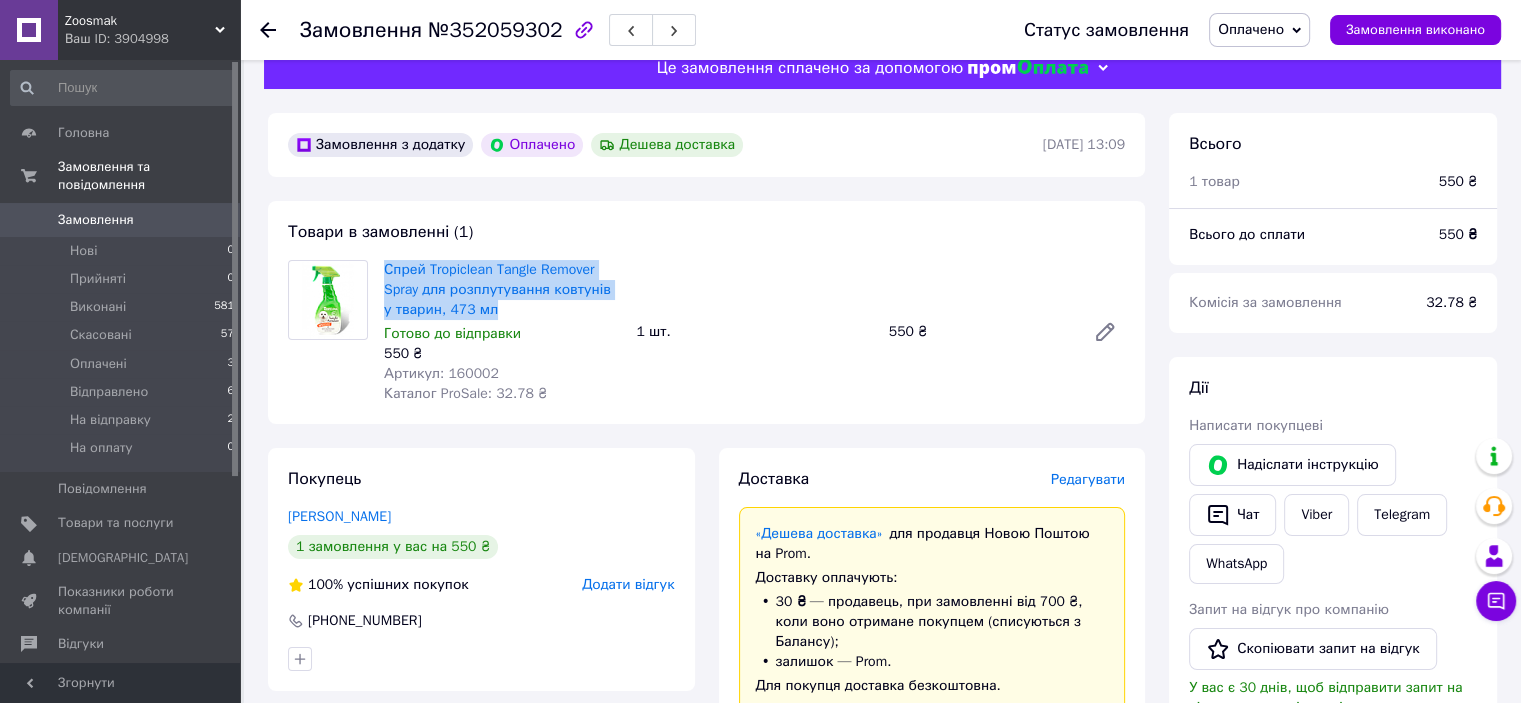 copy on "Спрей Tropiclean Tangle Remover Spray для розплутування ковтунів у тварин, 473 мл" 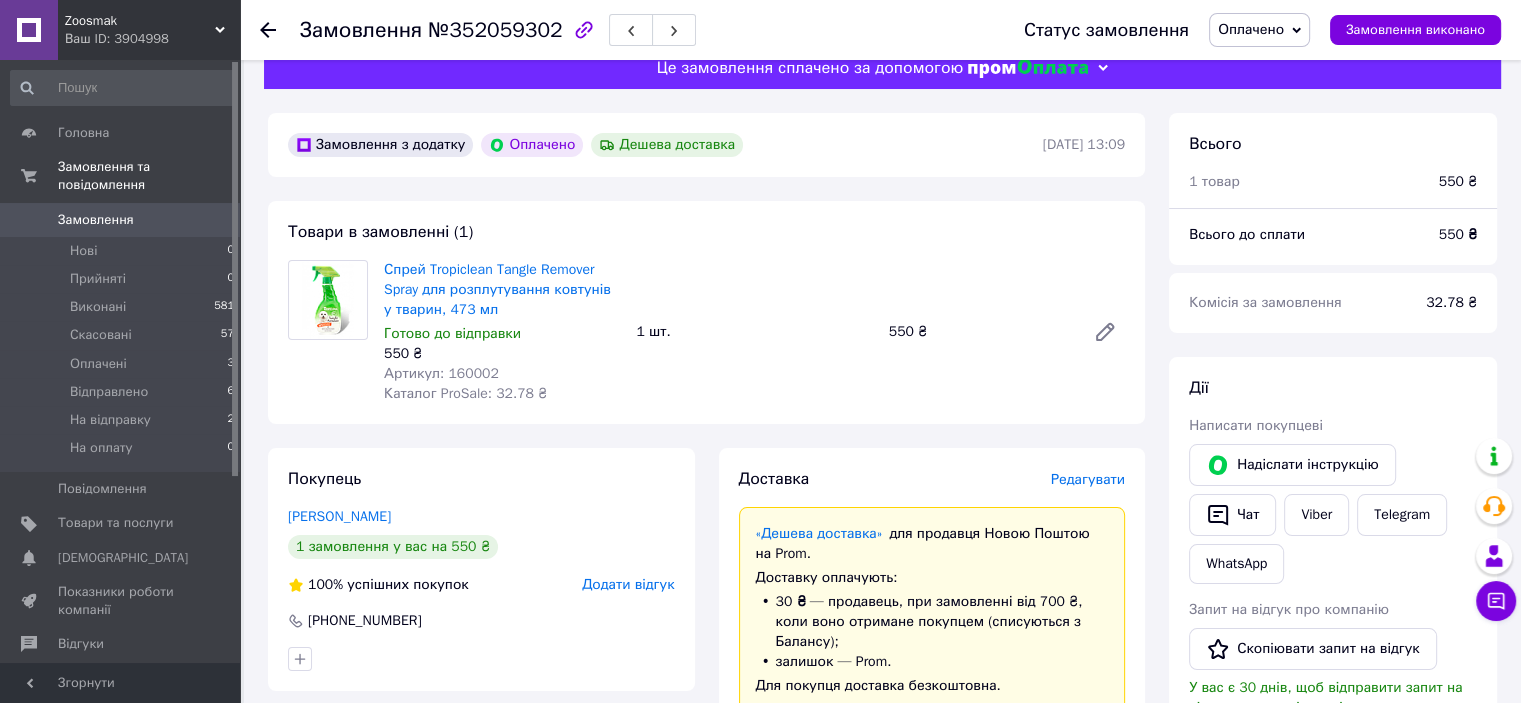 click on "Артикул: 160002" at bounding box center (441, 373) 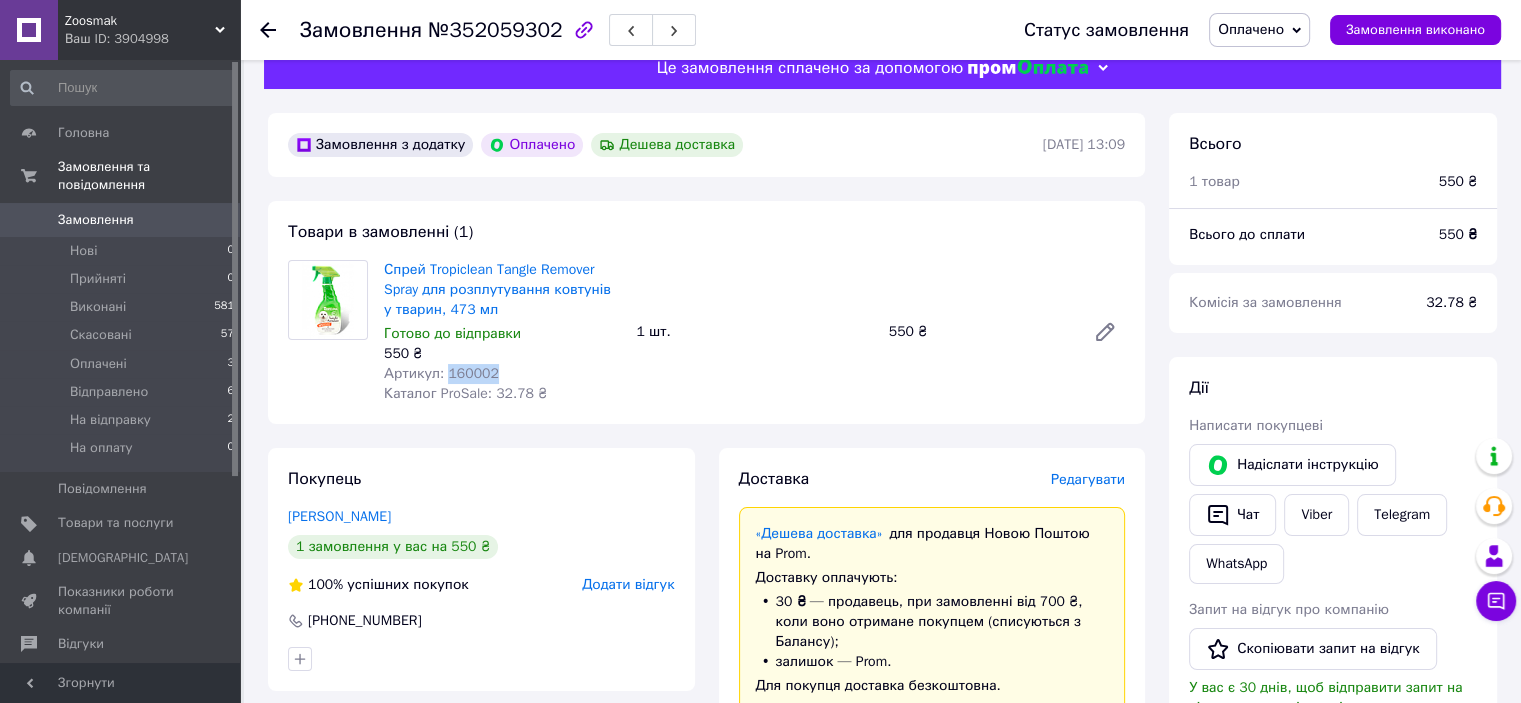 click on "Артикул: 160002" at bounding box center [441, 373] 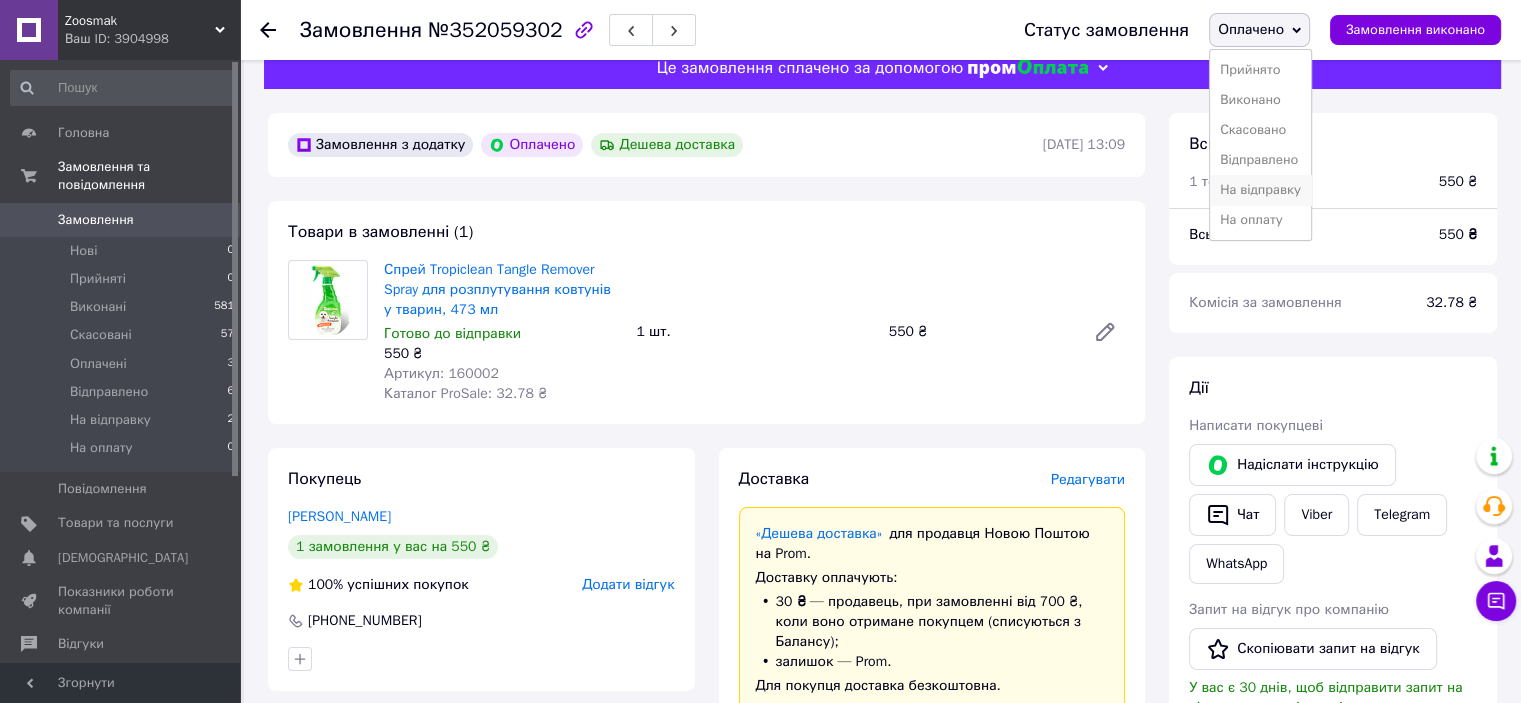 click on "На відправку" at bounding box center (1260, 190) 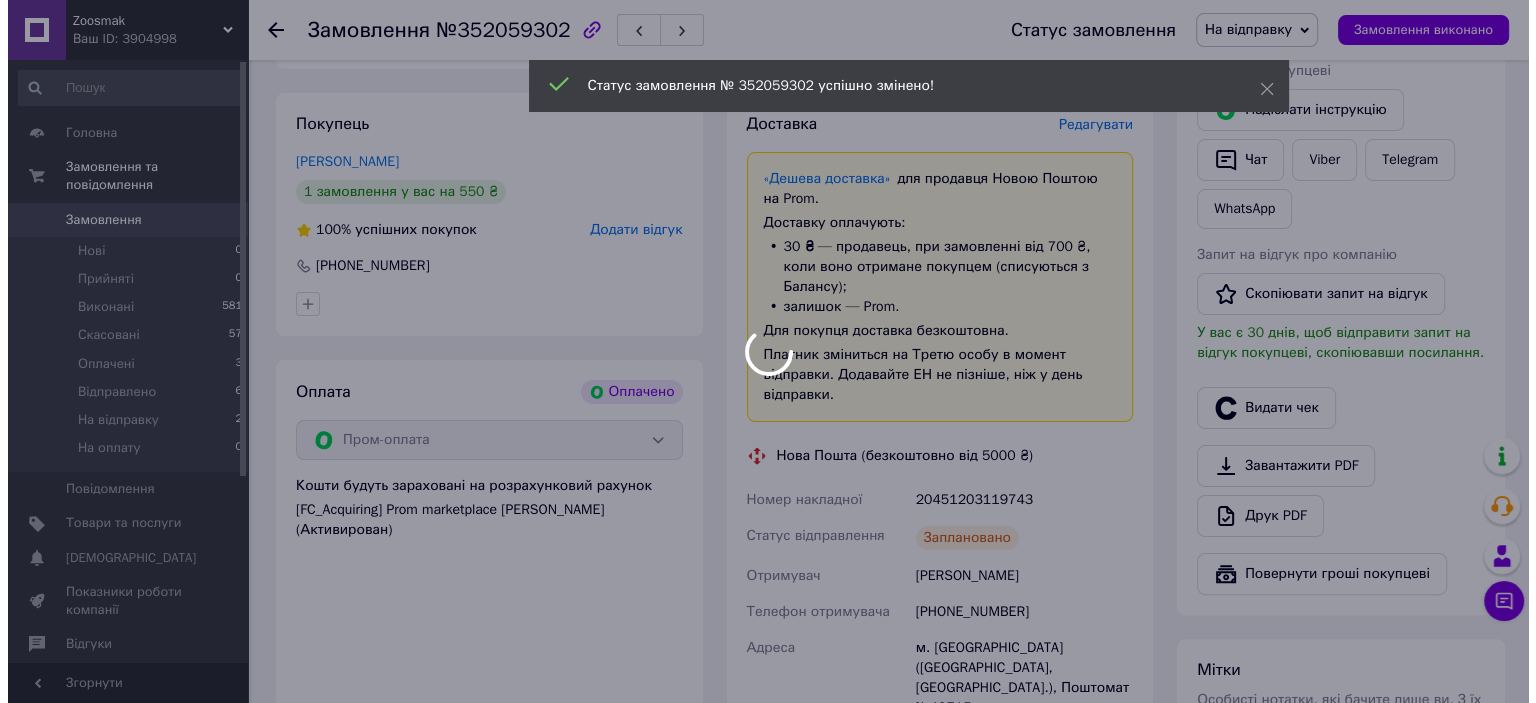 scroll, scrollTop: 400, scrollLeft: 0, axis: vertical 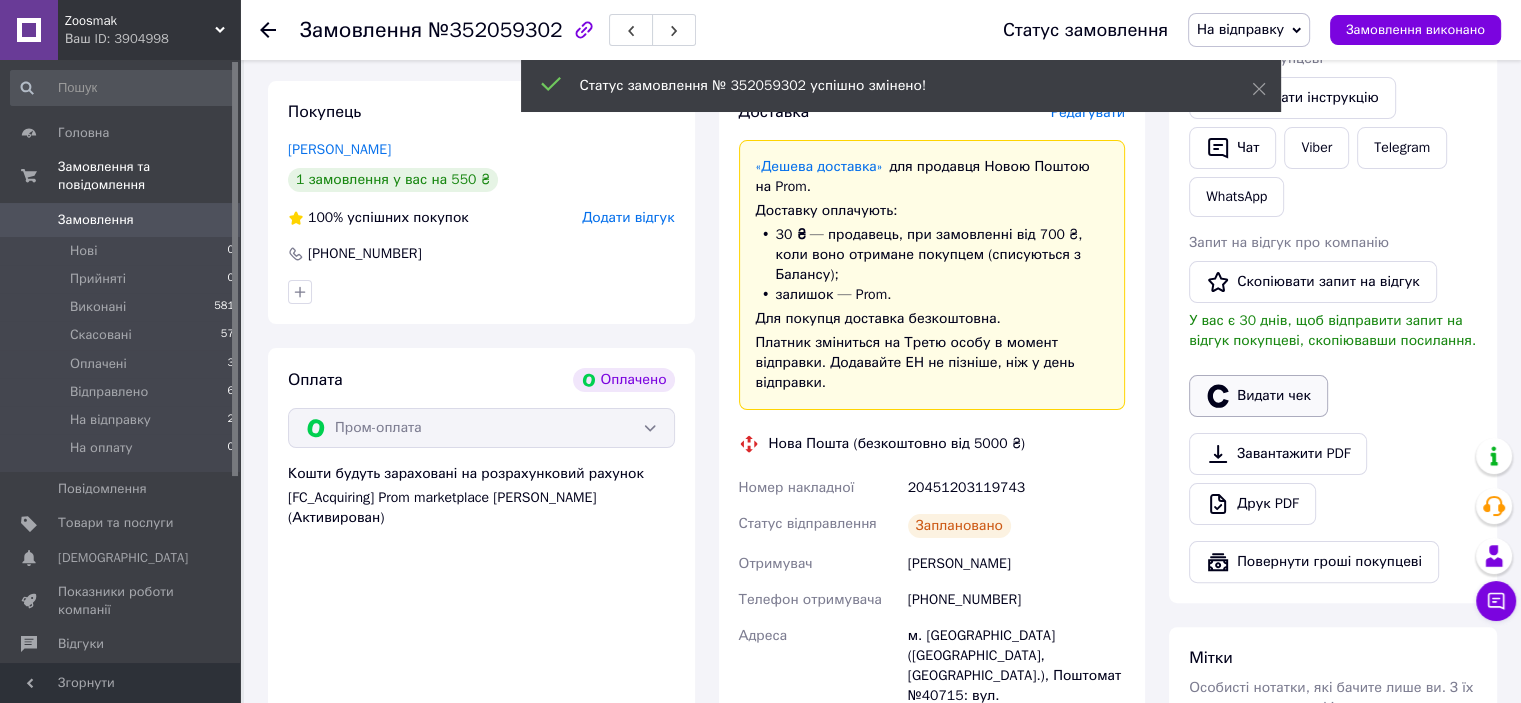 click on "Видати чек" at bounding box center (1258, 396) 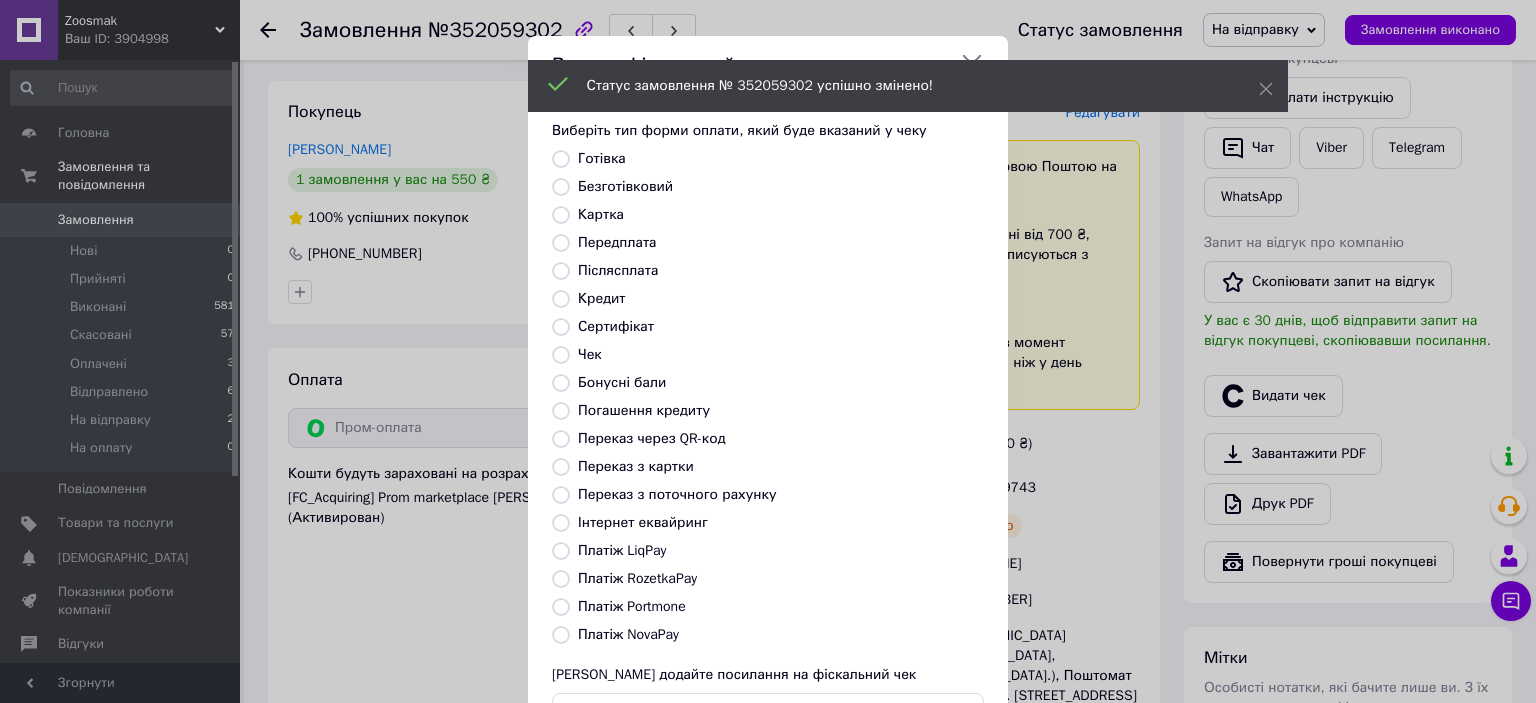 click on "Платіж RozetkaPay" at bounding box center [637, 578] 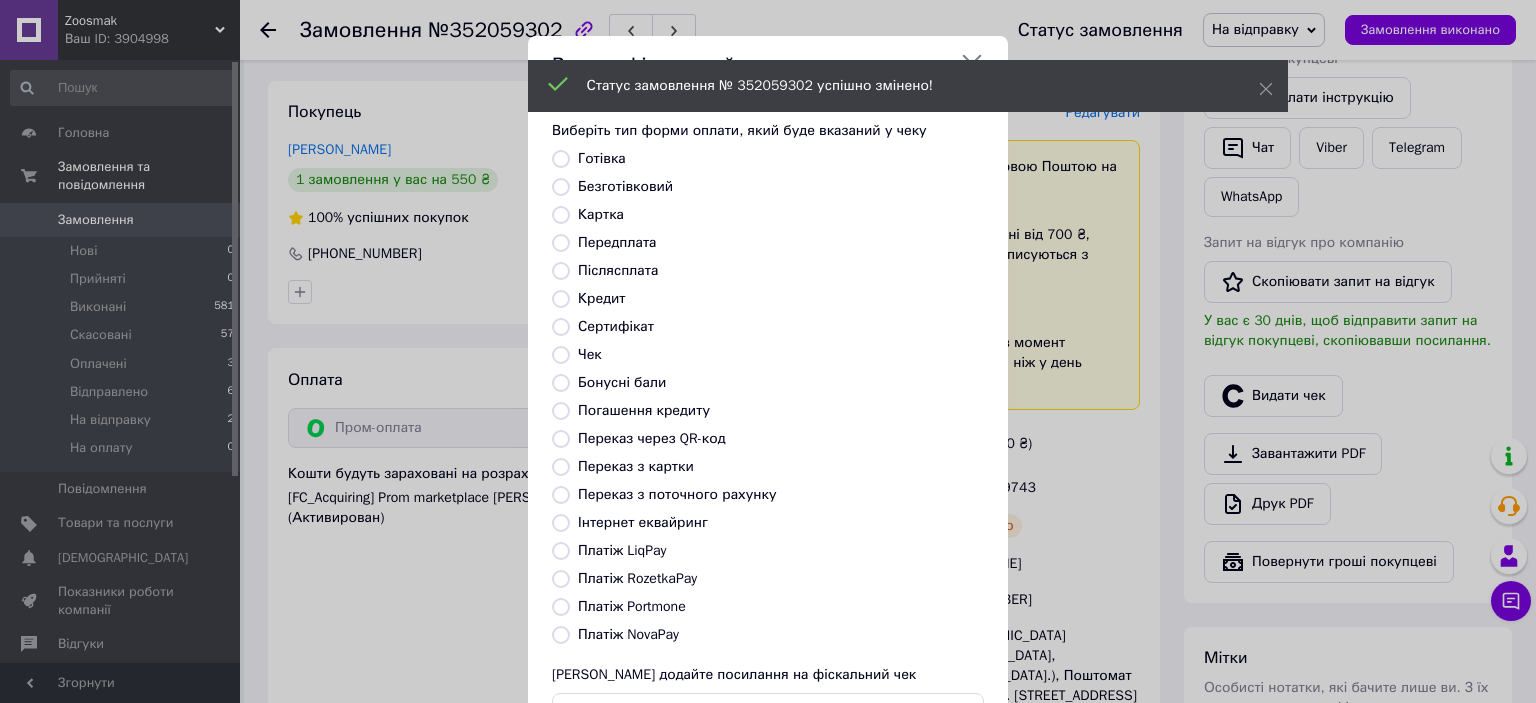 radio on "true" 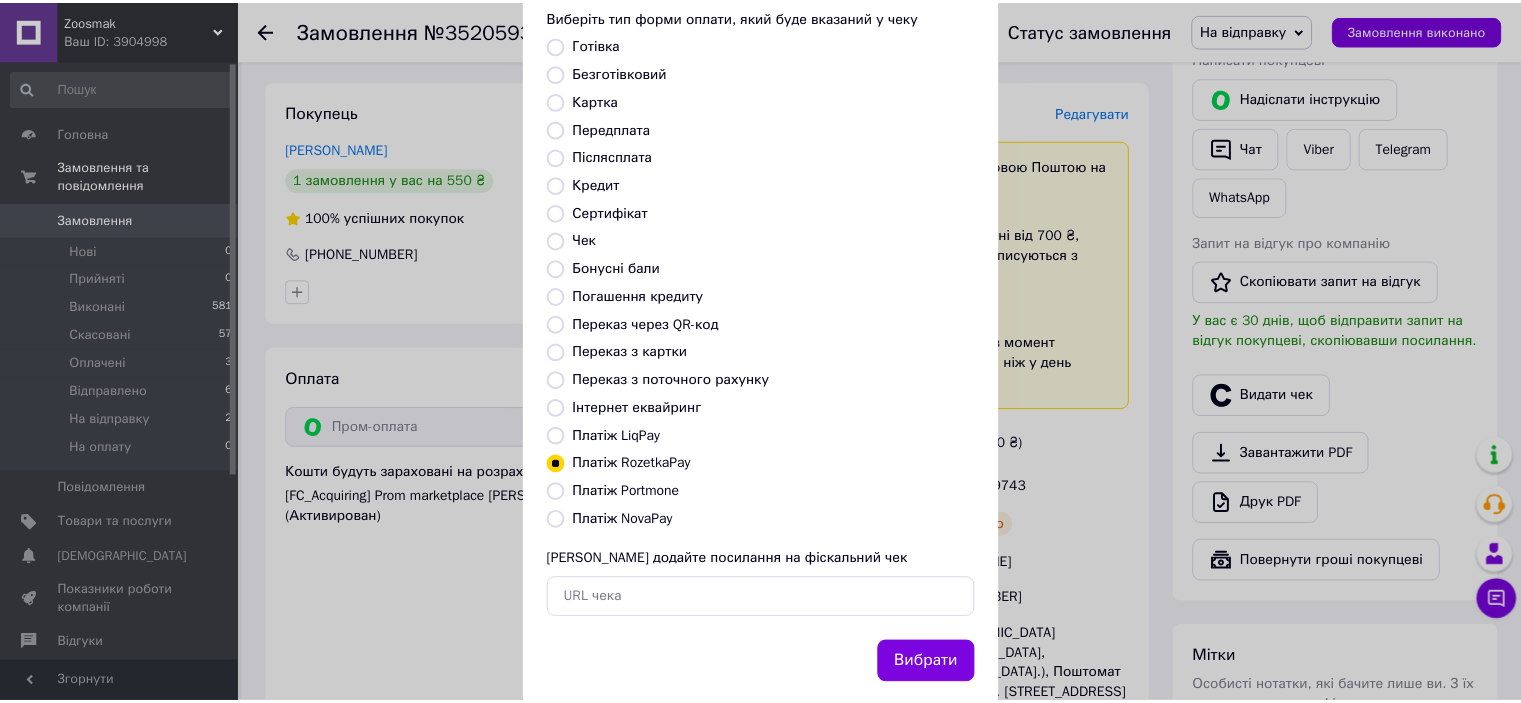 scroll, scrollTop: 155, scrollLeft: 0, axis: vertical 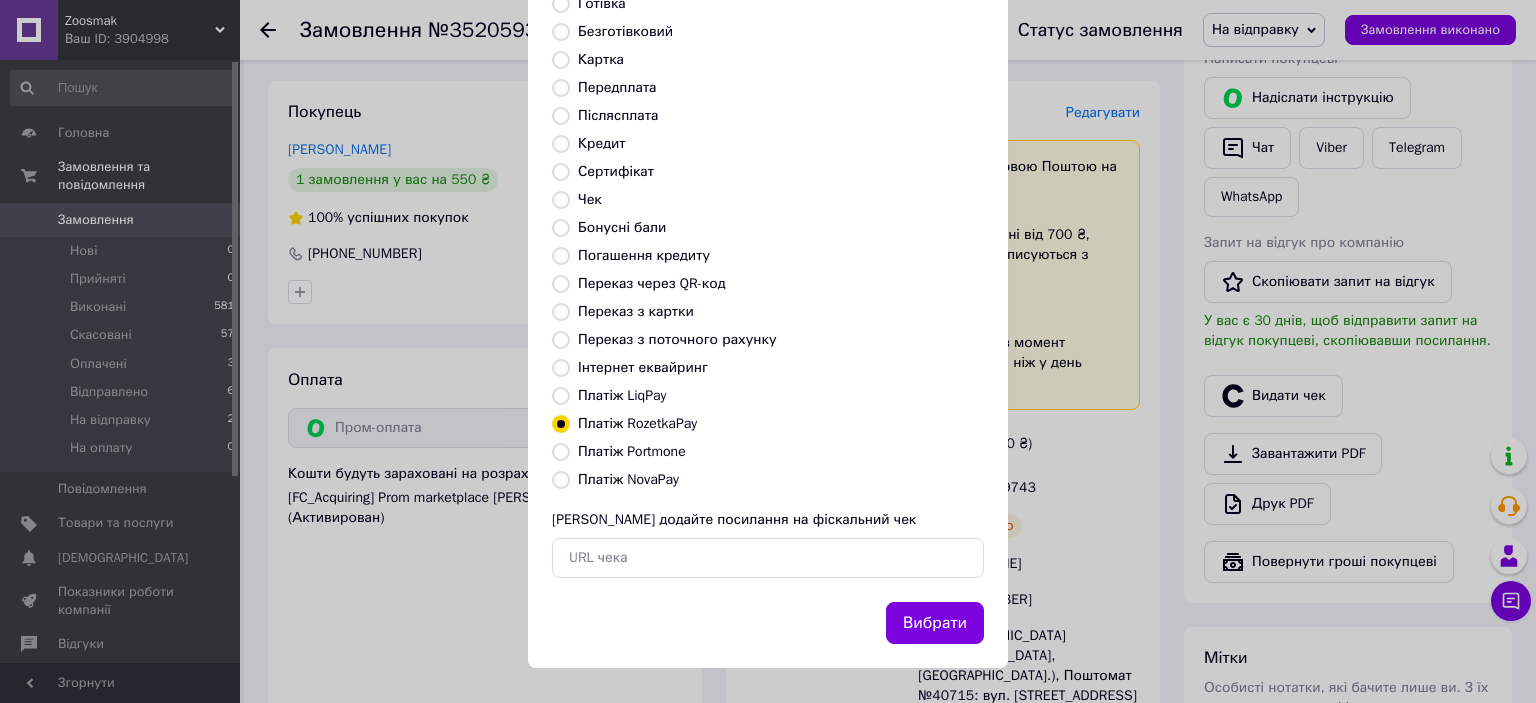 click on "Вибрати" at bounding box center (935, 623) 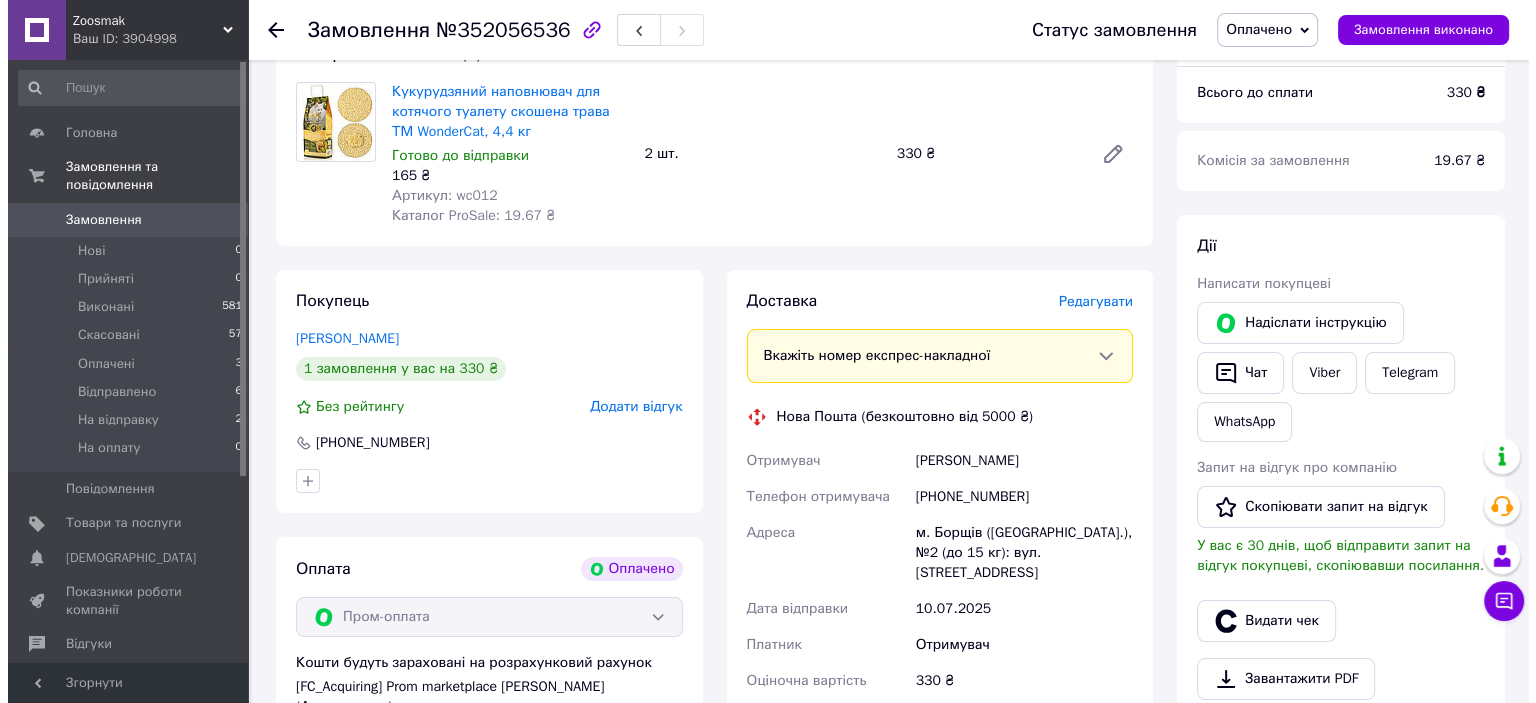 scroll, scrollTop: 233, scrollLeft: 0, axis: vertical 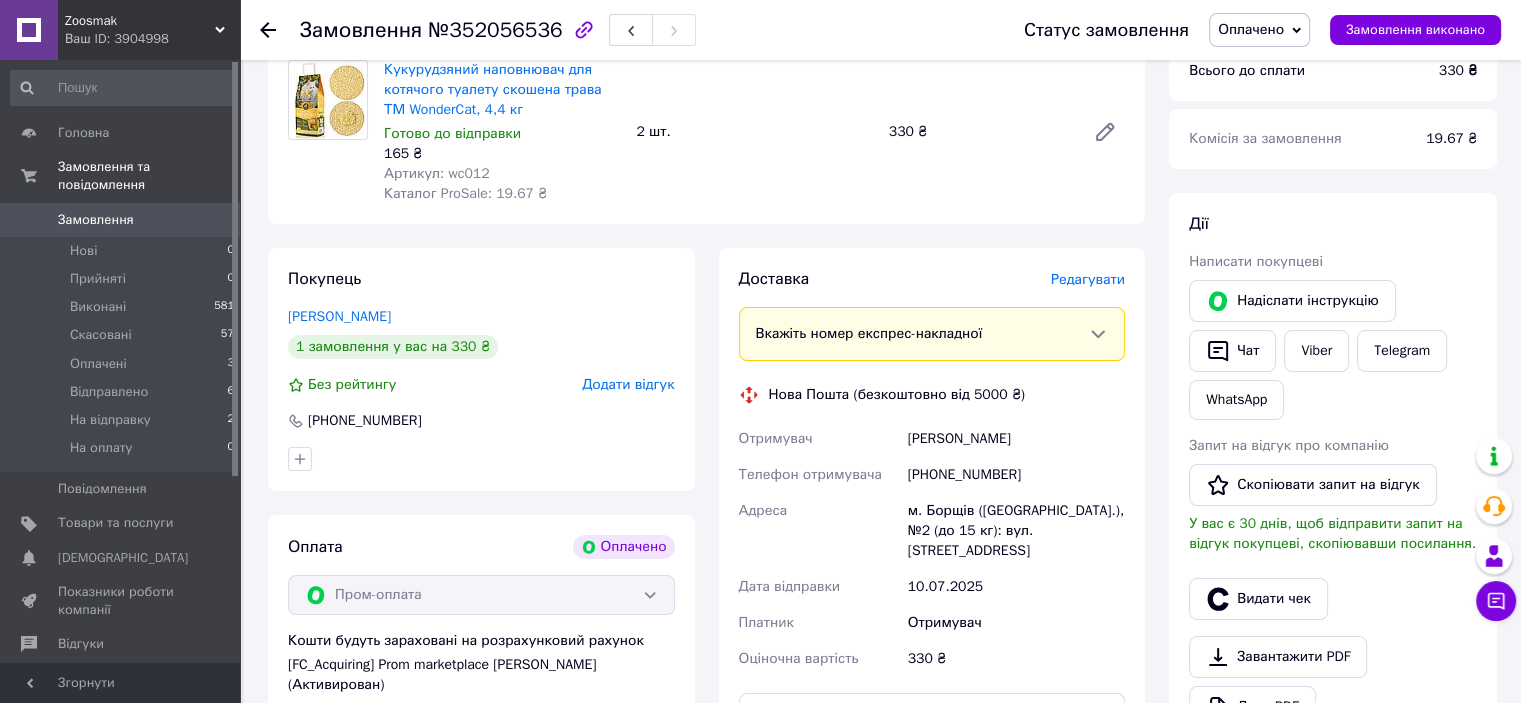 click on "Редагувати" at bounding box center (1088, 279) 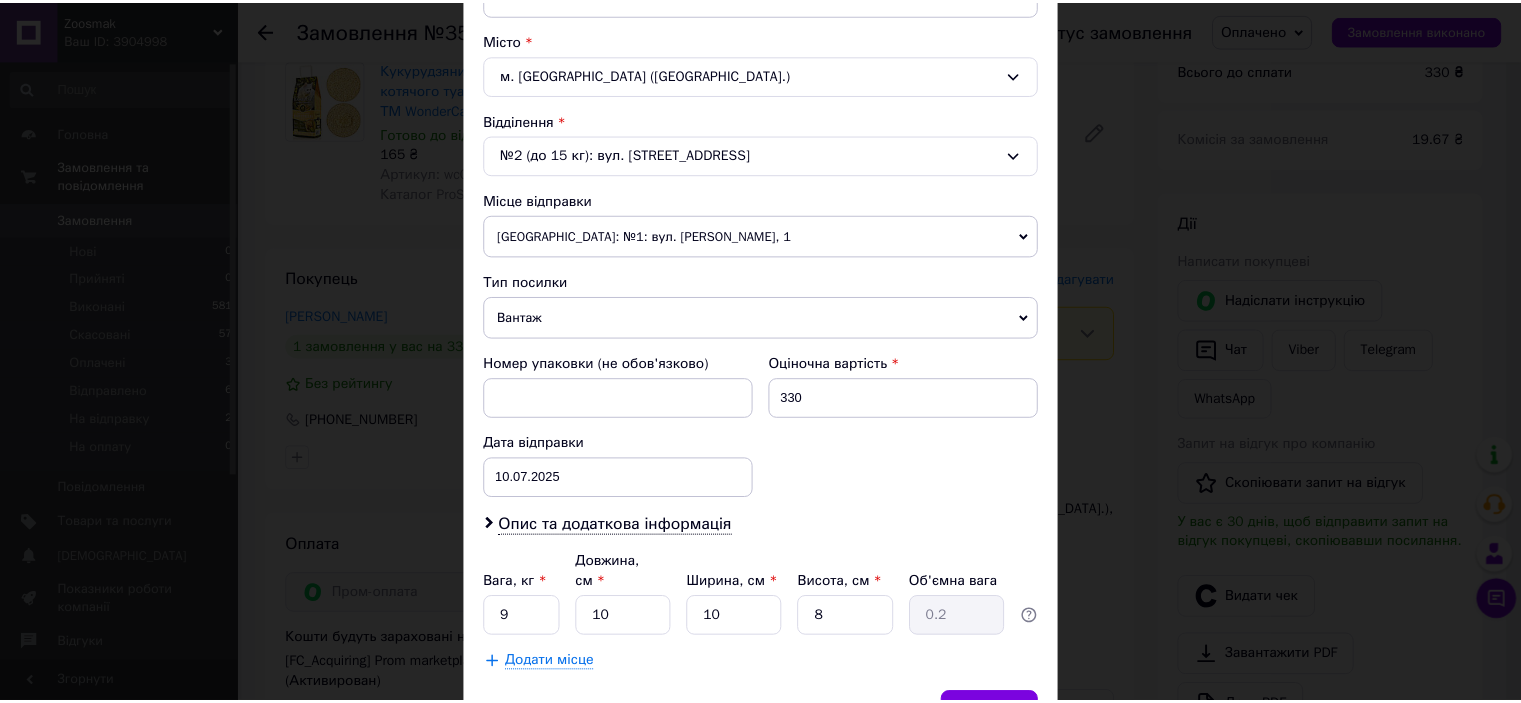 scroll, scrollTop: 619, scrollLeft: 0, axis: vertical 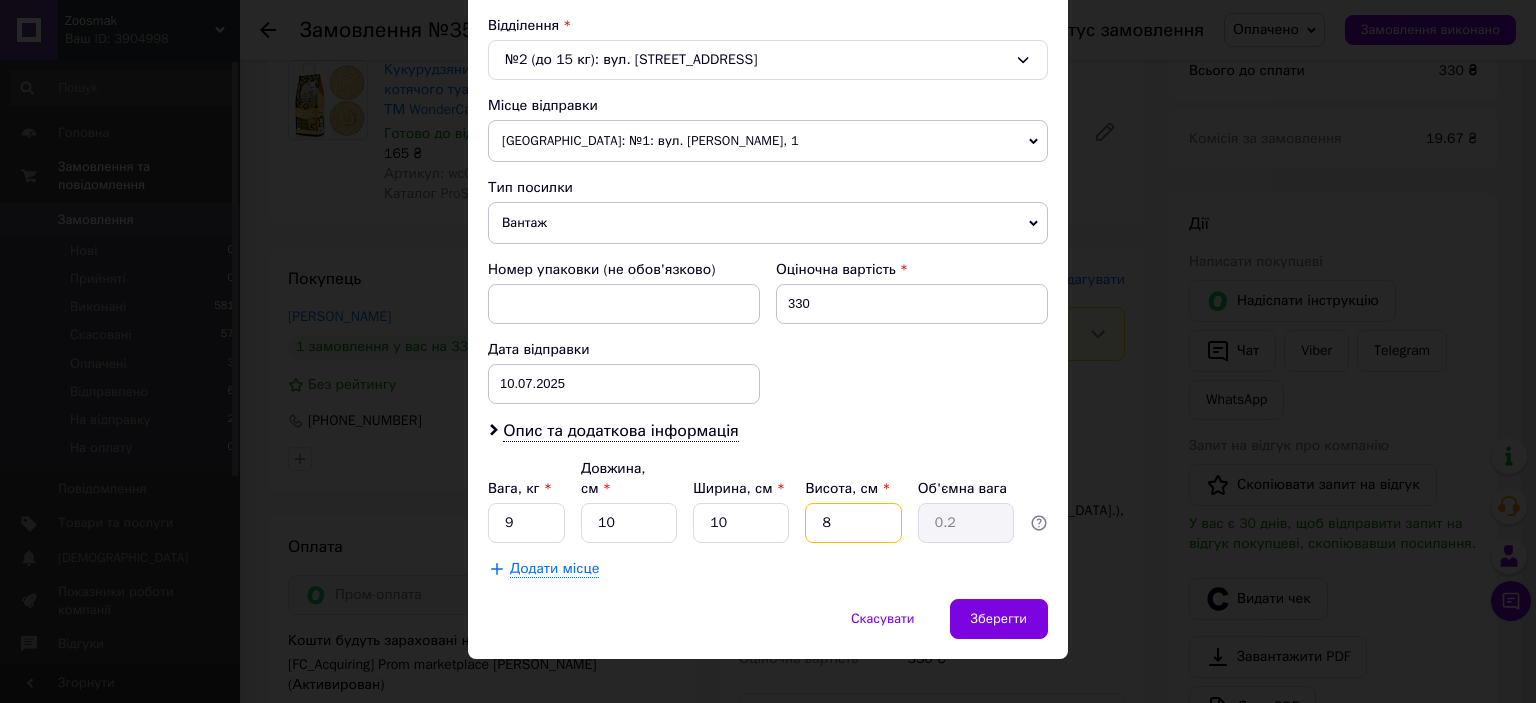 drag, startPoint x: 846, startPoint y: 503, endPoint x: 816, endPoint y: 495, distance: 31.04835 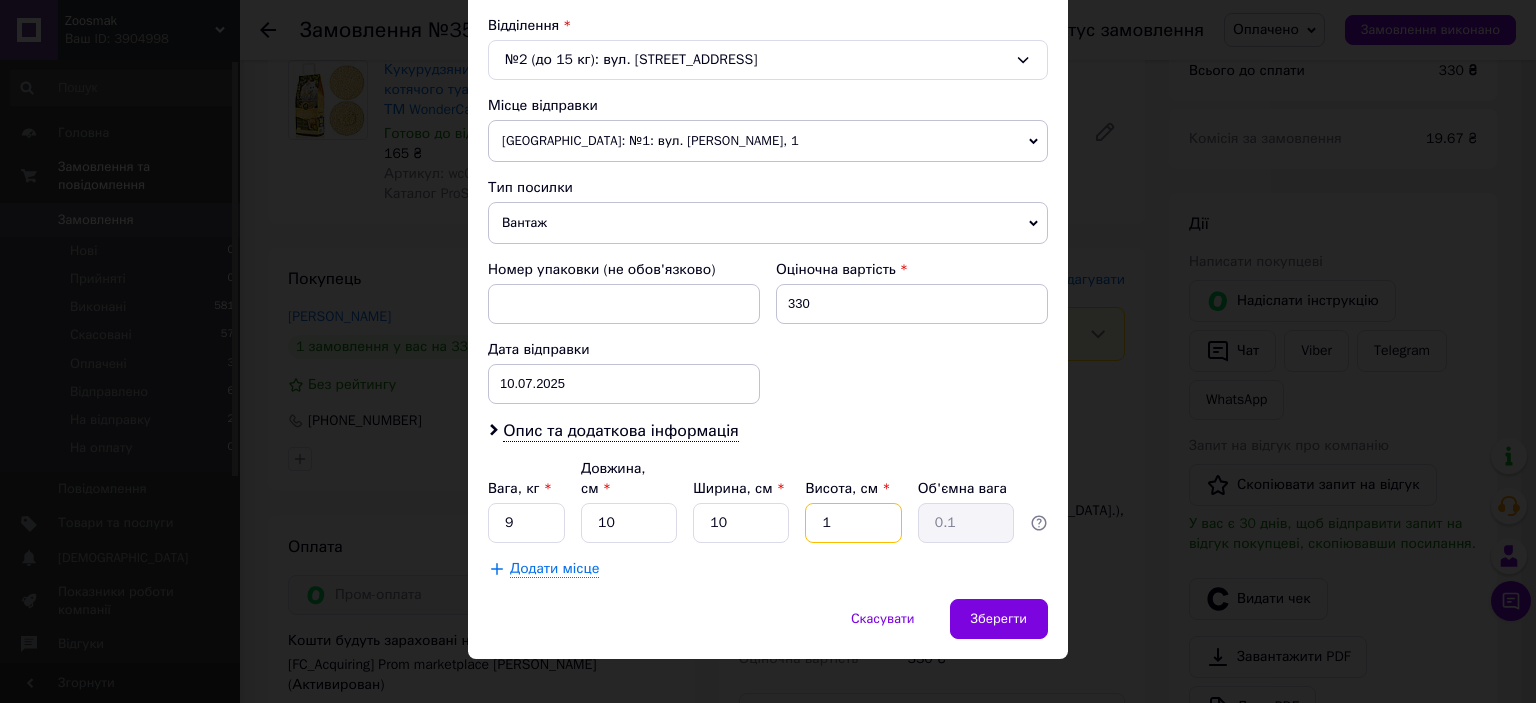 type on "15" 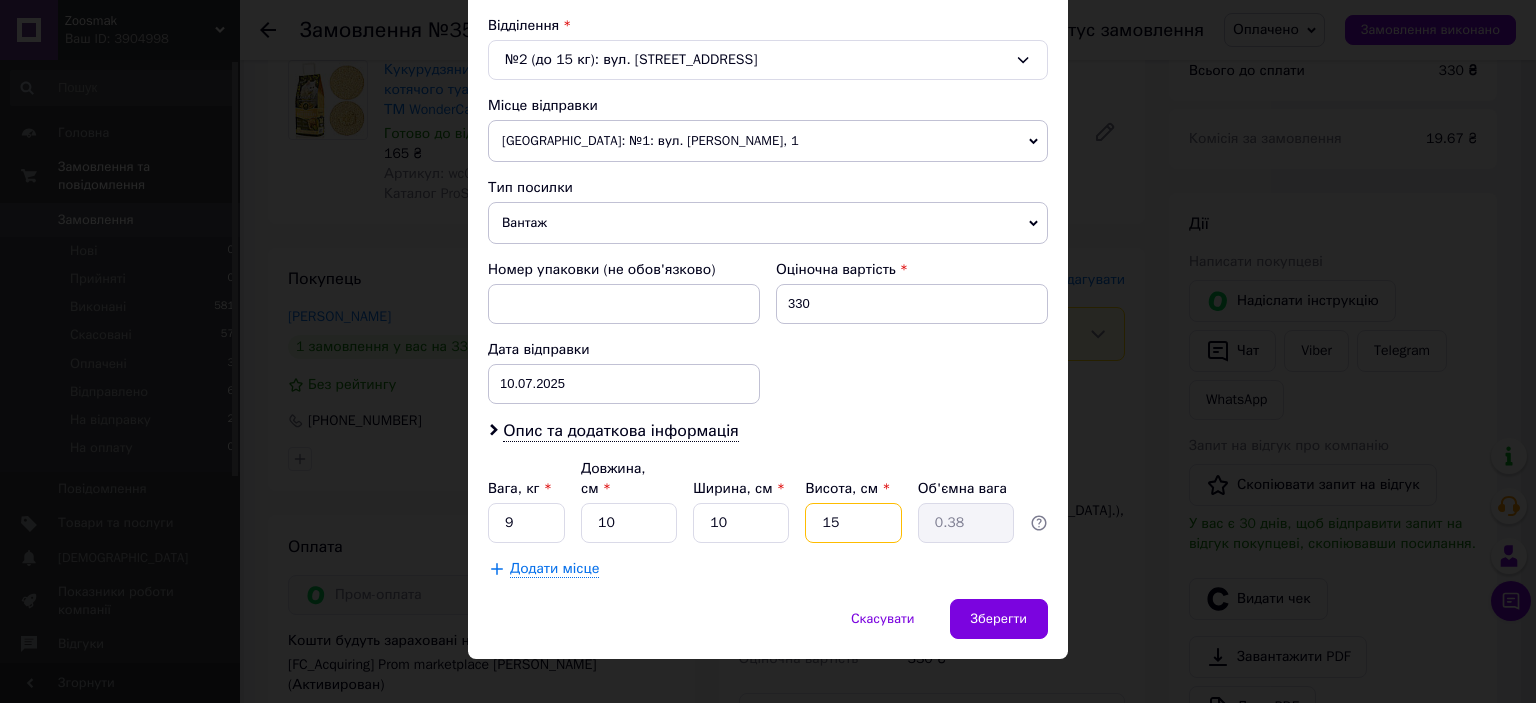 type on "15" 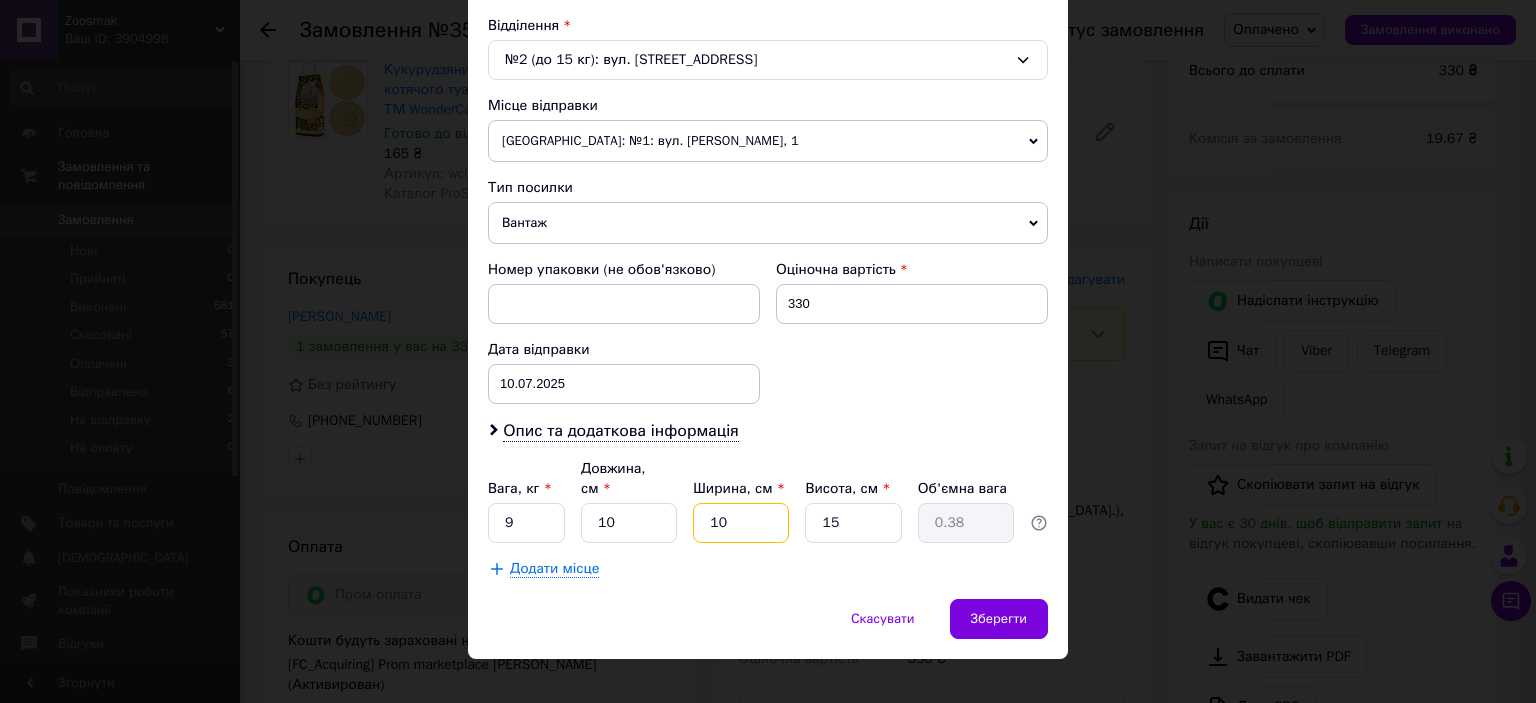 drag, startPoint x: 751, startPoint y: 491, endPoint x: 692, endPoint y: 483, distance: 59.5399 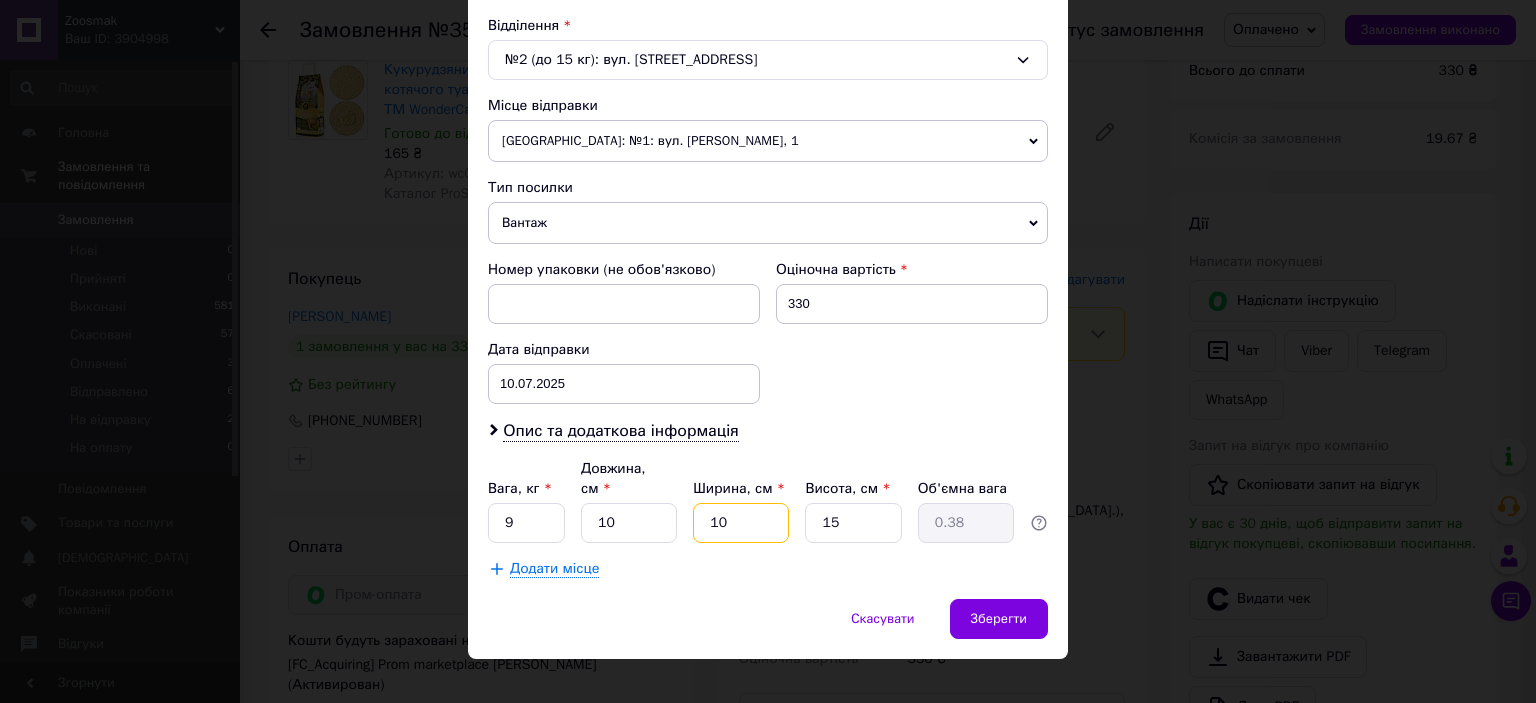 type on "1" 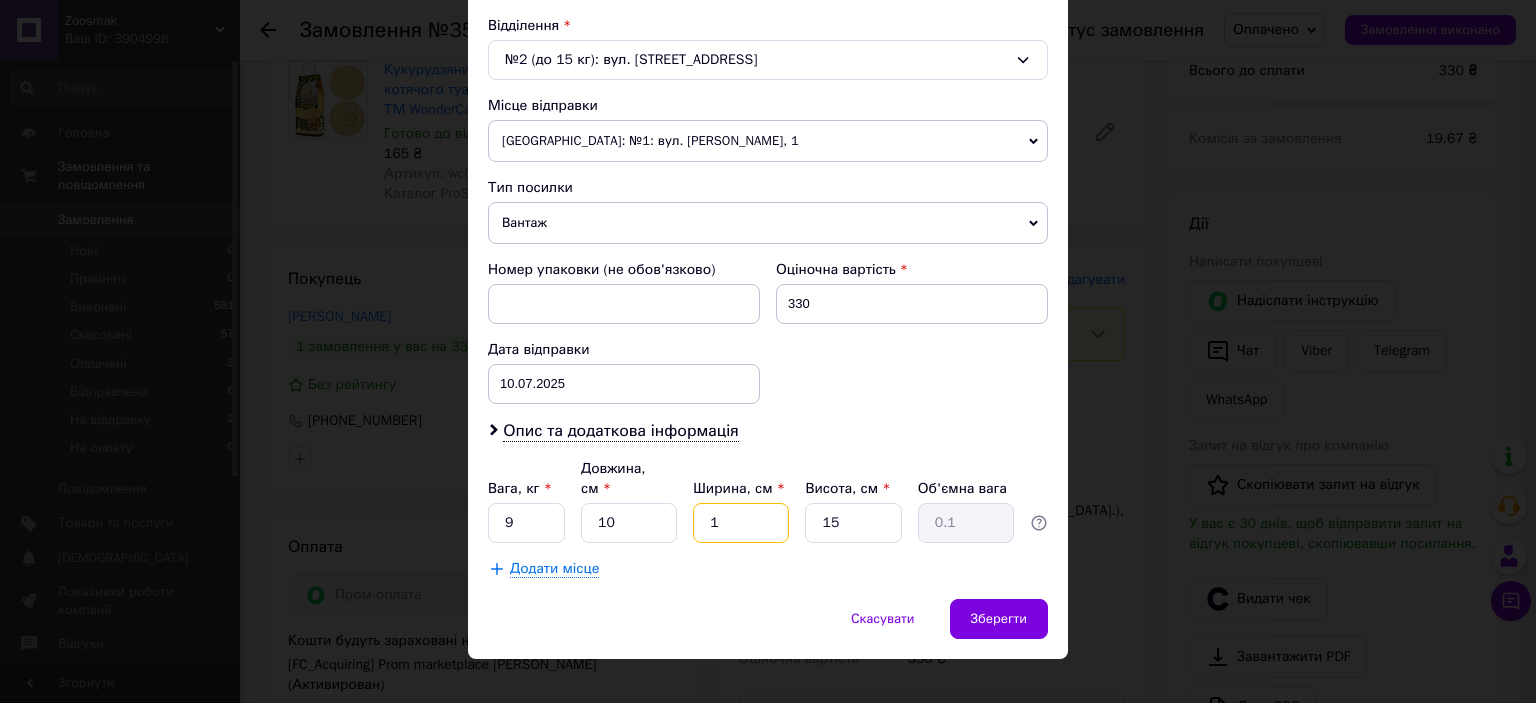 type on "15" 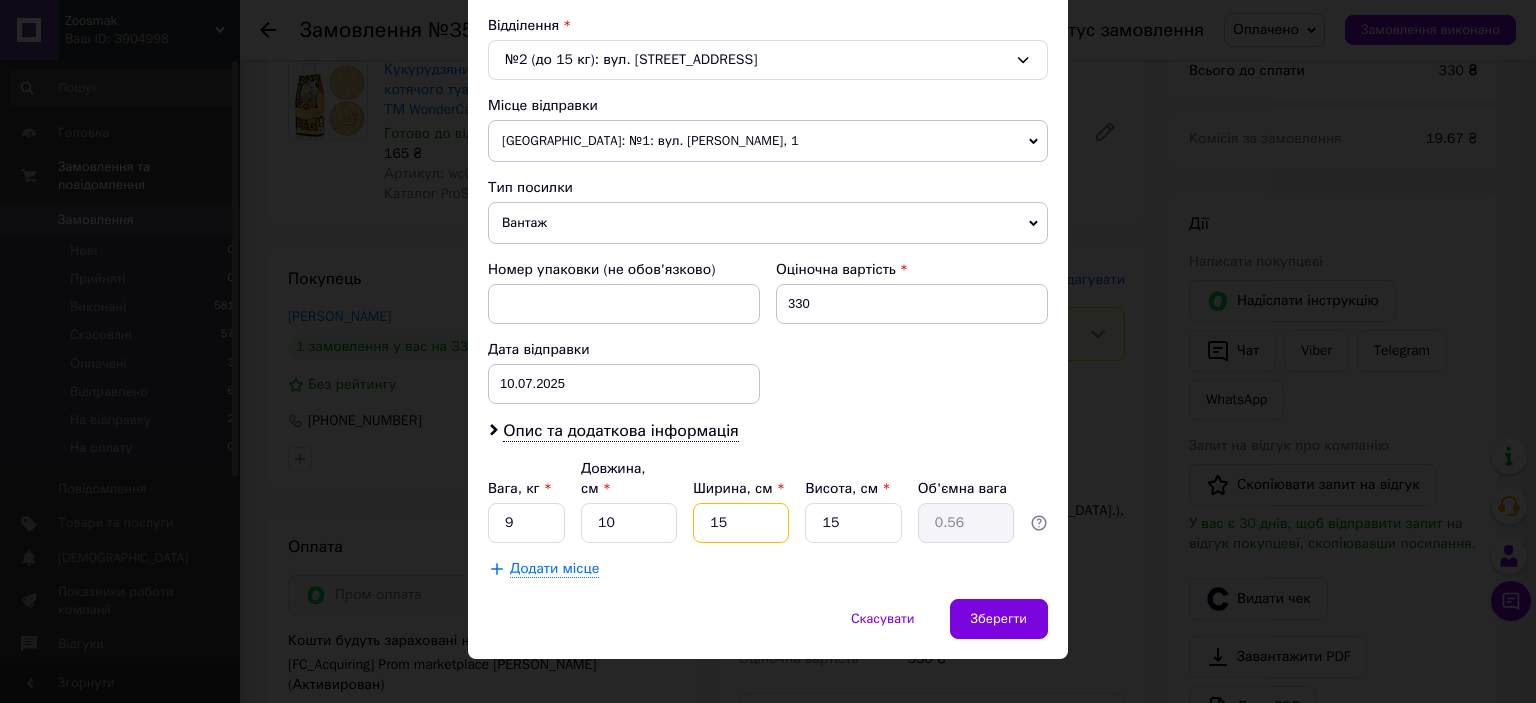 type on "15" 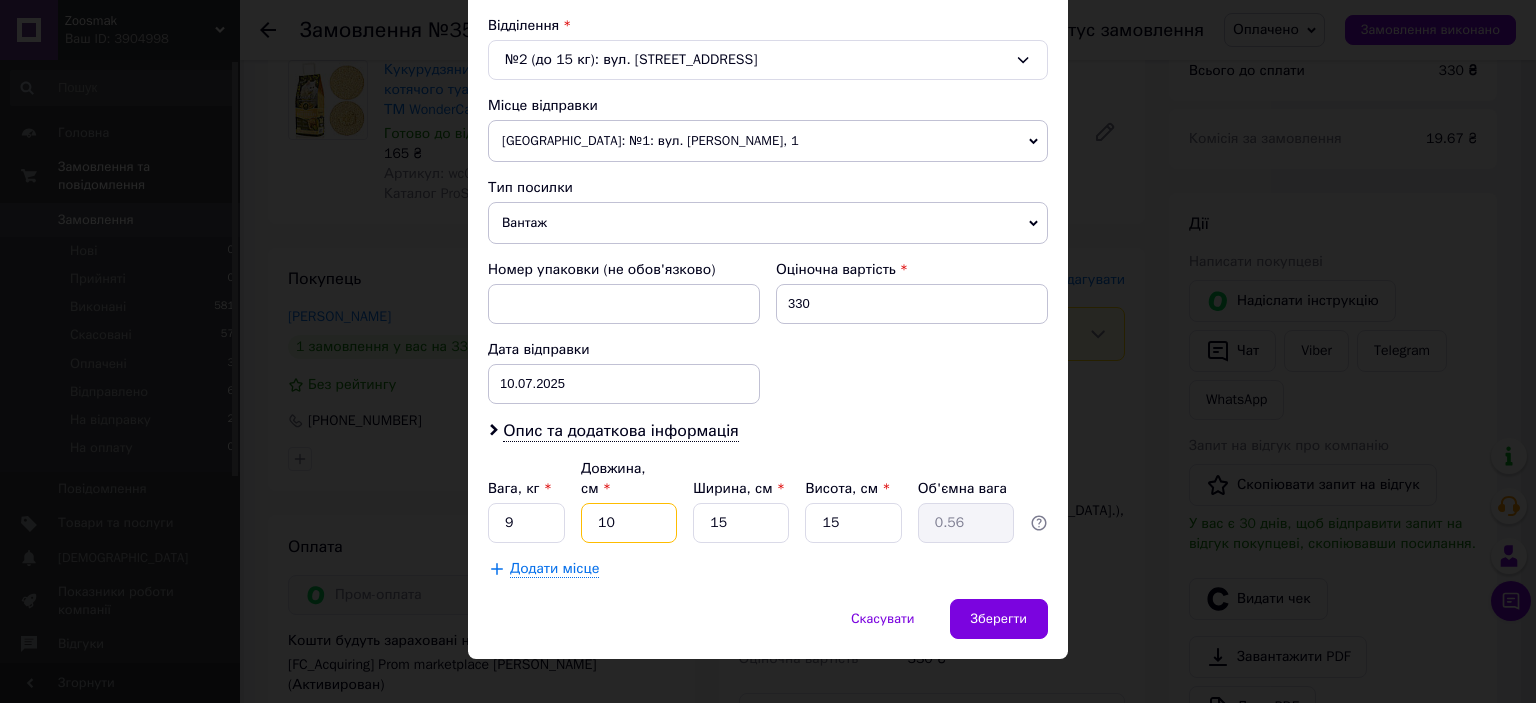 drag, startPoint x: 607, startPoint y: 499, endPoint x: 588, endPoint y: 498, distance: 19.026299 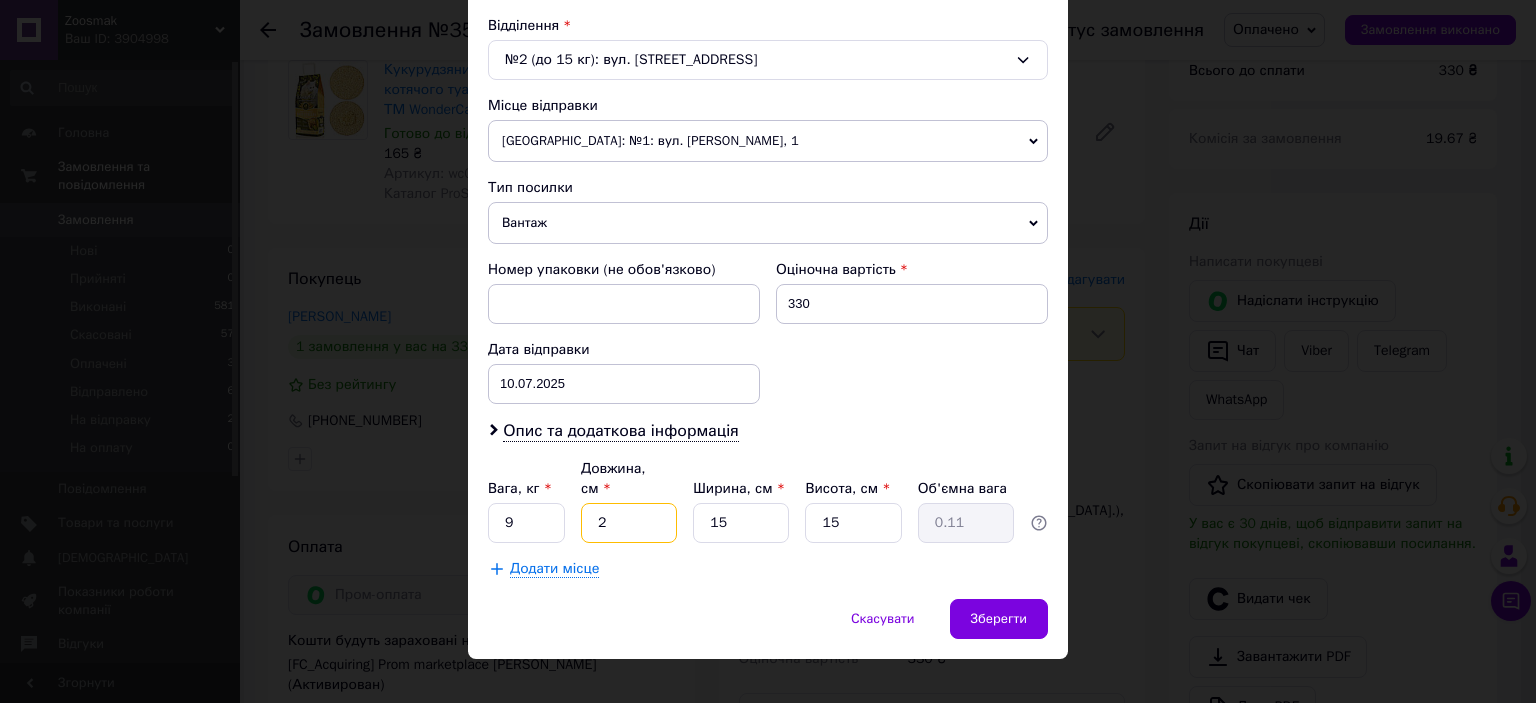 type on "25" 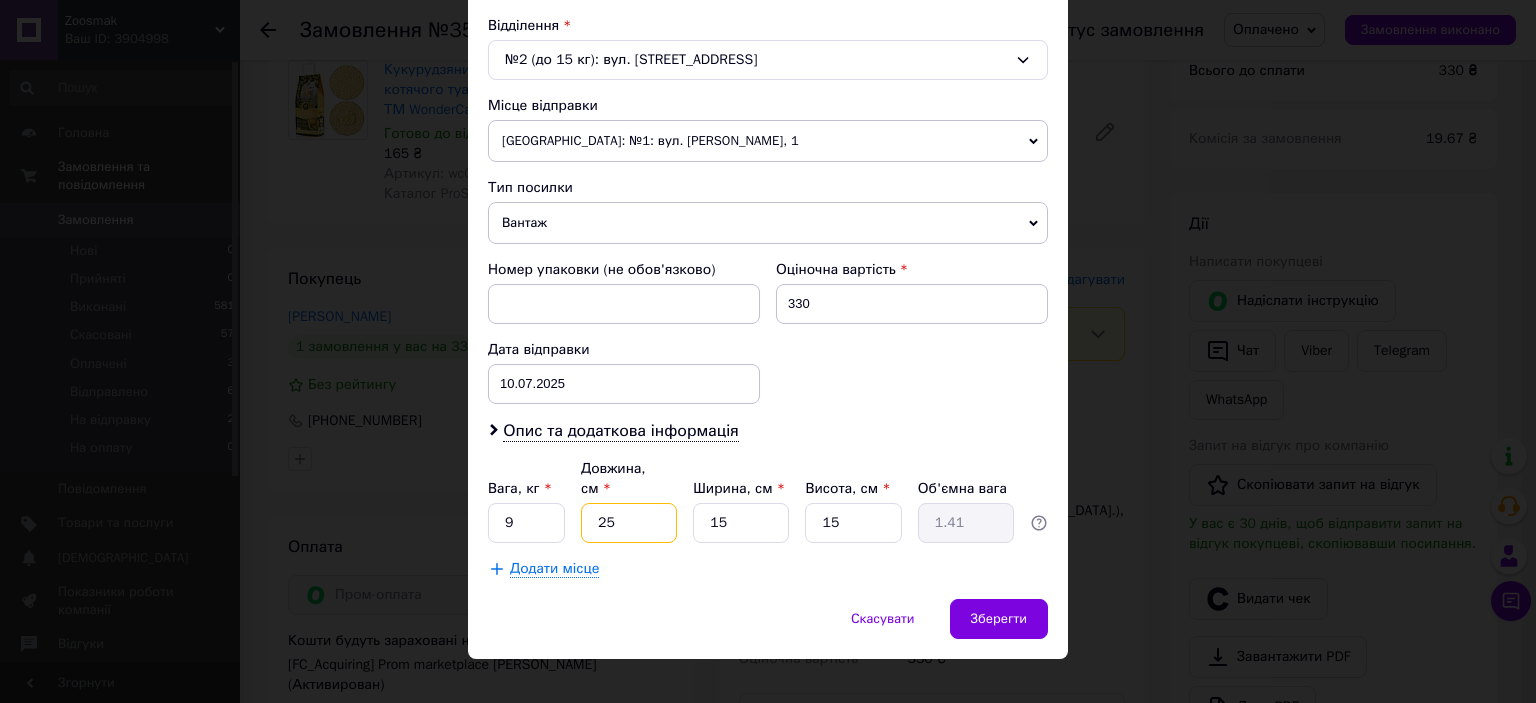 type on "25" 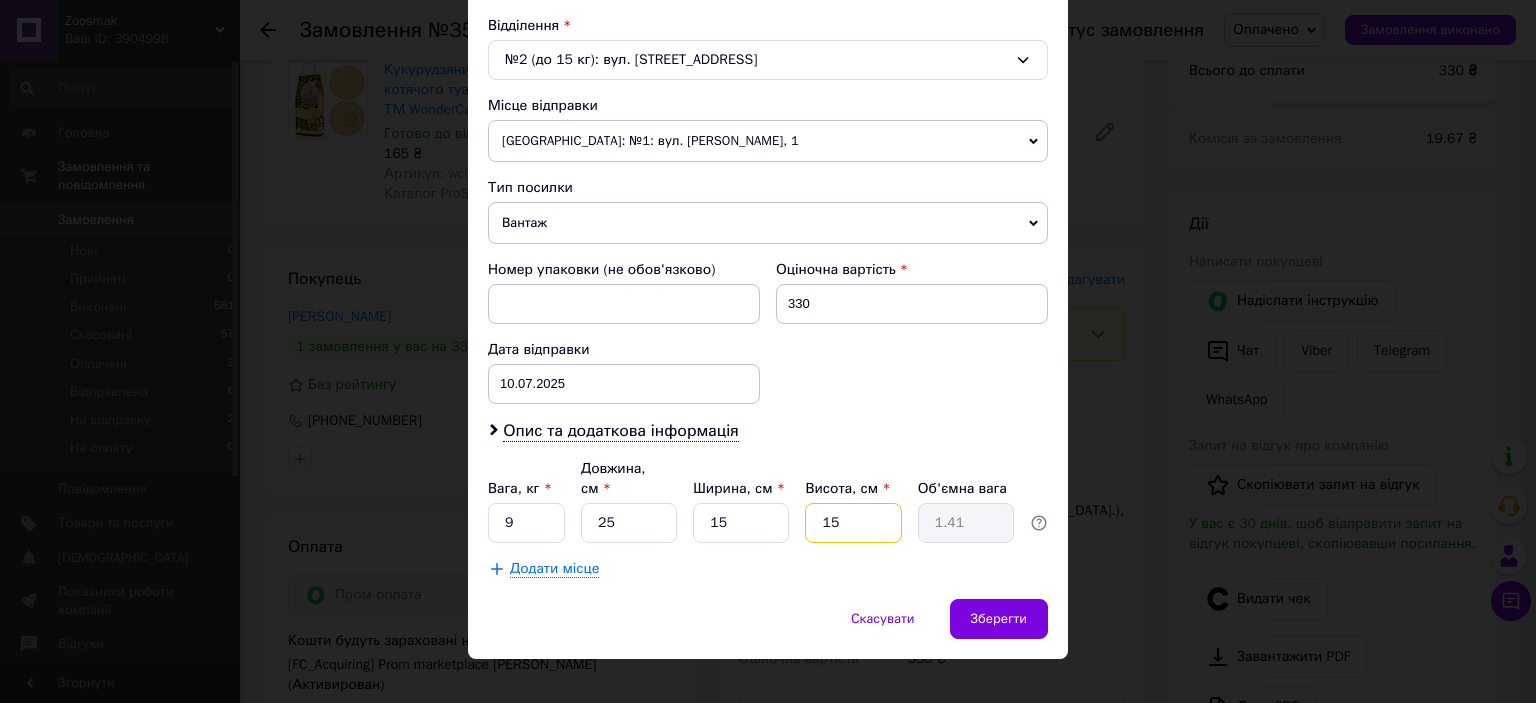 click on "15" at bounding box center (853, 523) 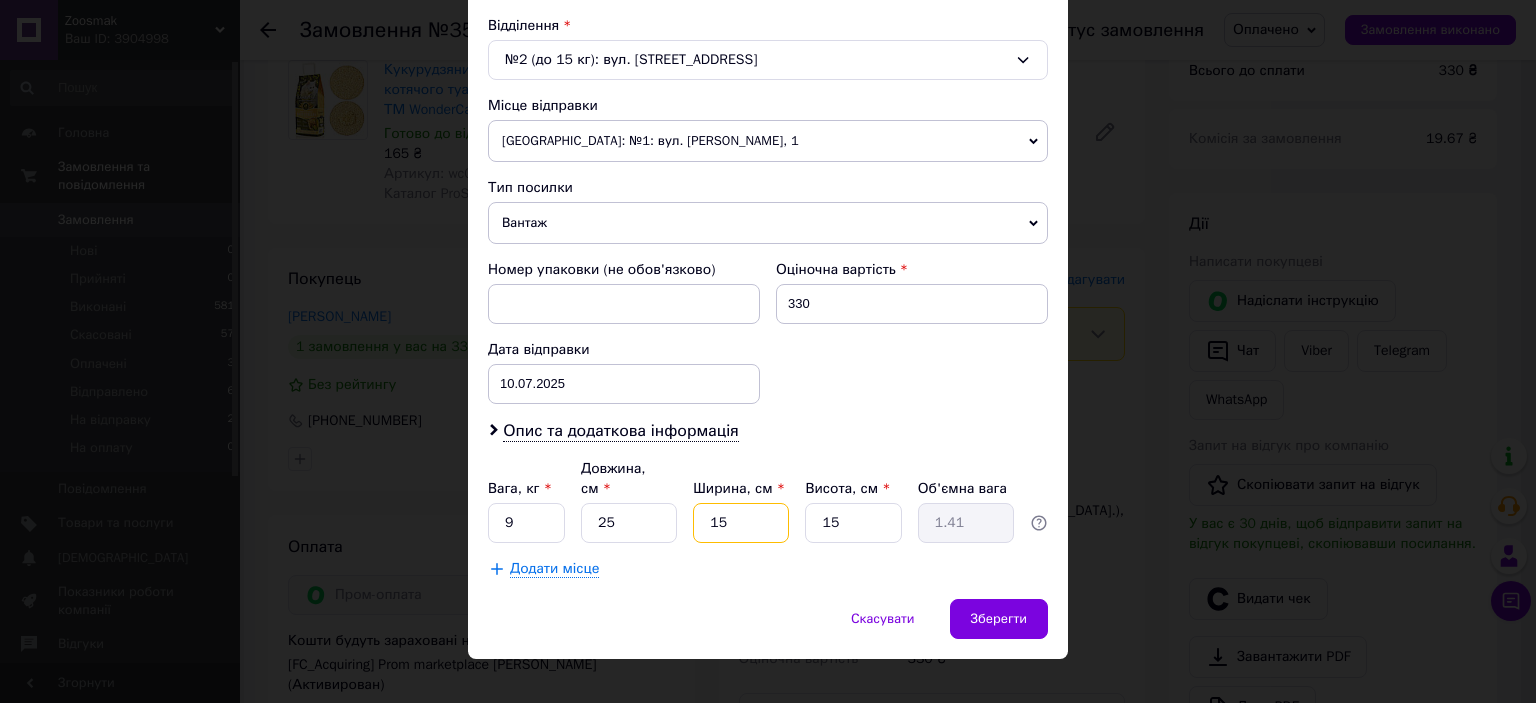 drag, startPoint x: 706, startPoint y: 498, endPoint x: 759, endPoint y: 498, distance: 53 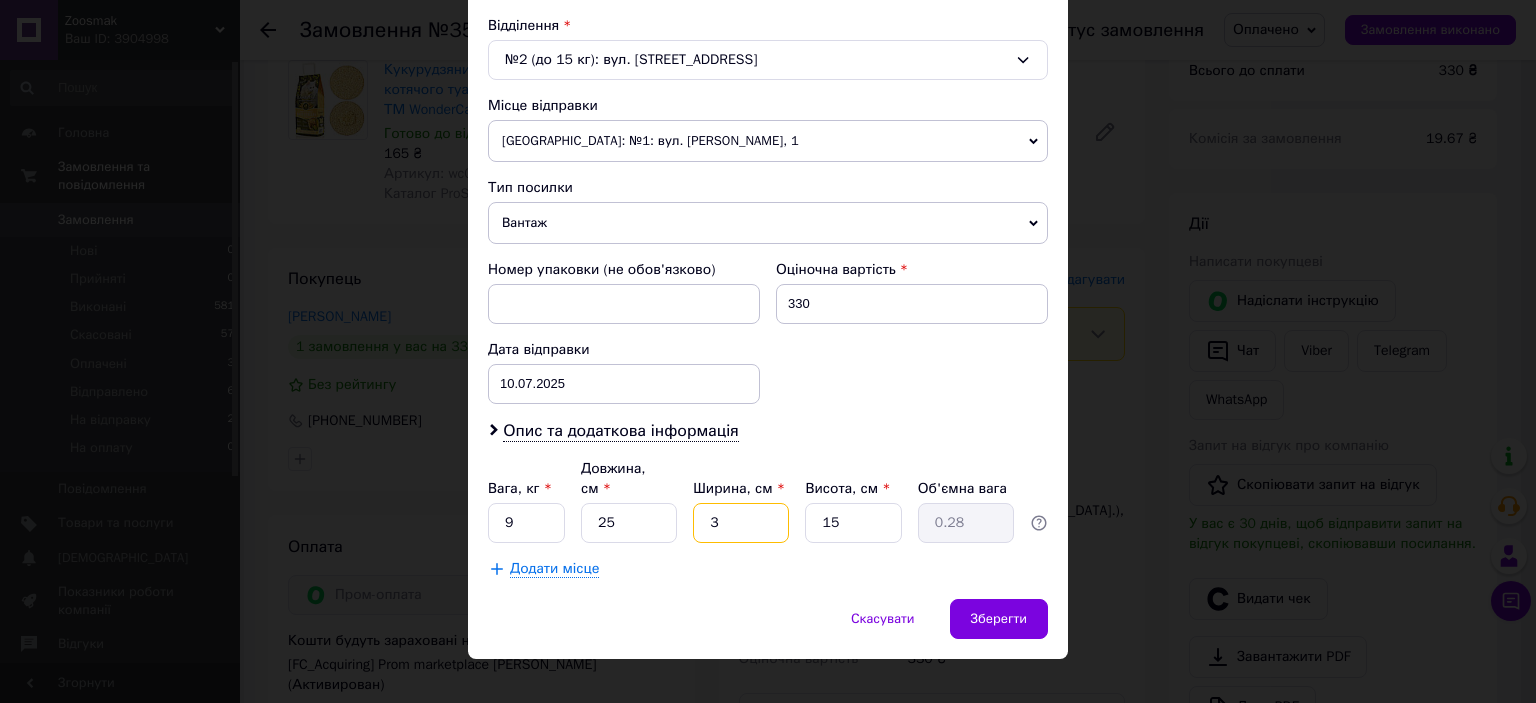 type on "30" 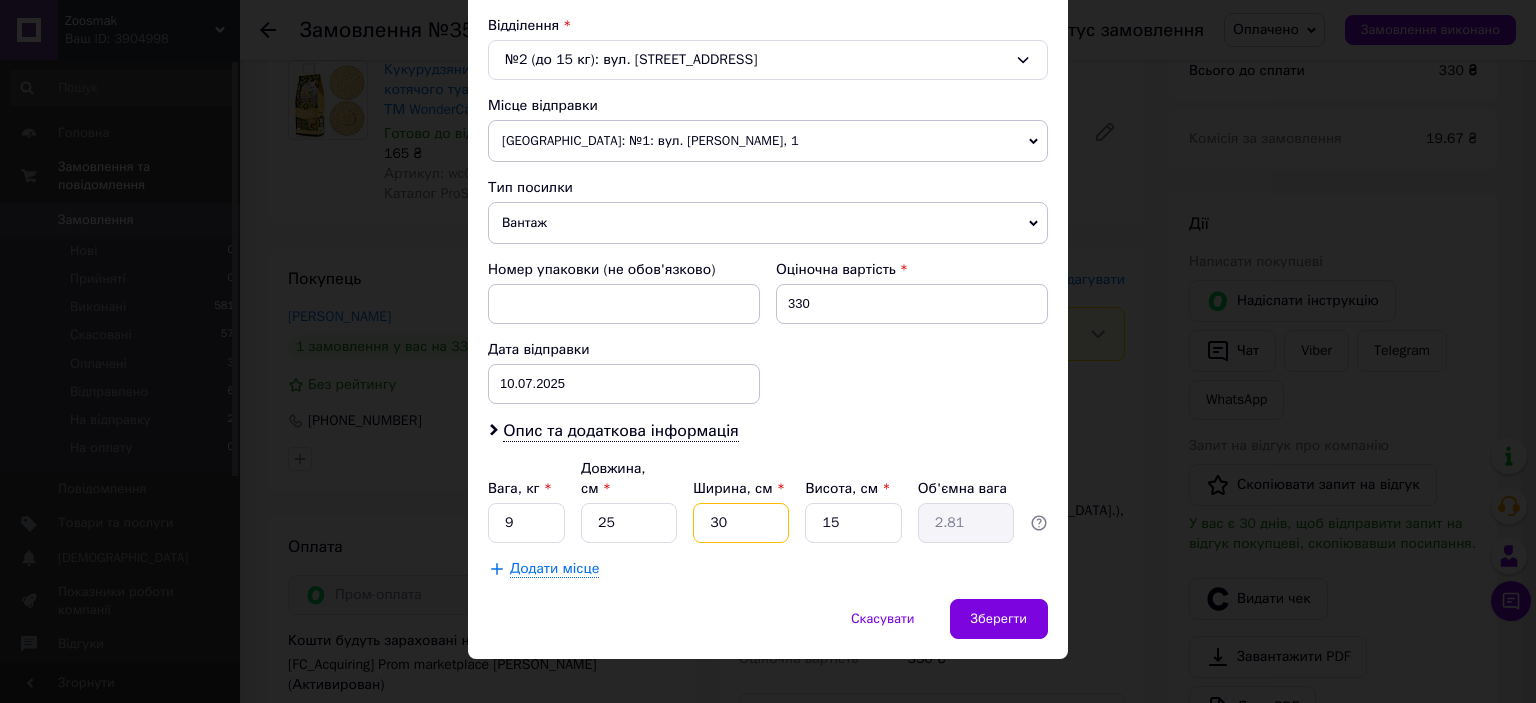 type on "30" 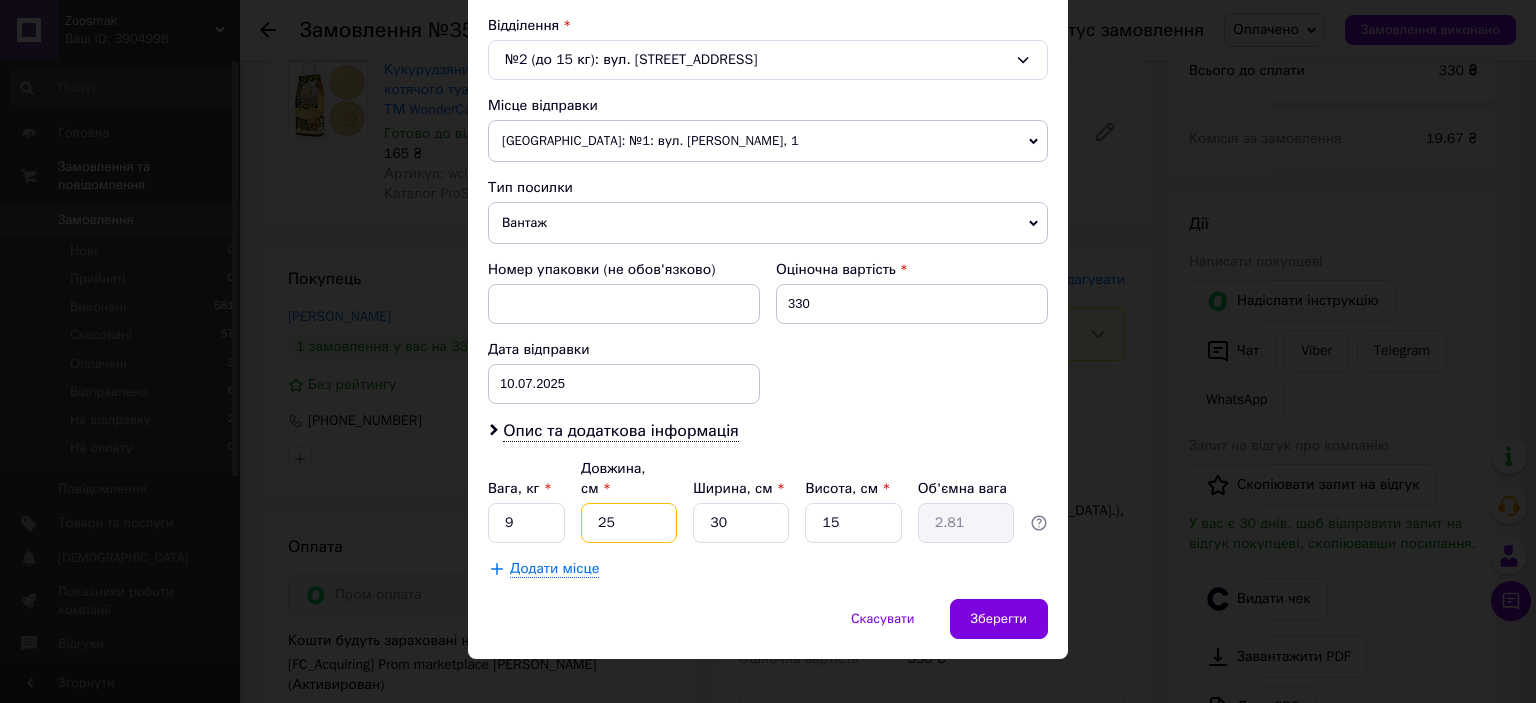 drag, startPoint x: 600, startPoint y: 501, endPoint x: 668, endPoint y: 501, distance: 68 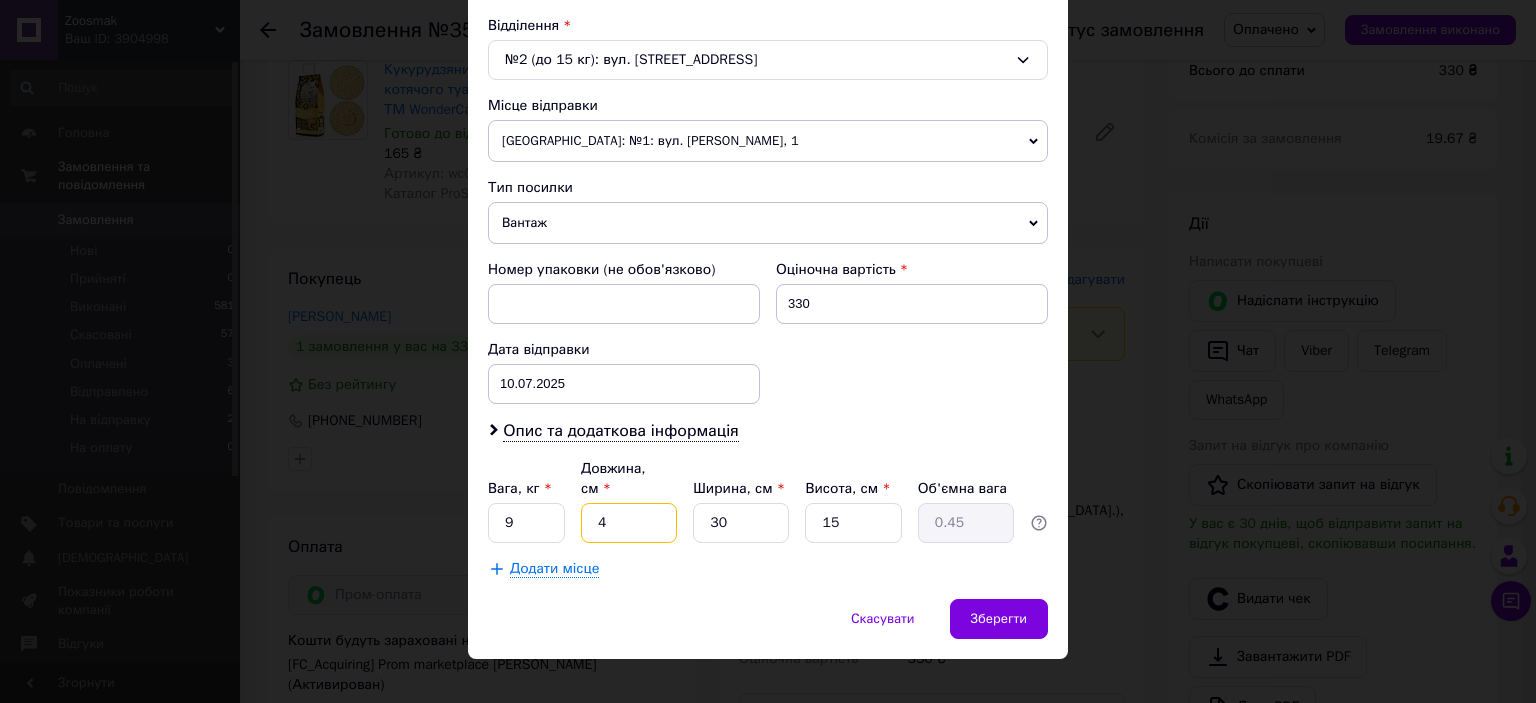 type on "40" 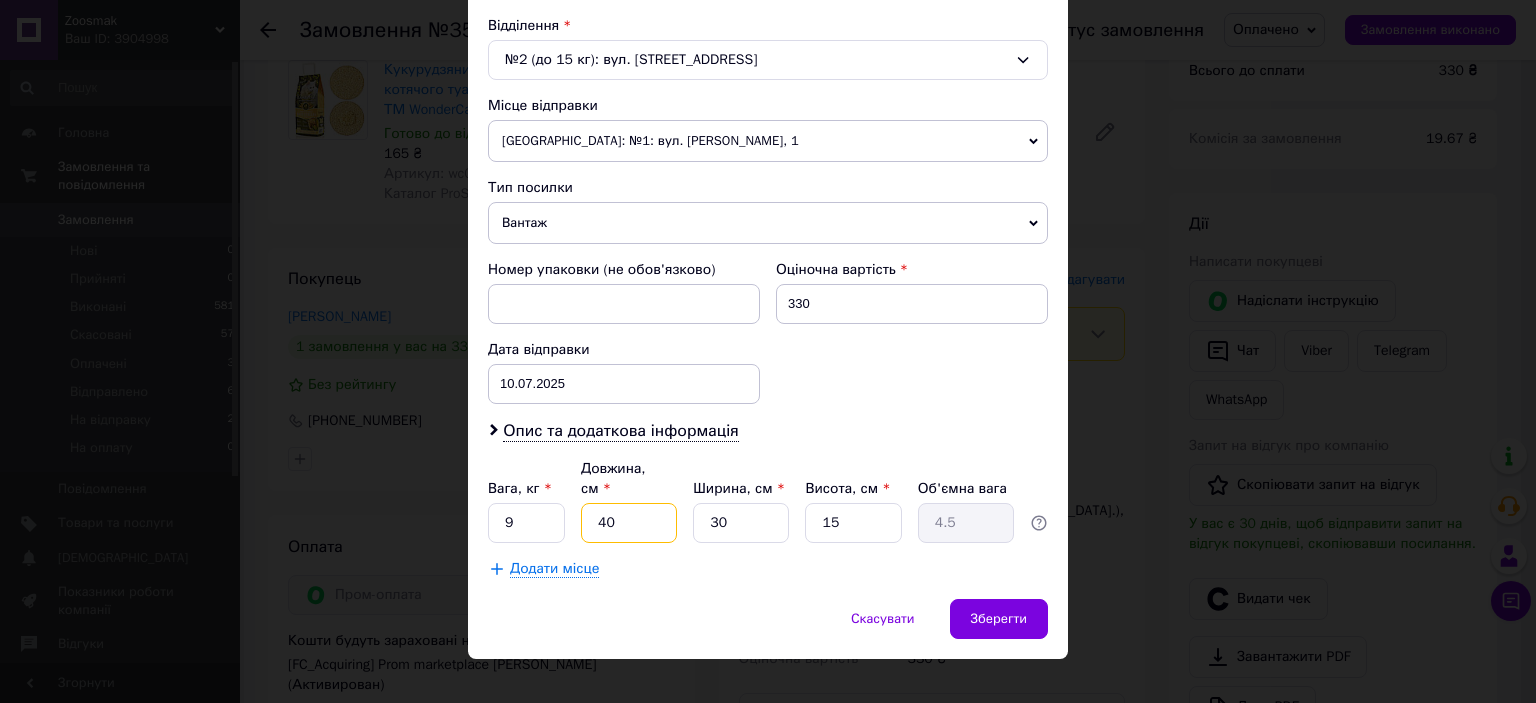 type on "40" 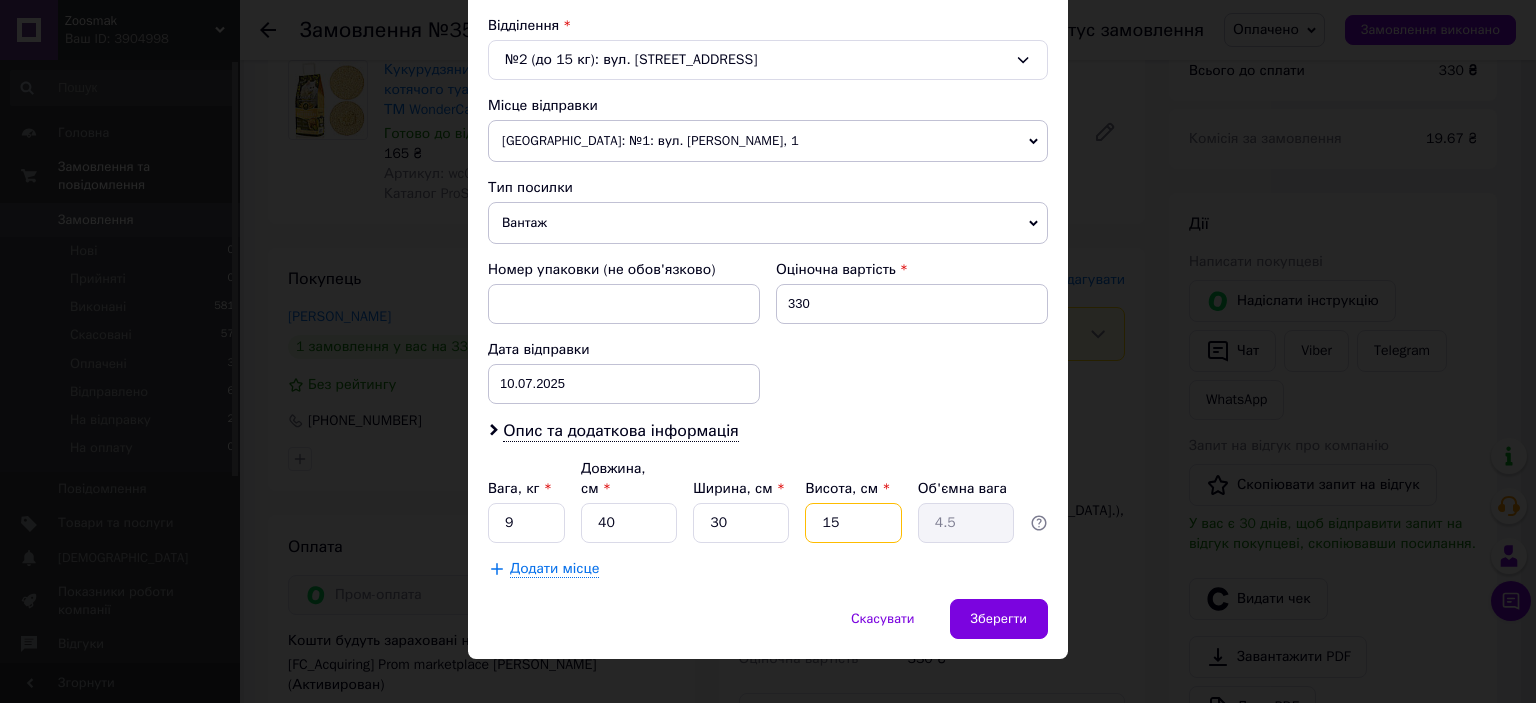 drag, startPoint x: 812, startPoint y: 499, endPoint x: 856, endPoint y: 499, distance: 44 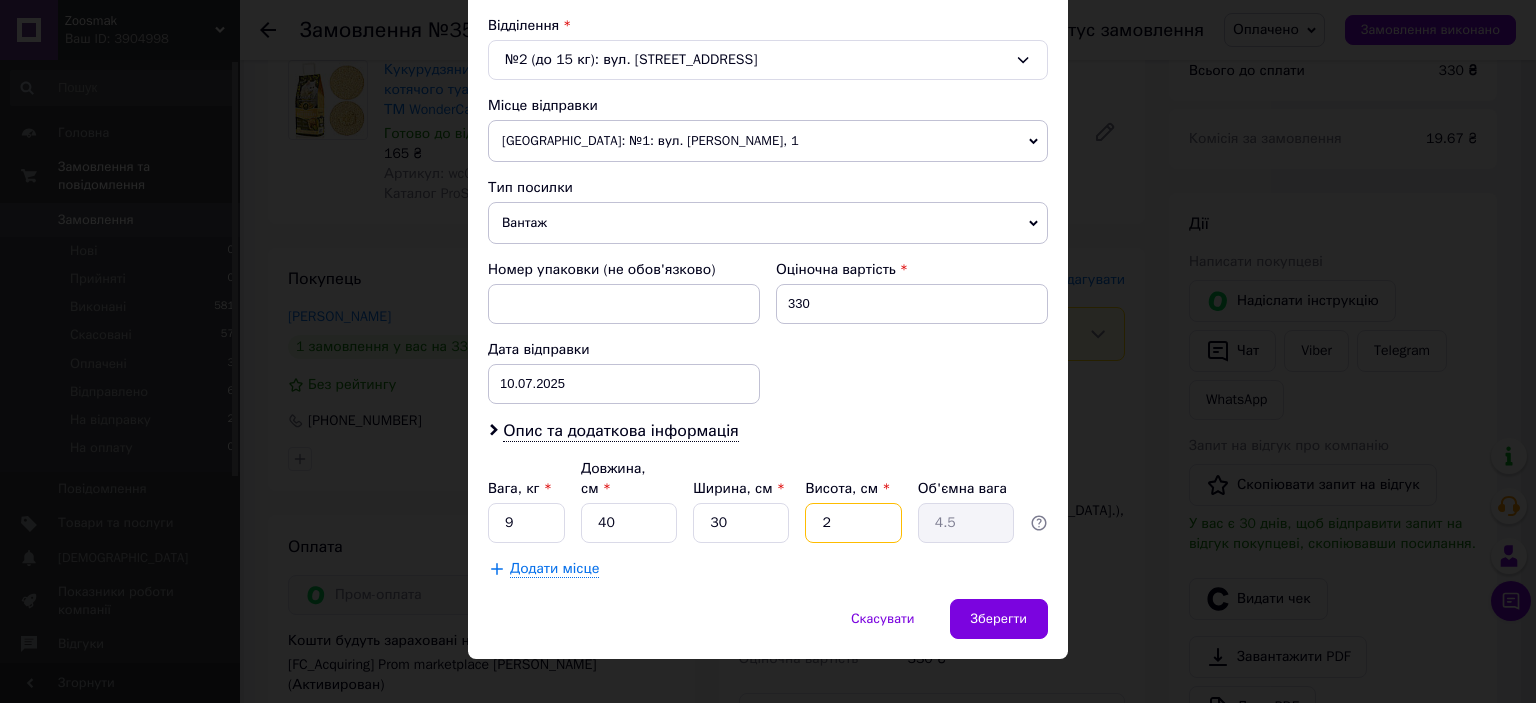type on "0.6" 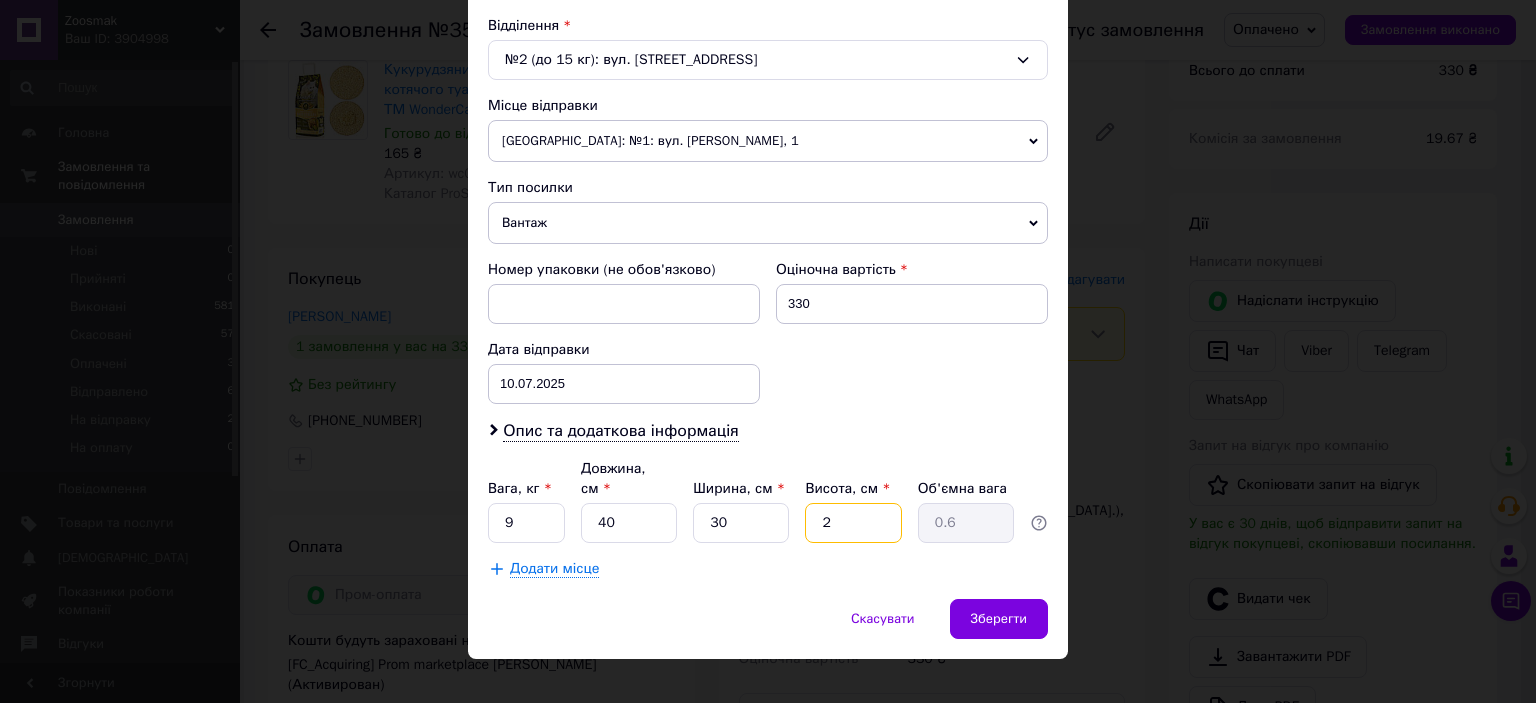 type on "25" 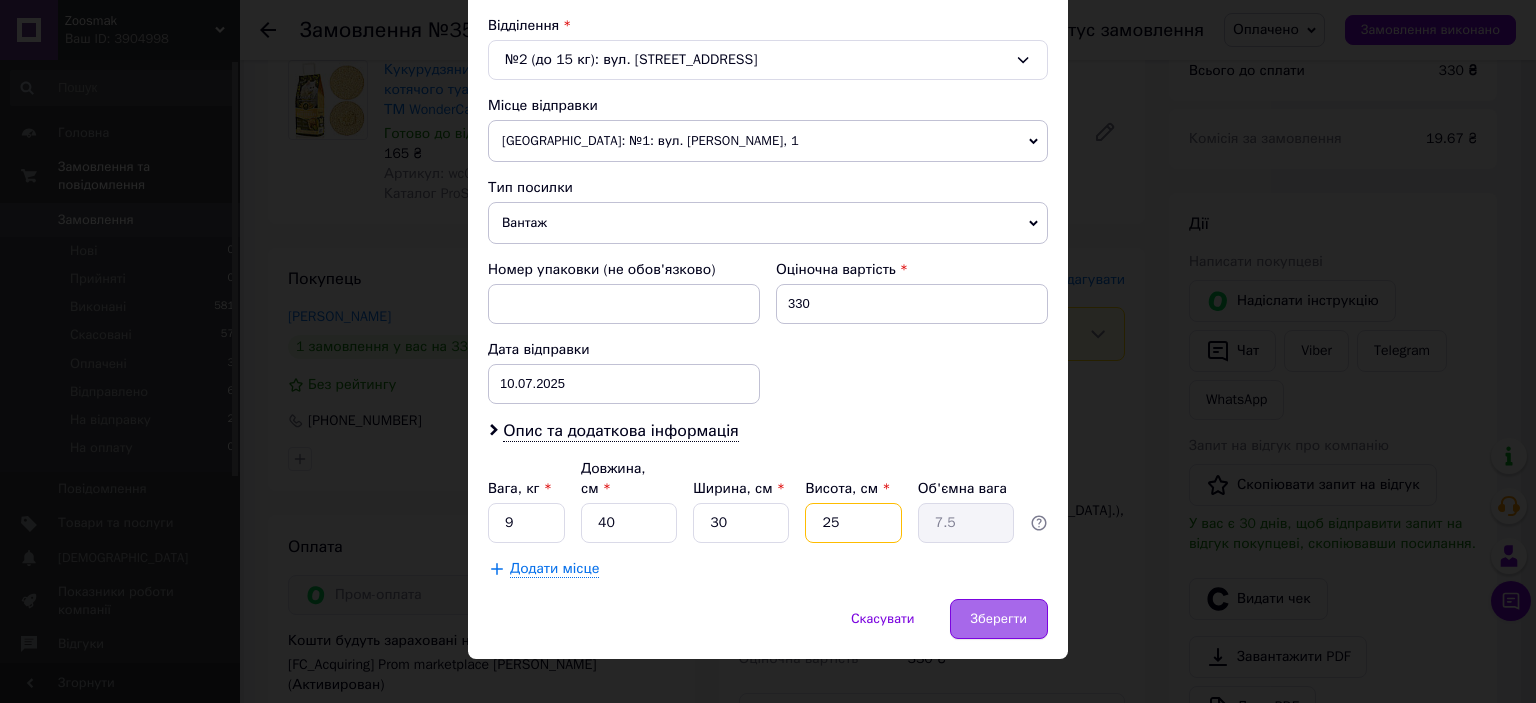 type on "25" 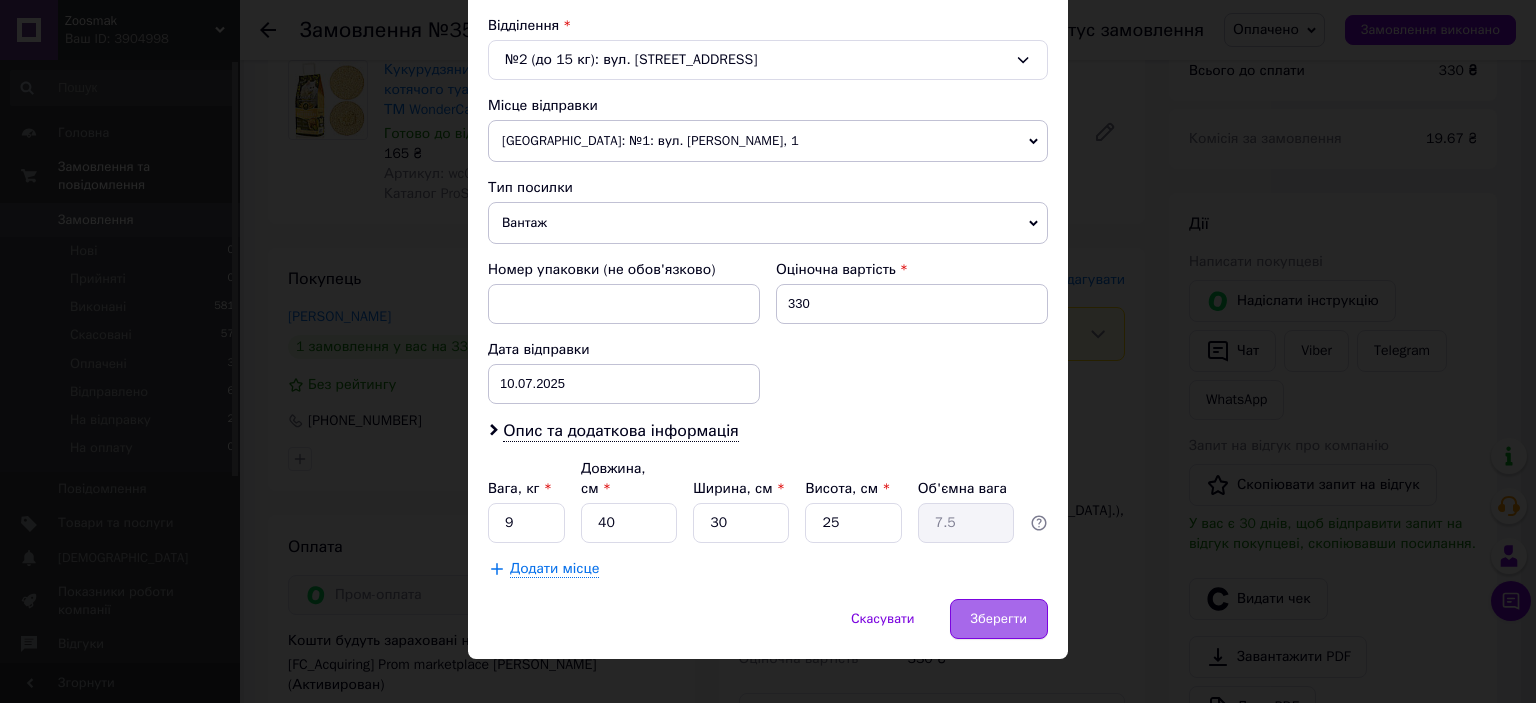 click on "Зберегти" at bounding box center [999, 619] 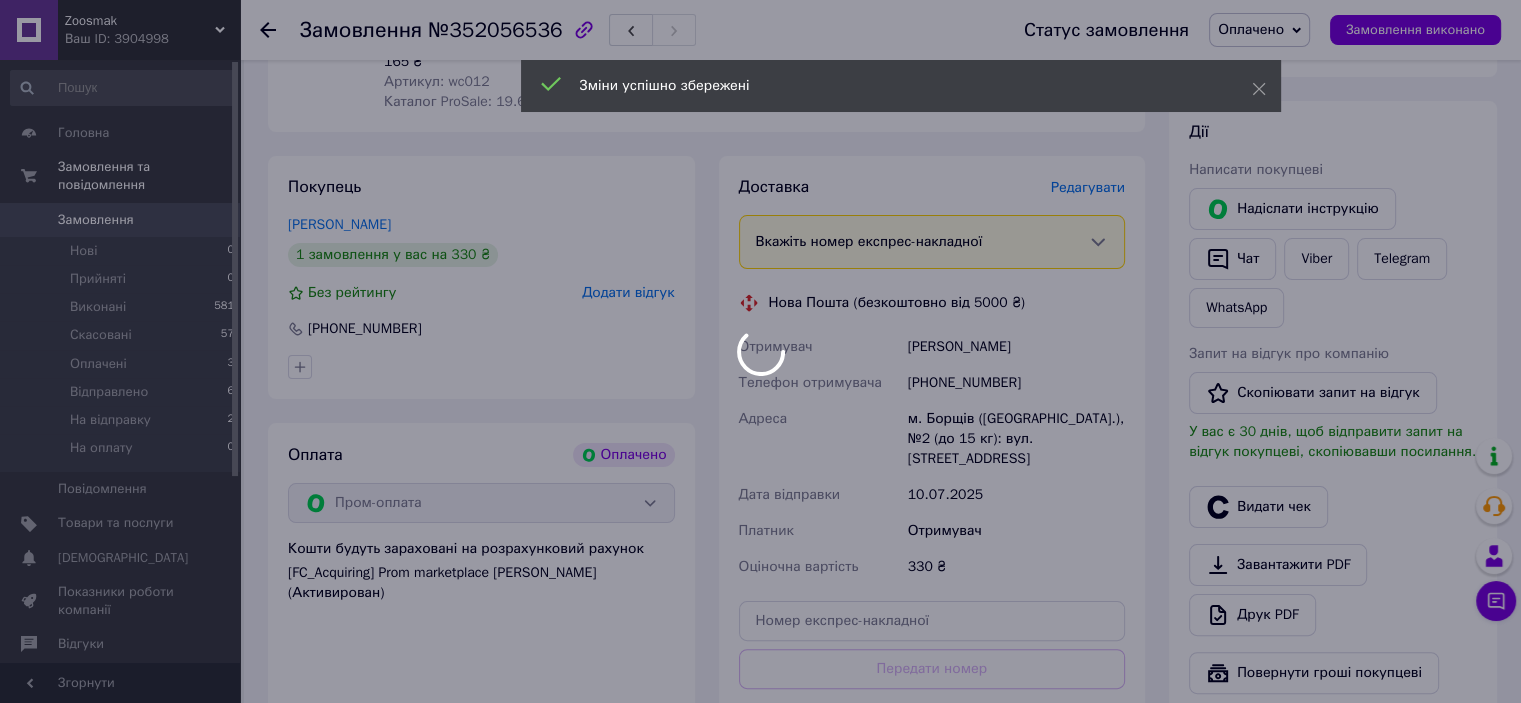 scroll, scrollTop: 466, scrollLeft: 0, axis: vertical 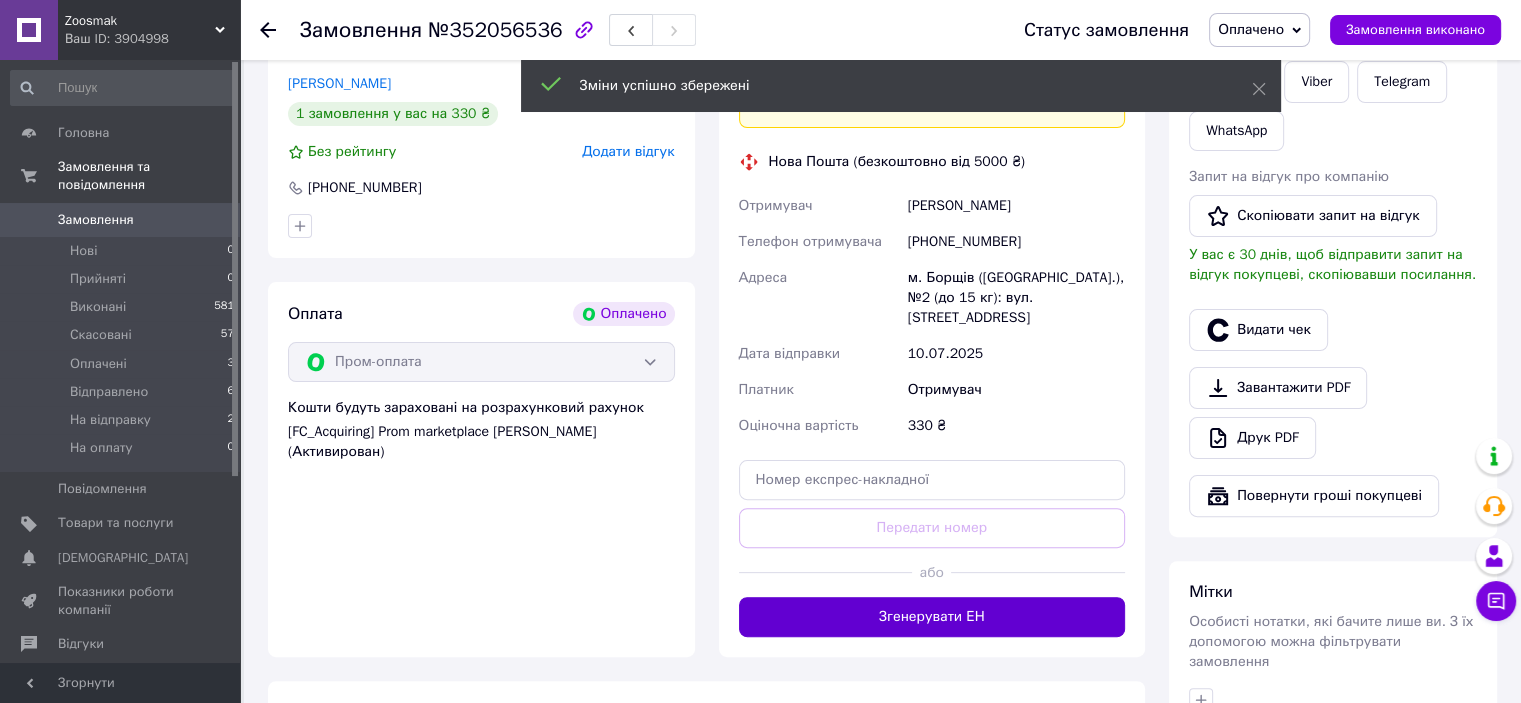 click on "Згенерувати ЕН" at bounding box center (932, 617) 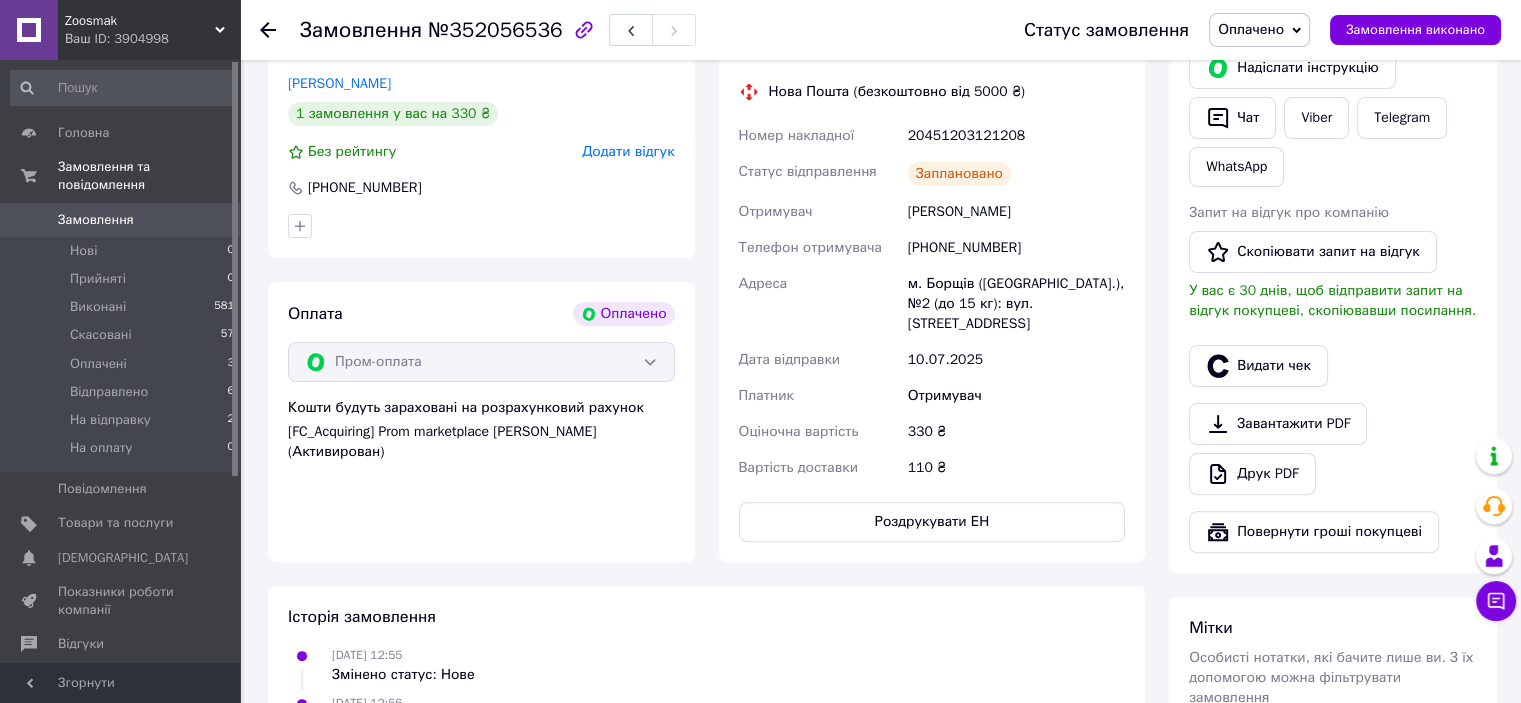 click on "20451203121208" at bounding box center [1016, 136] 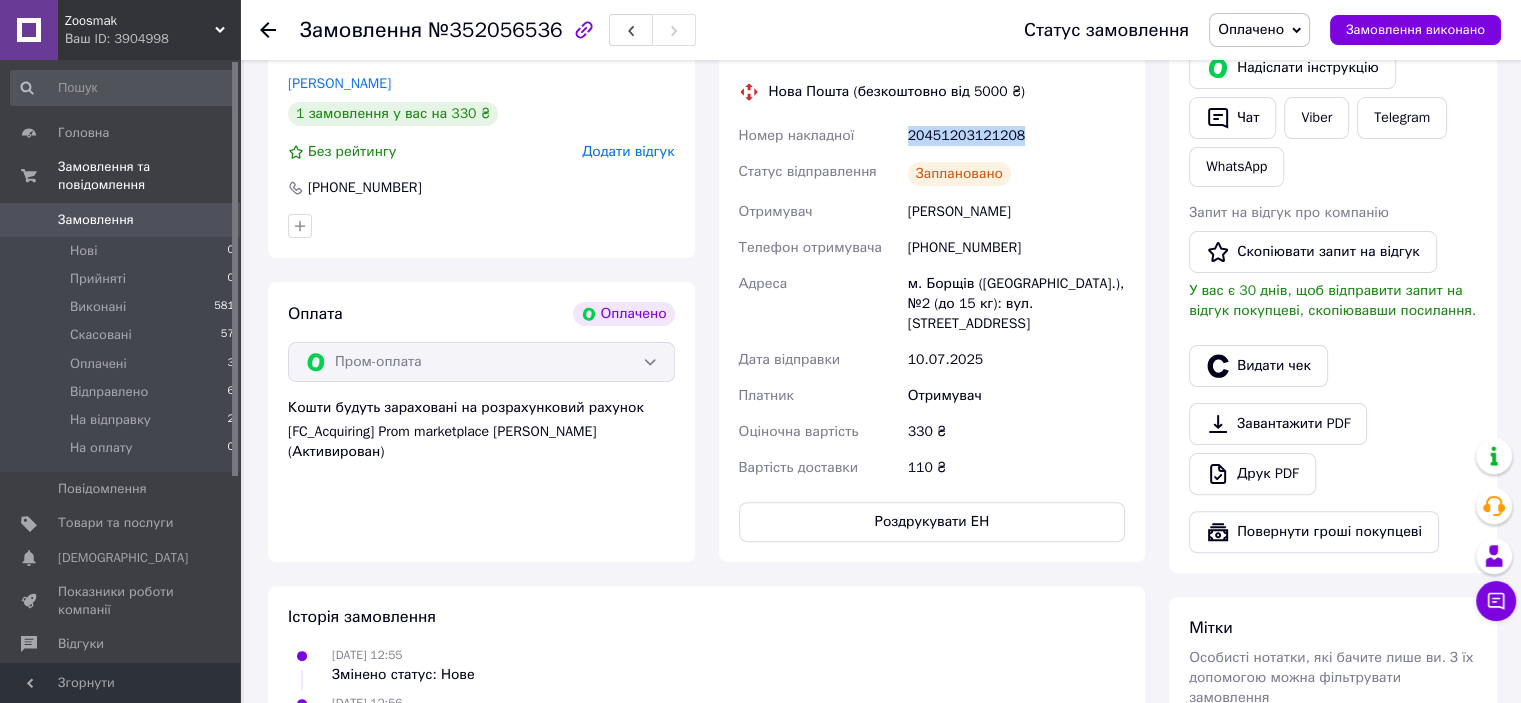 click on "20451203121208" at bounding box center (1016, 136) 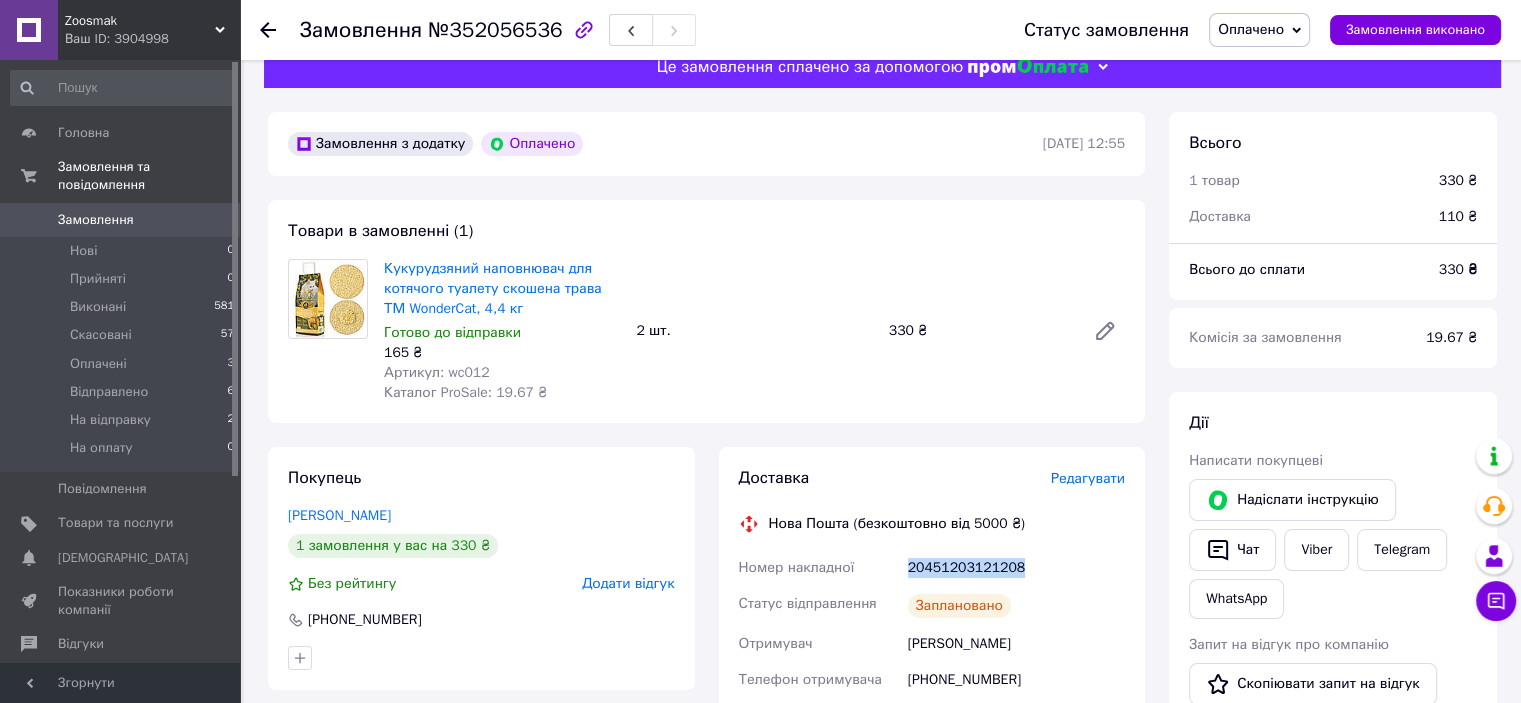 scroll, scrollTop: 33, scrollLeft: 0, axis: vertical 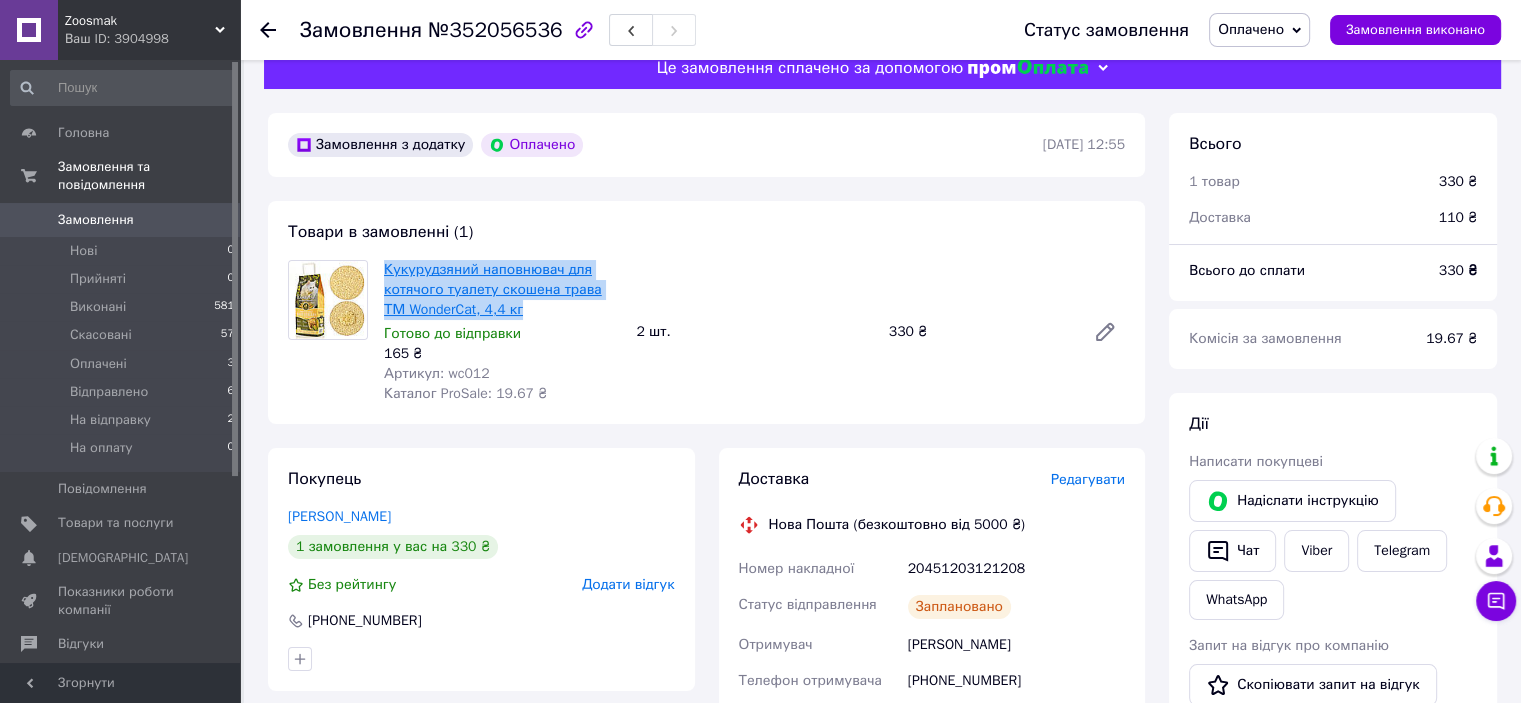 drag, startPoint x: 501, startPoint y: 309, endPoint x: 385, endPoint y: 273, distance: 121.45781 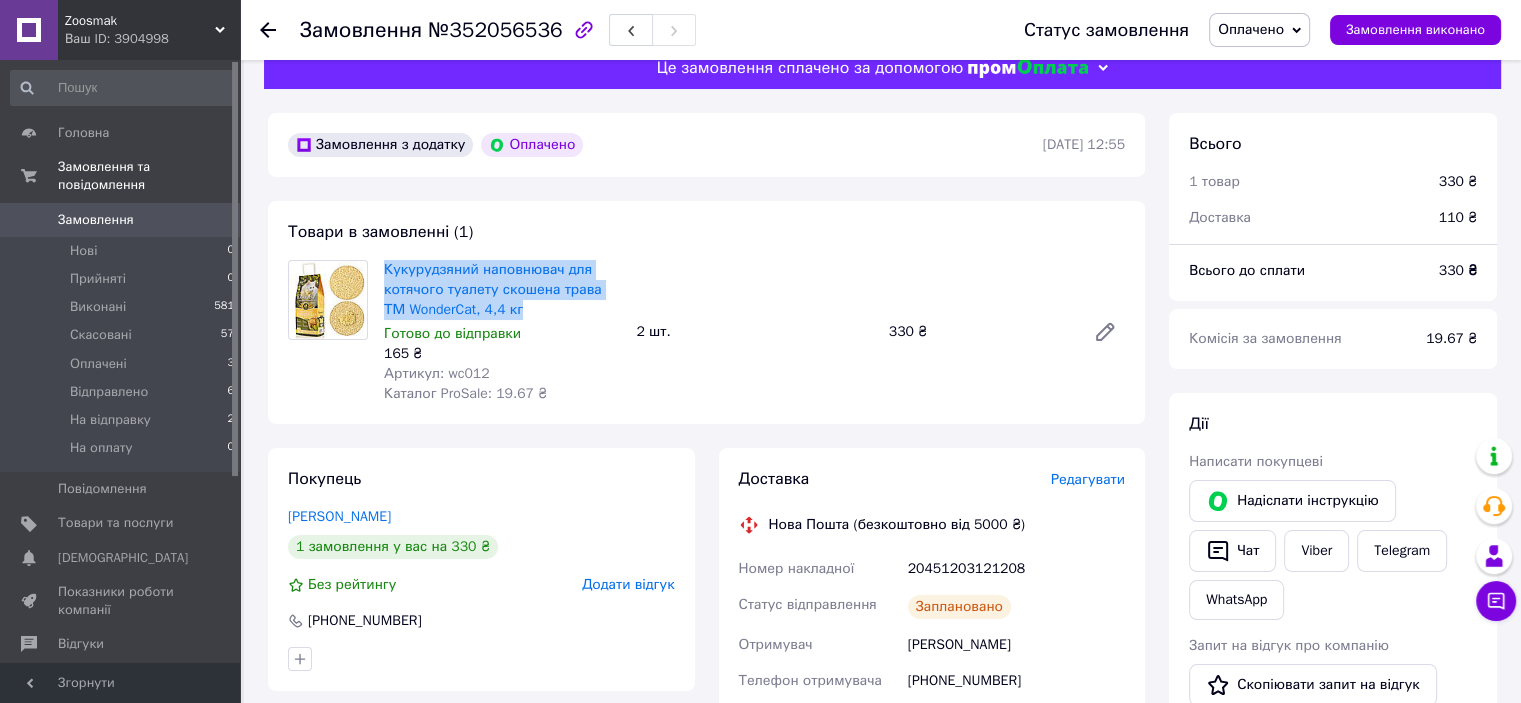 copy on "Кукурудзяний наповнювач для котячого туалету скошена трава ТМ WonderCat, 4,4 кг" 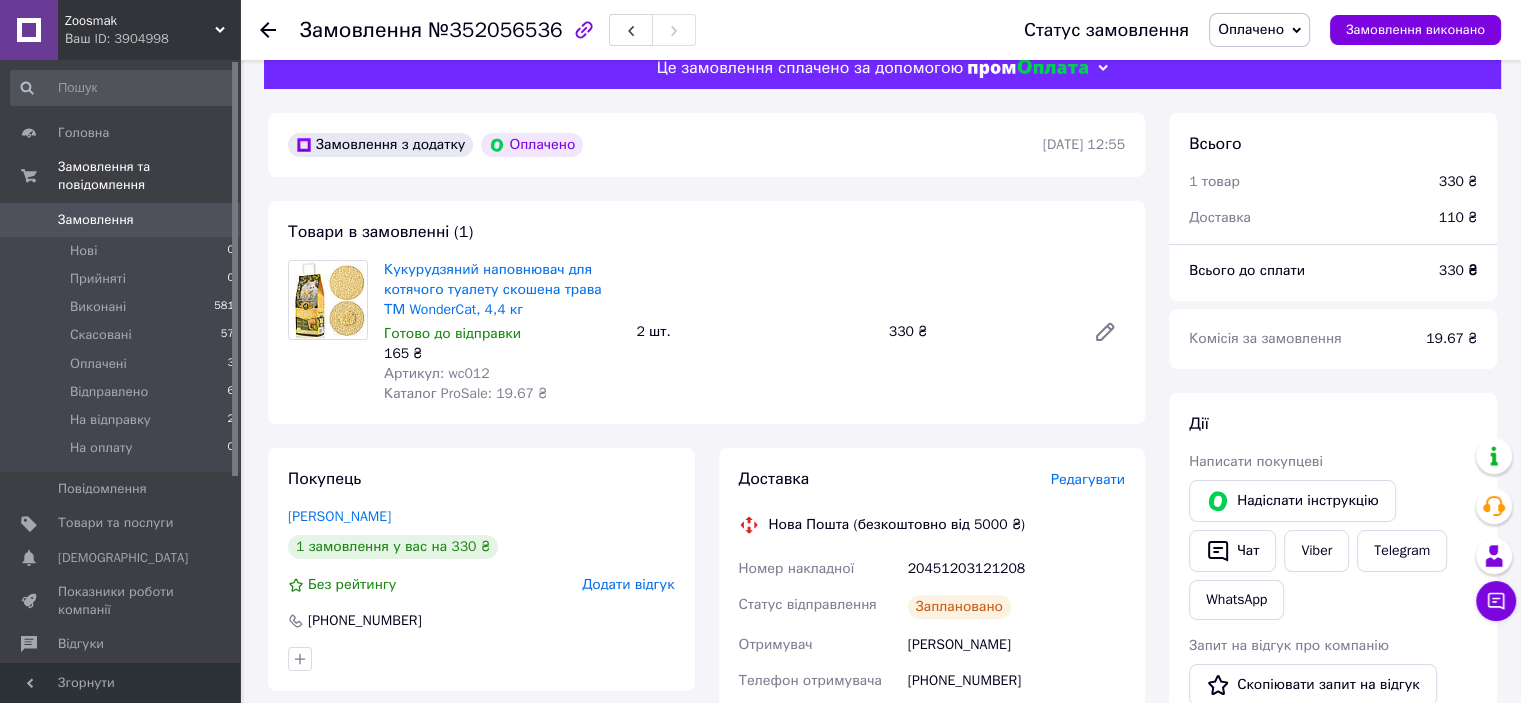 click on "Артикул: wc012" at bounding box center [437, 373] 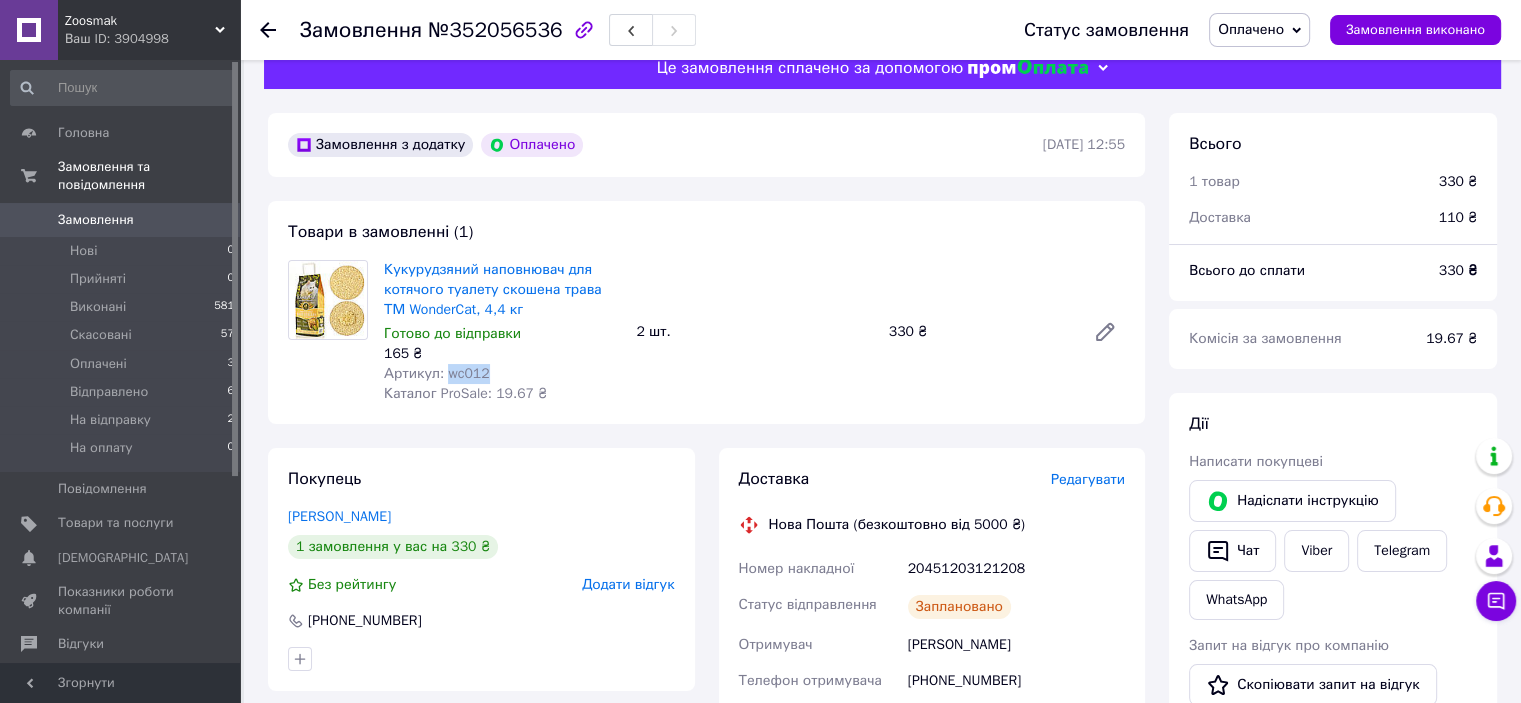 click on "Артикул: wc012" at bounding box center [437, 373] 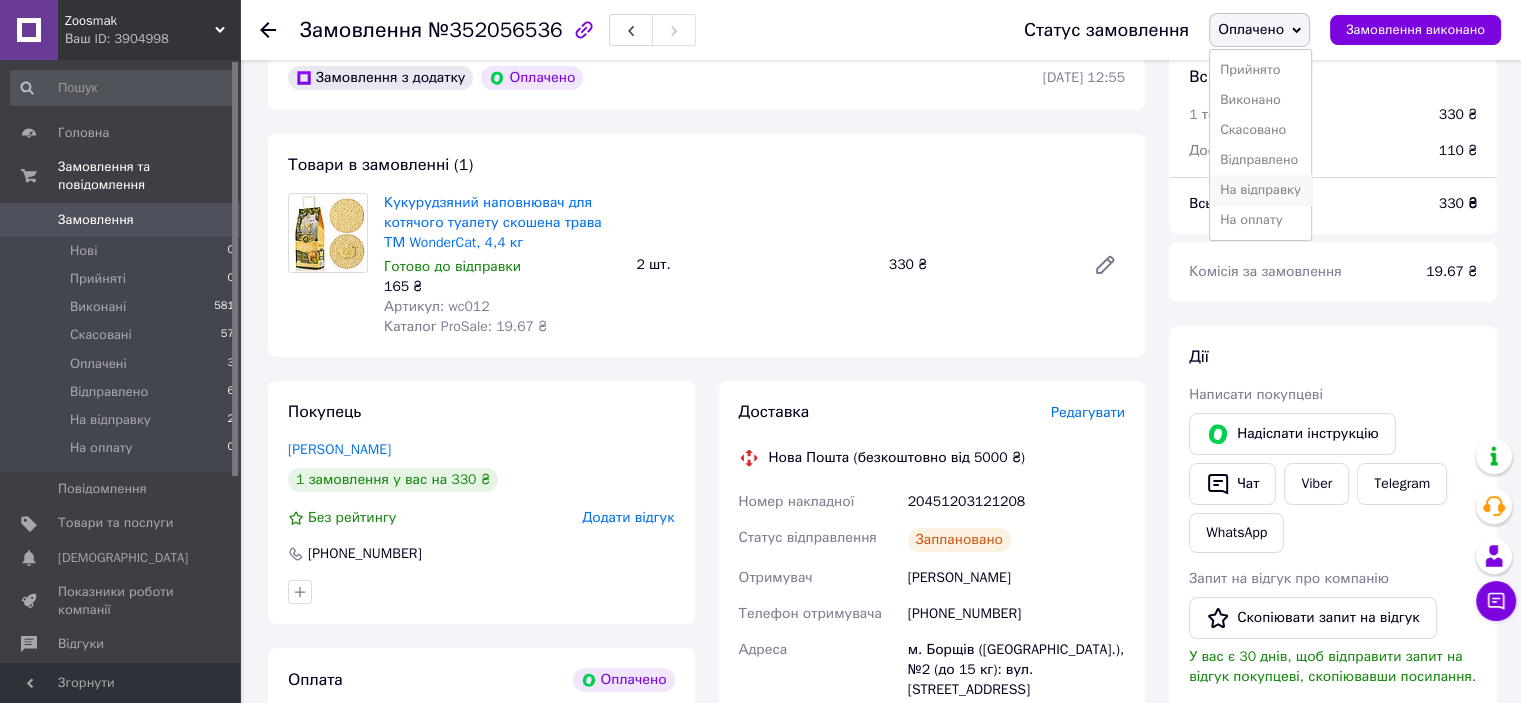 click on "На відправку" at bounding box center [1260, 190] 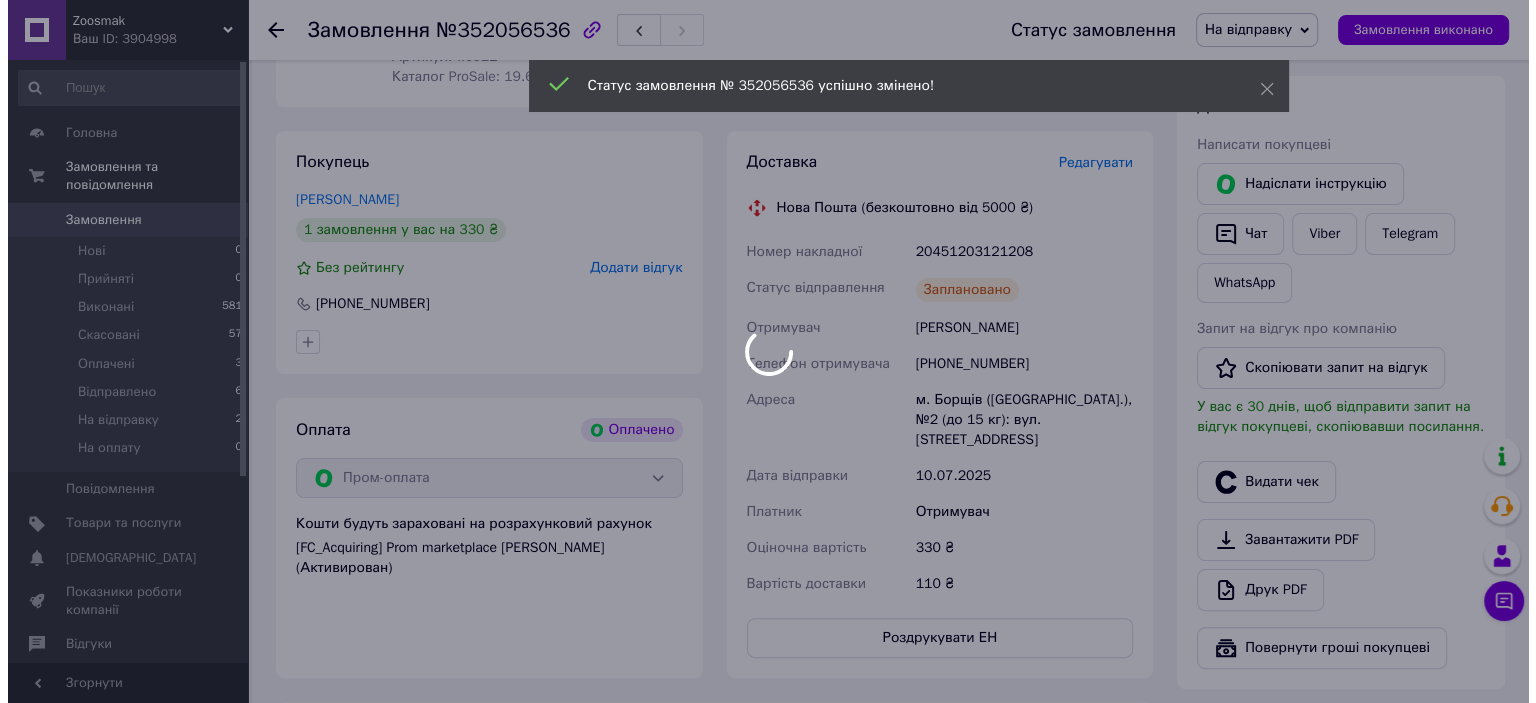 scroll, scrollTop: 500, scrollLeft: 0, axis: vertical 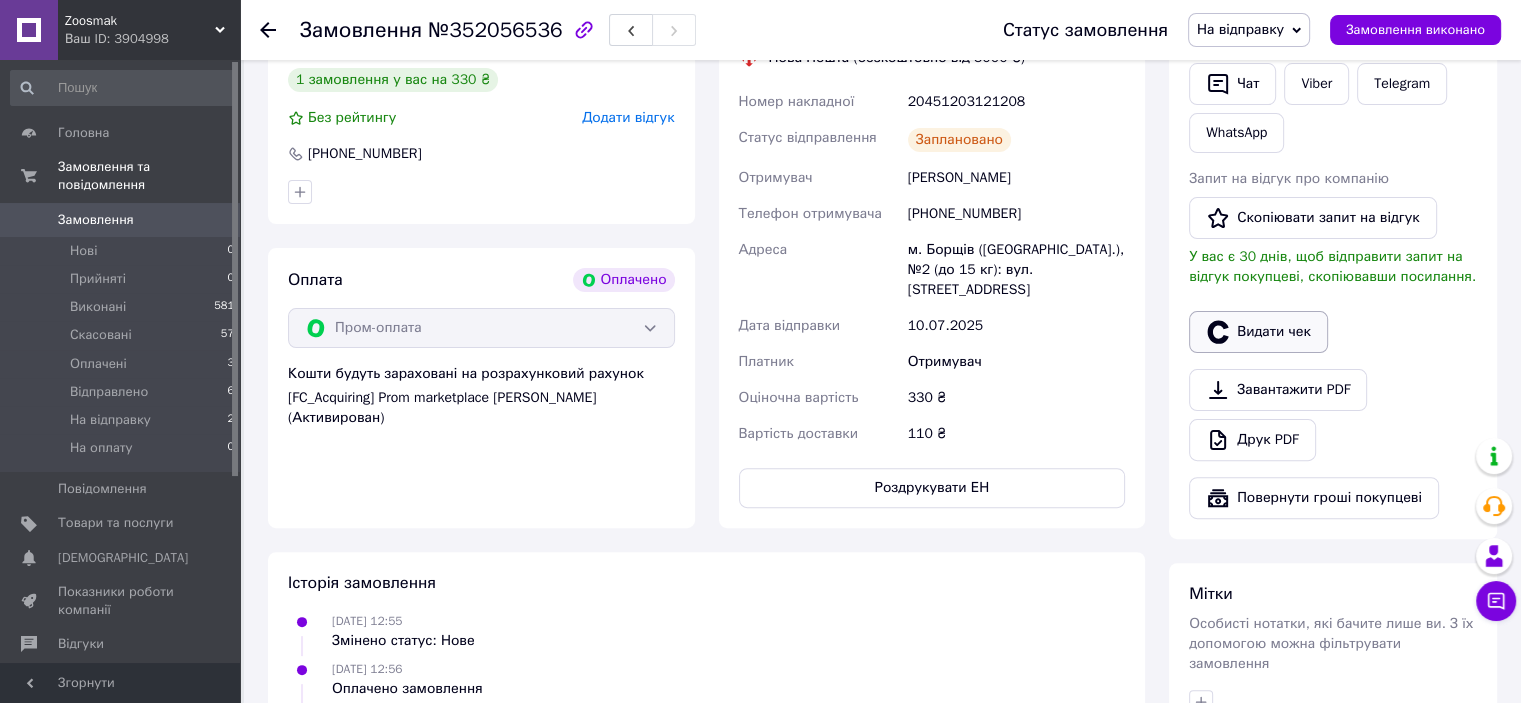 click on "Видати чек" at bounding box center [1258, 332] 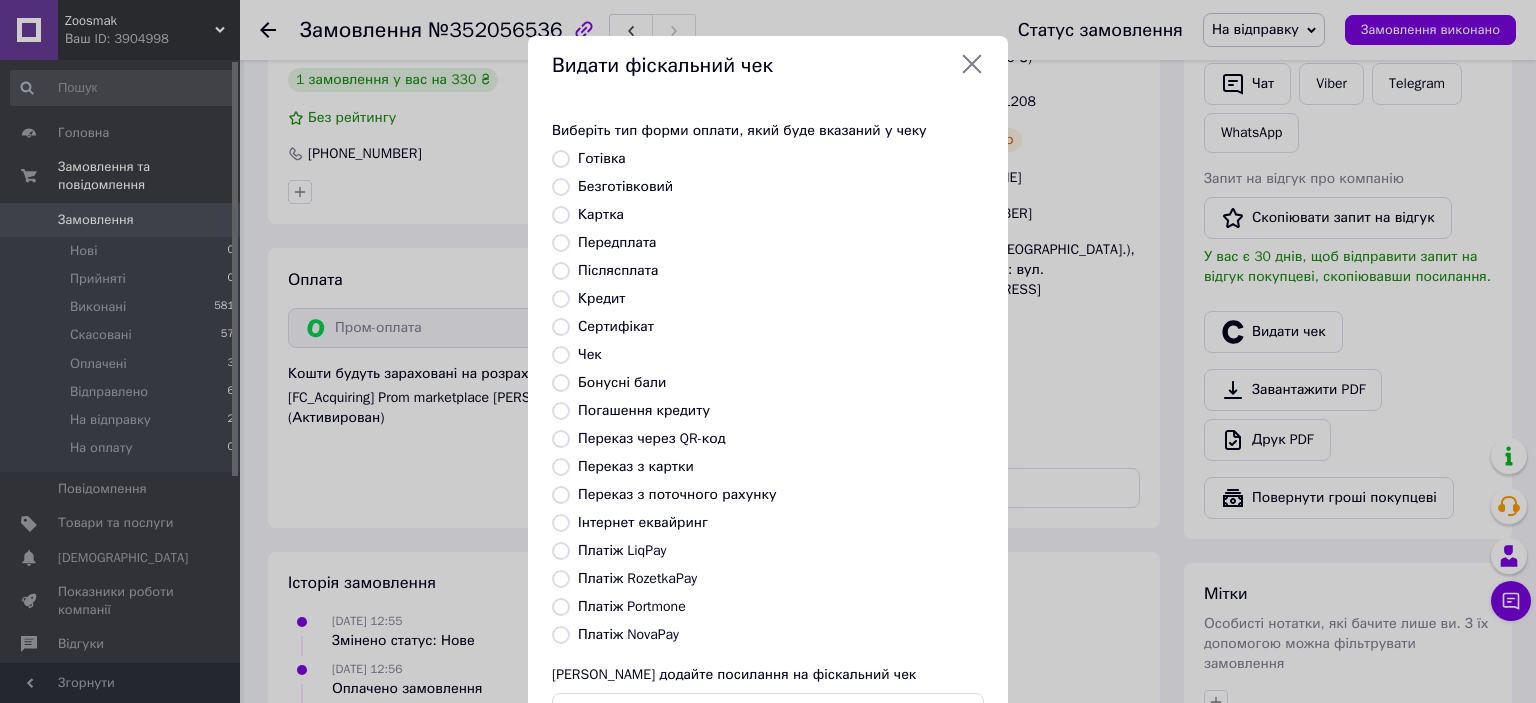 click on "Платіж RozetkaPay" at bounding box center [637, 578] 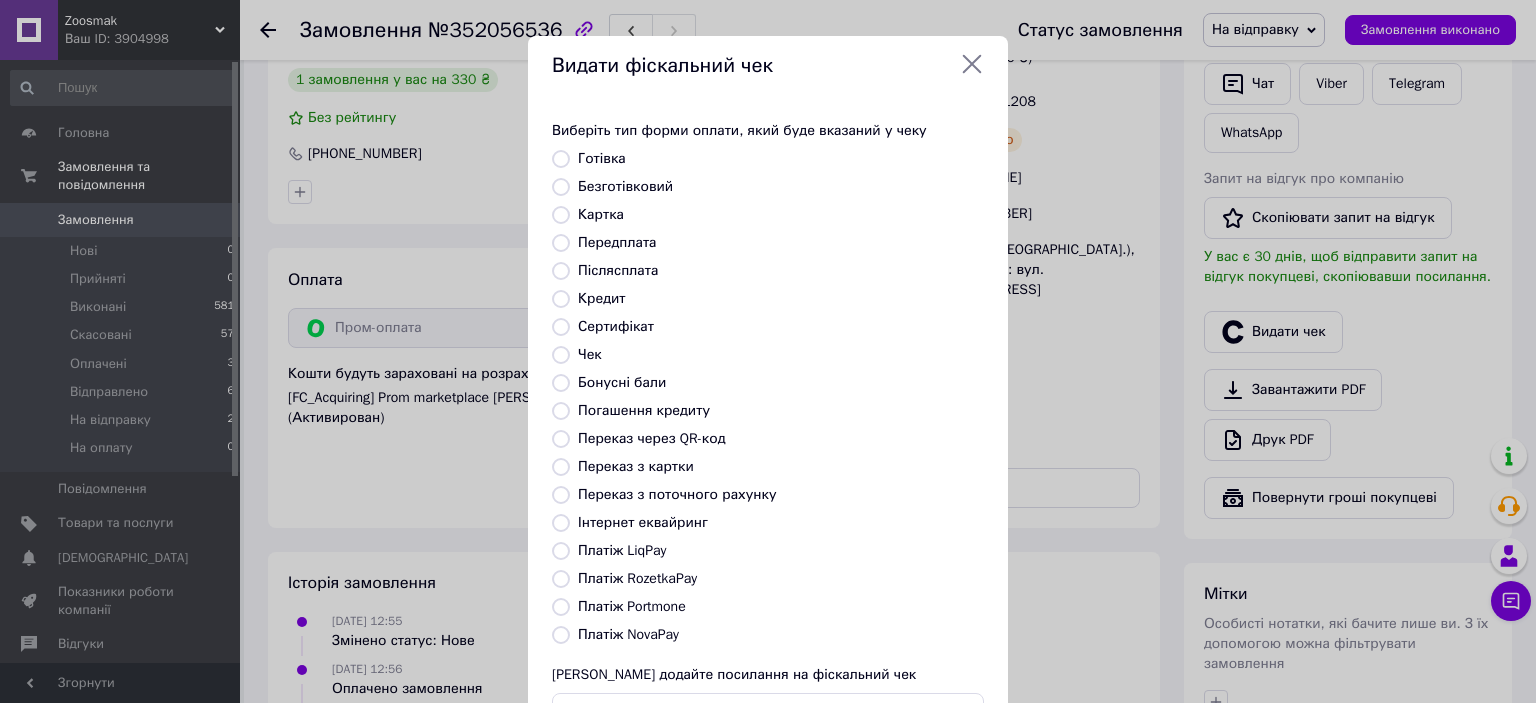 radio on "true" 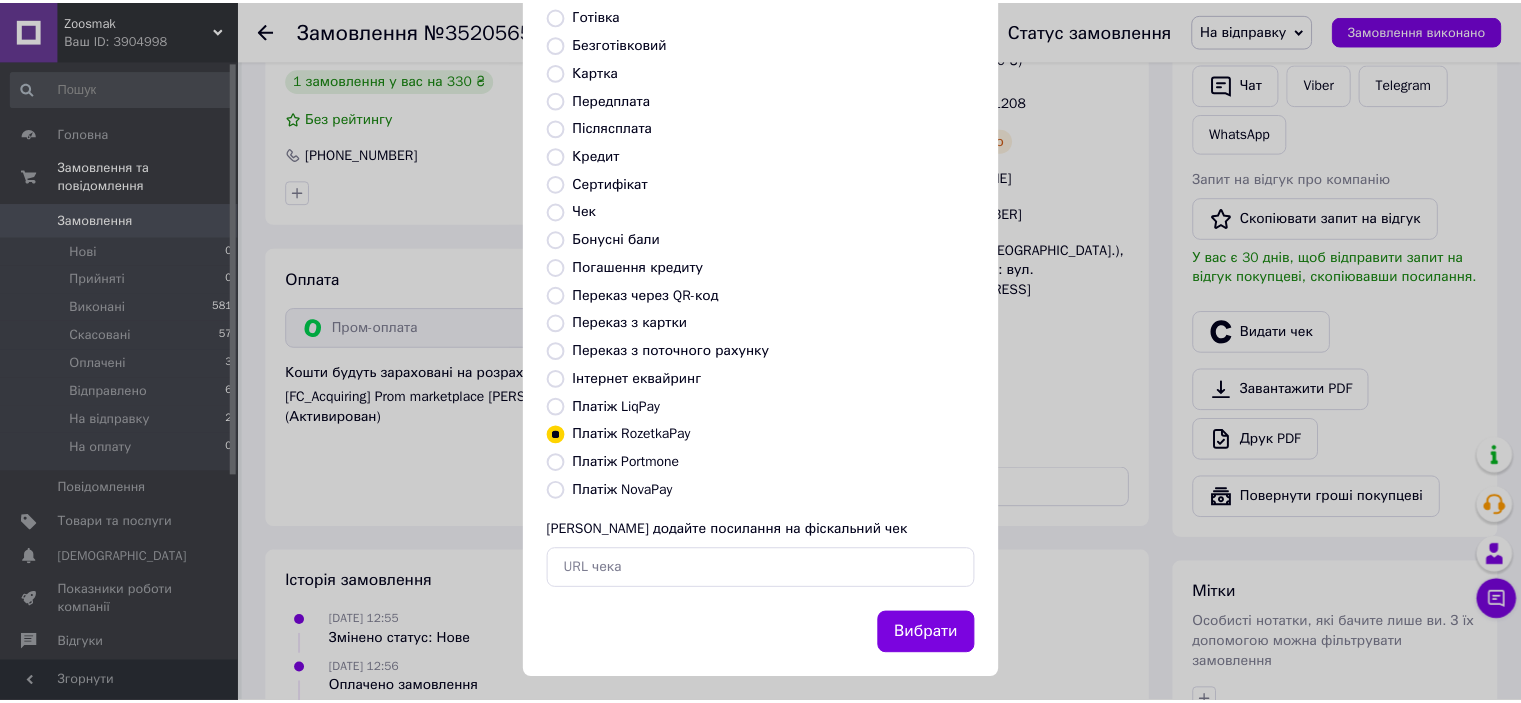 scroll, scrollTop: 155, scrollLeft: 0, axis: vertical 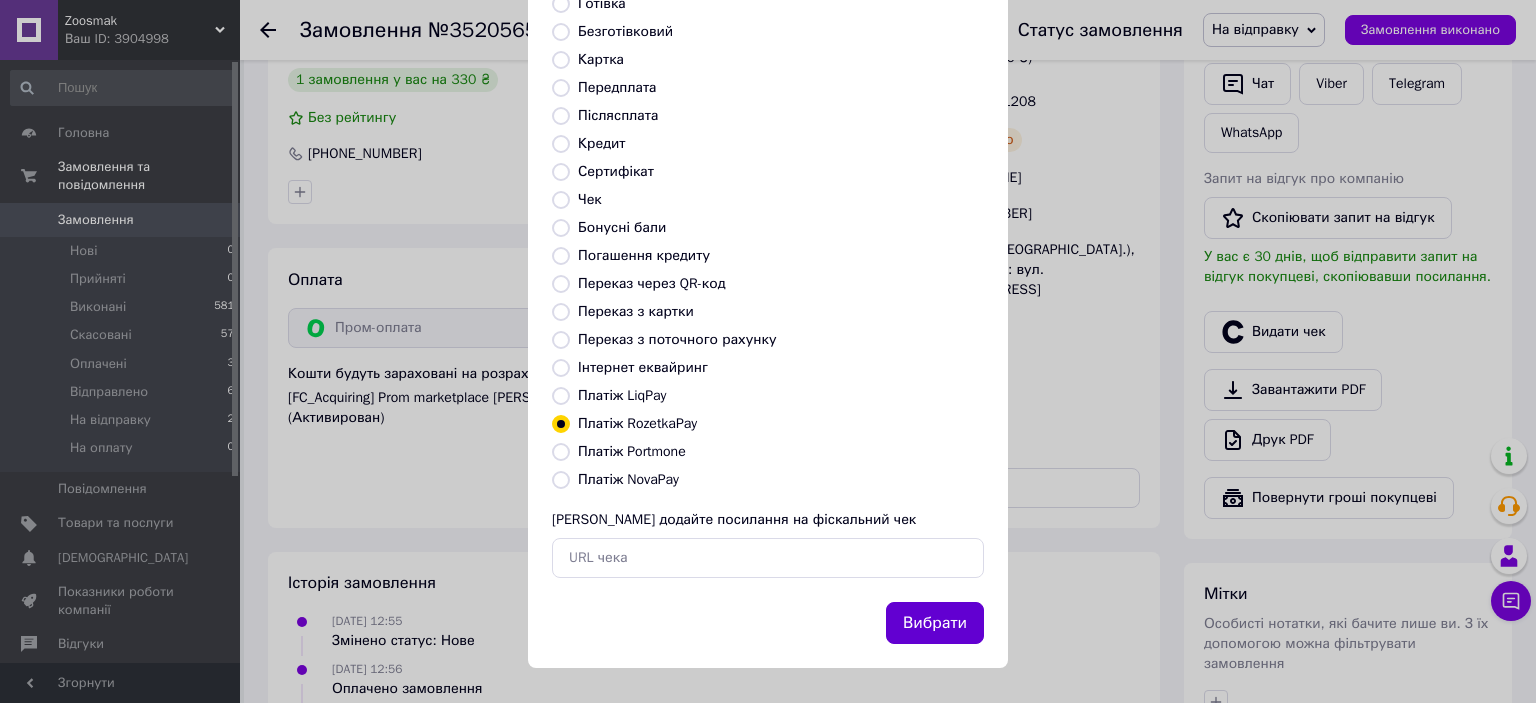 click on "Вибрати" at bounding box center (935, 623) 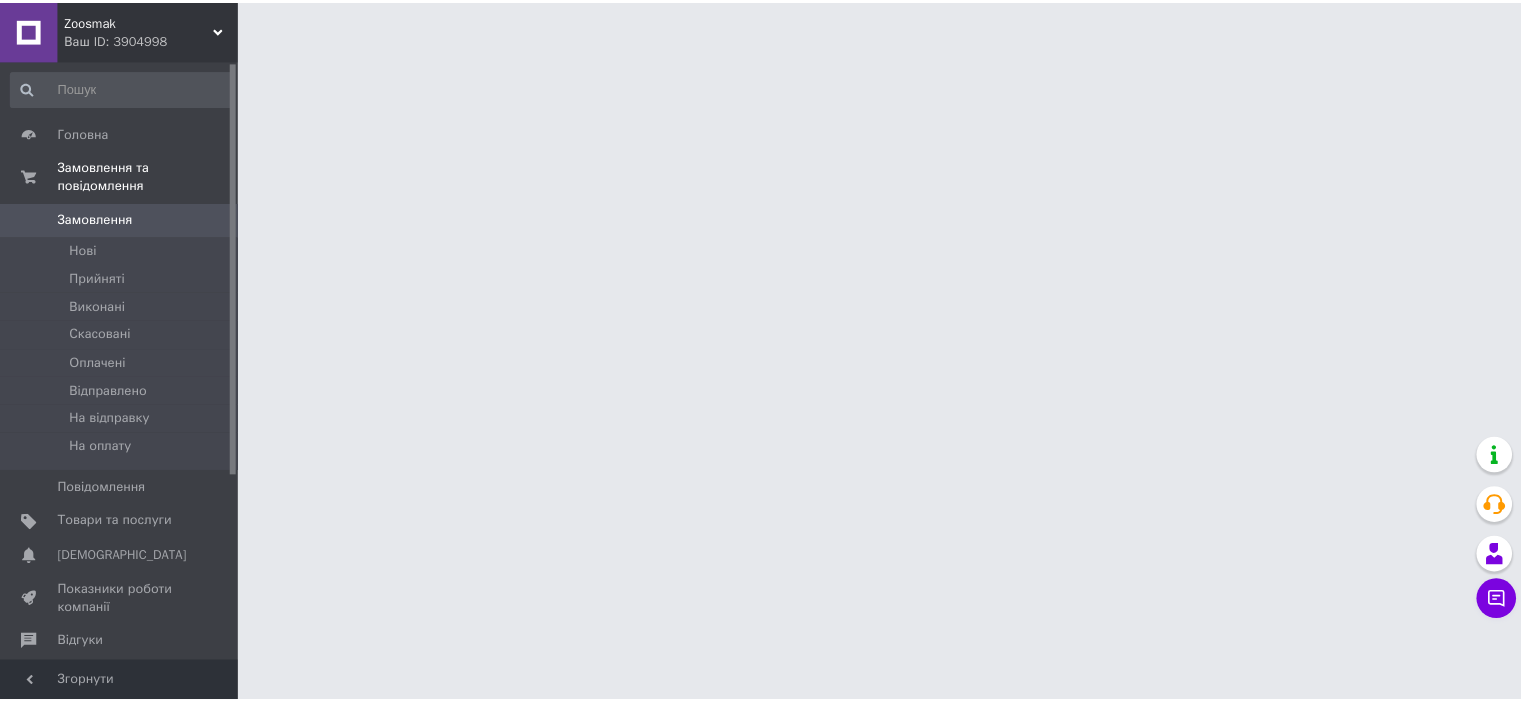 scroll, scrollTop: 0, scrollLeft: 0, axis: both 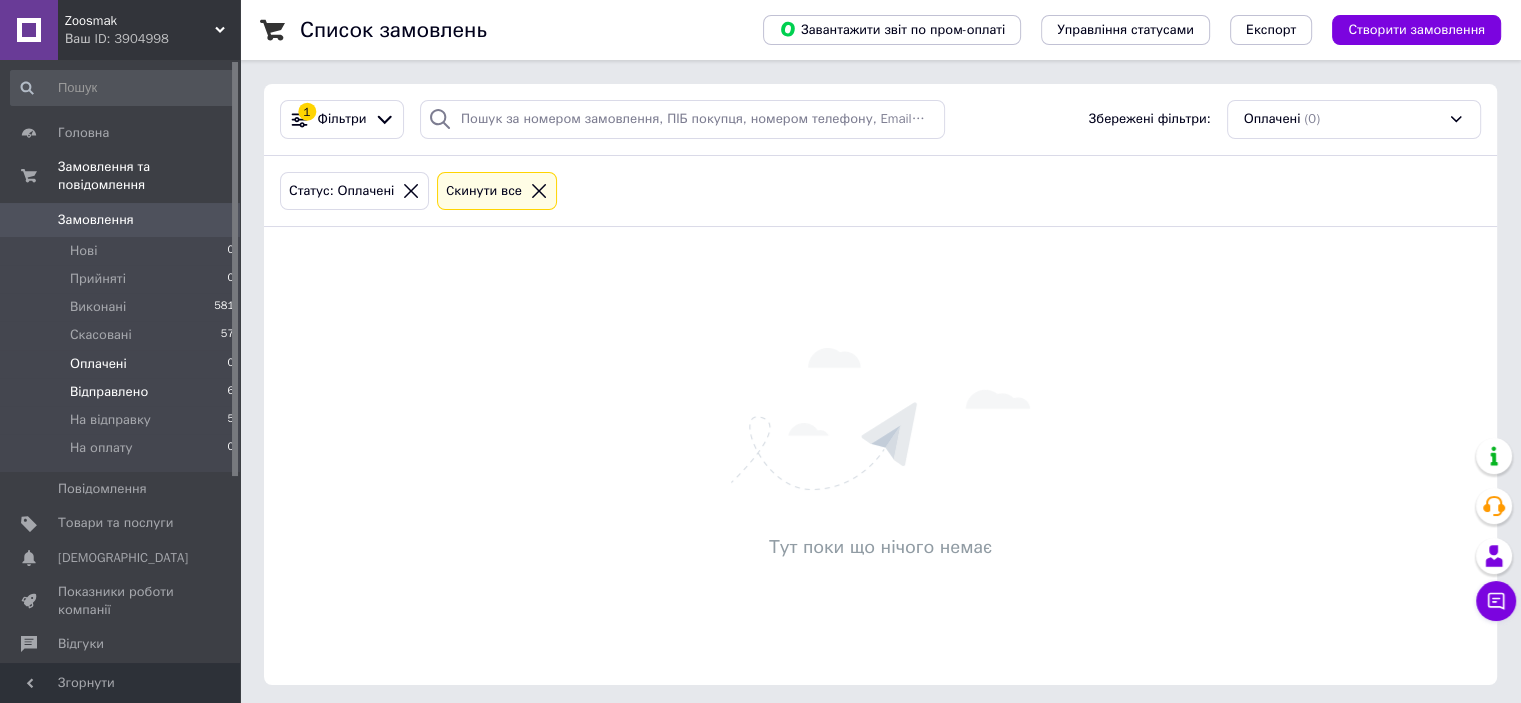 click on "Відправлено" at bounding box center (109, 392) 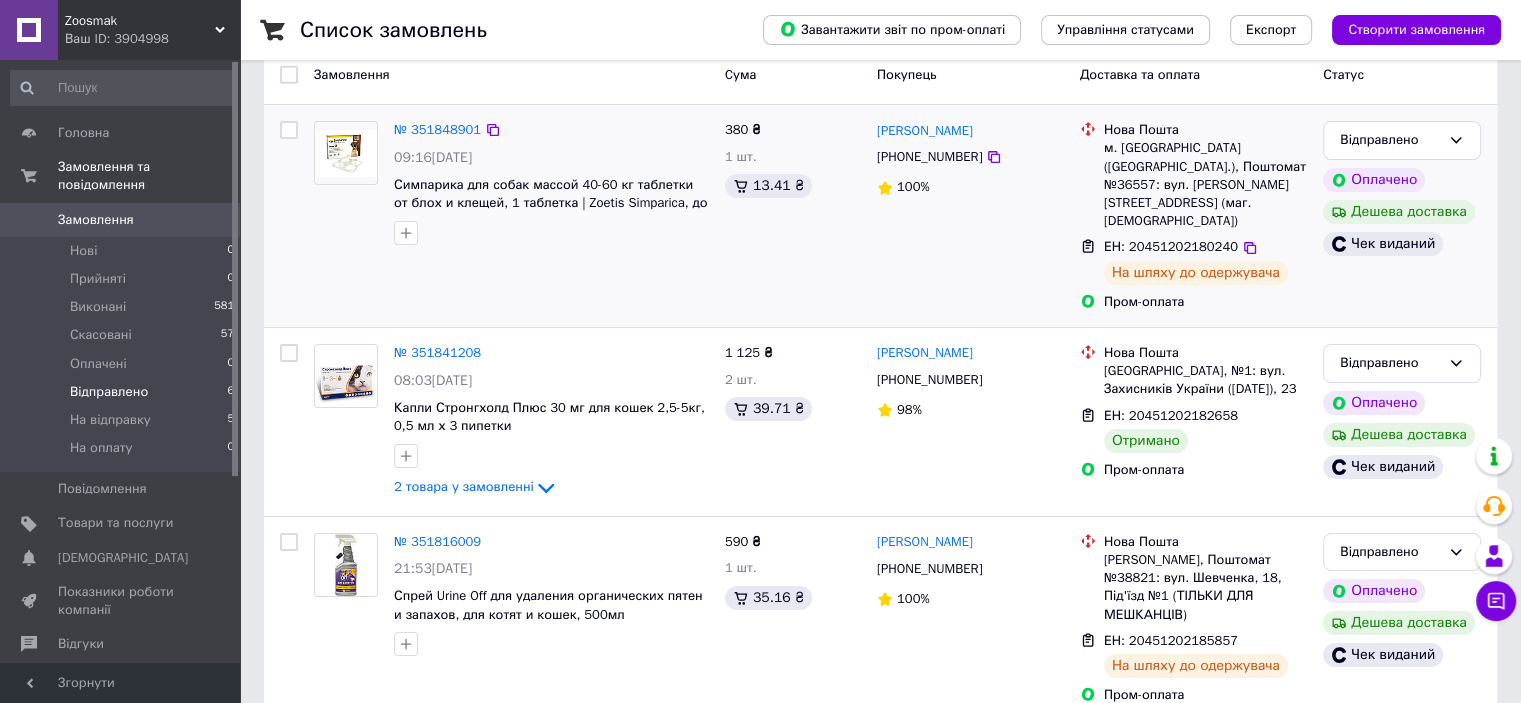 scroll, scrollTop: 200, scrollLeft: 0, axis: vertical 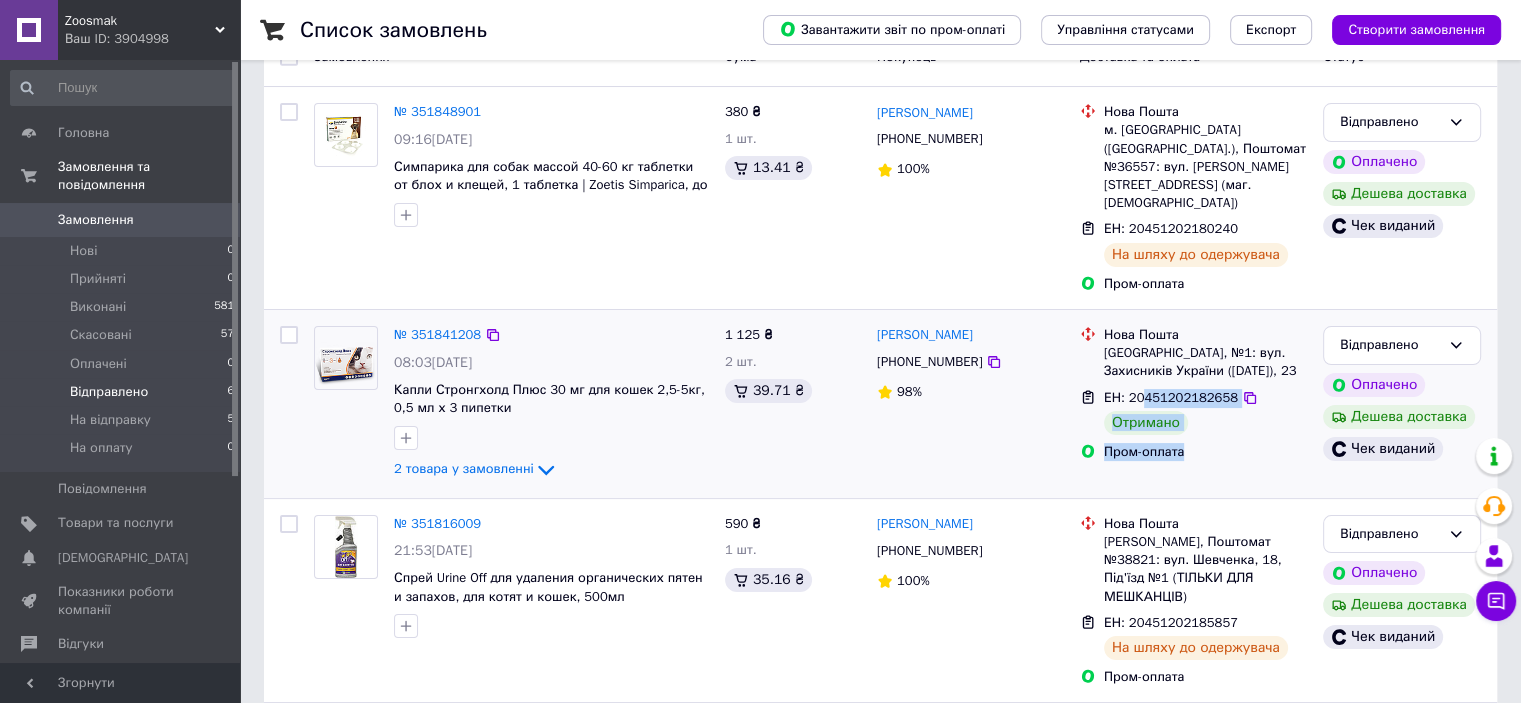 drag, startPoint x: 1207, startPoint y: 442, endPoint x: 1142, endPoint y: 367, distance: 99.24717 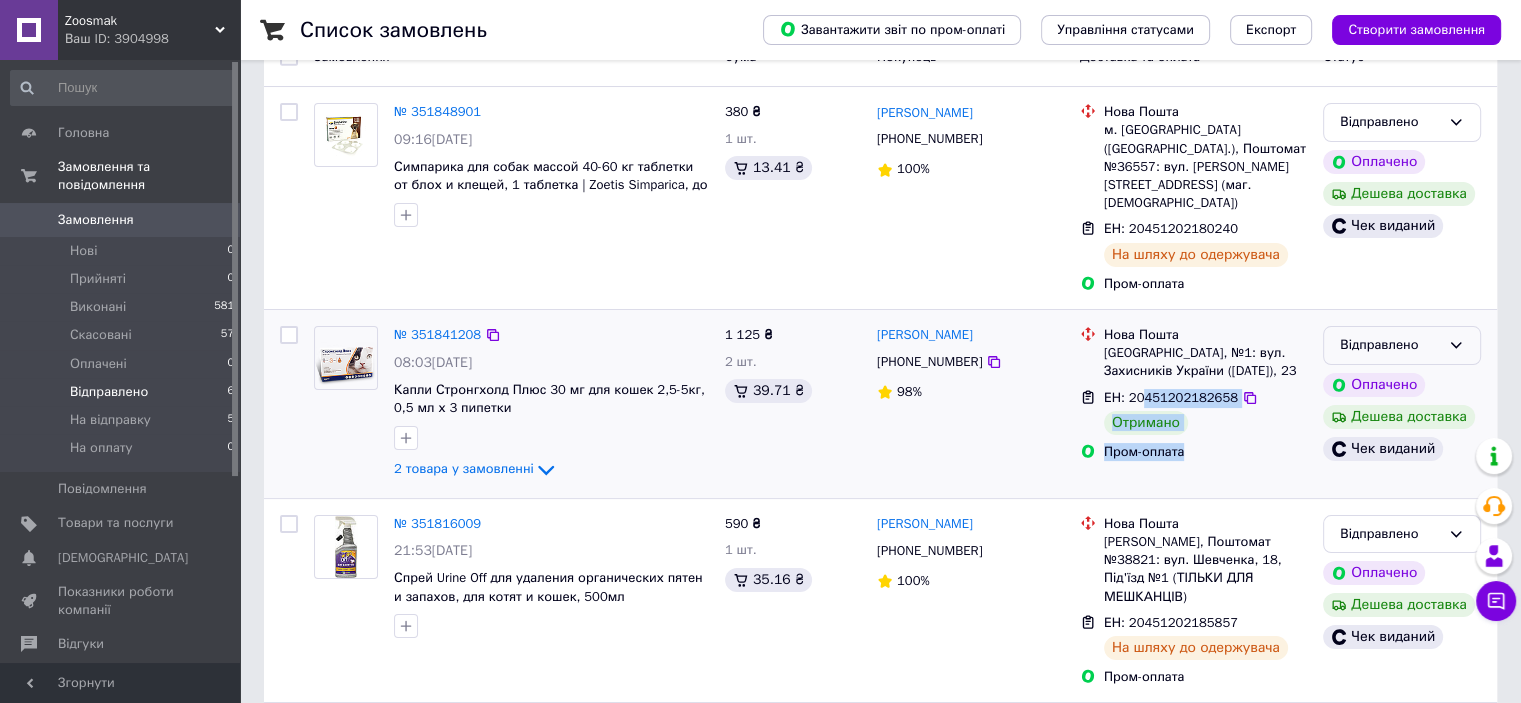 click on "Відправлено" at bounding box center [1402, 345] 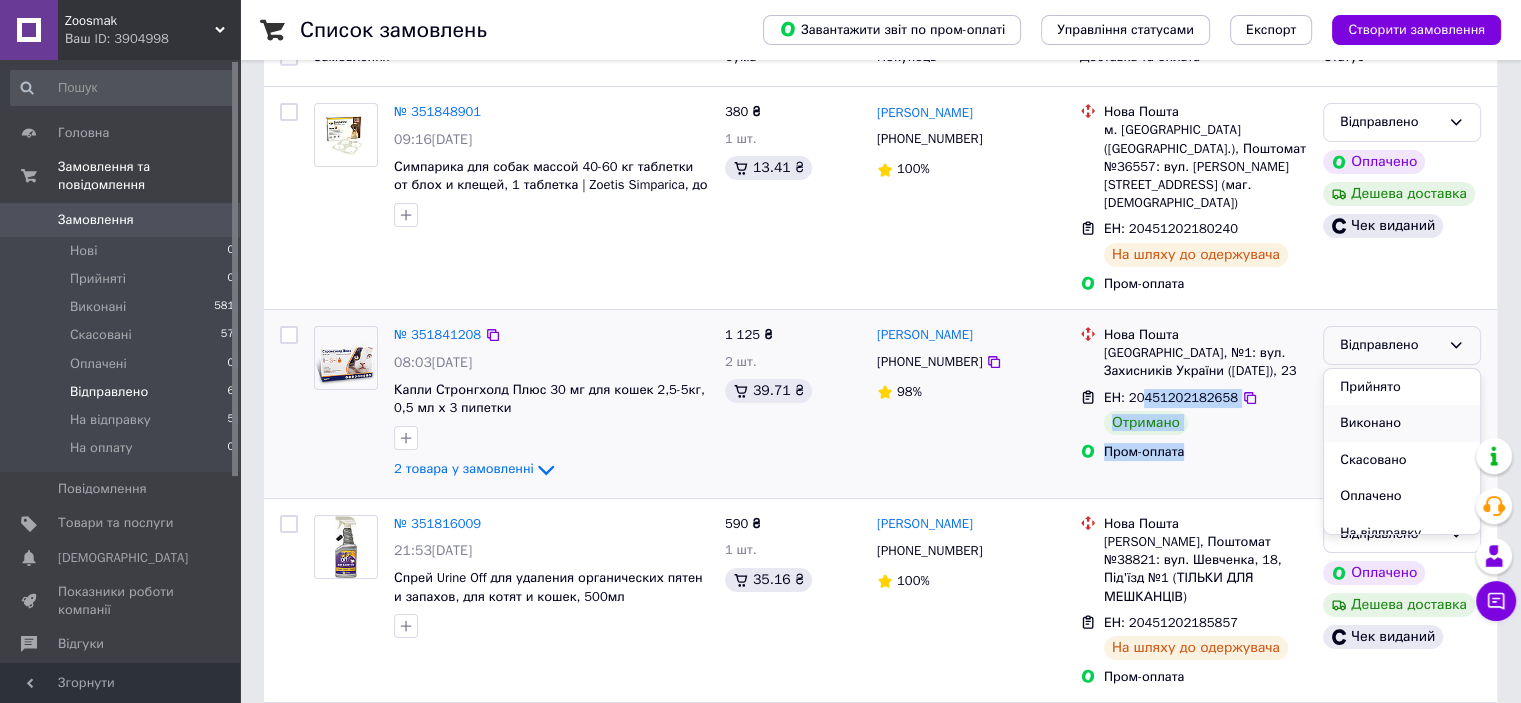 click on "Виконано" at bounding box center (1402, 423) 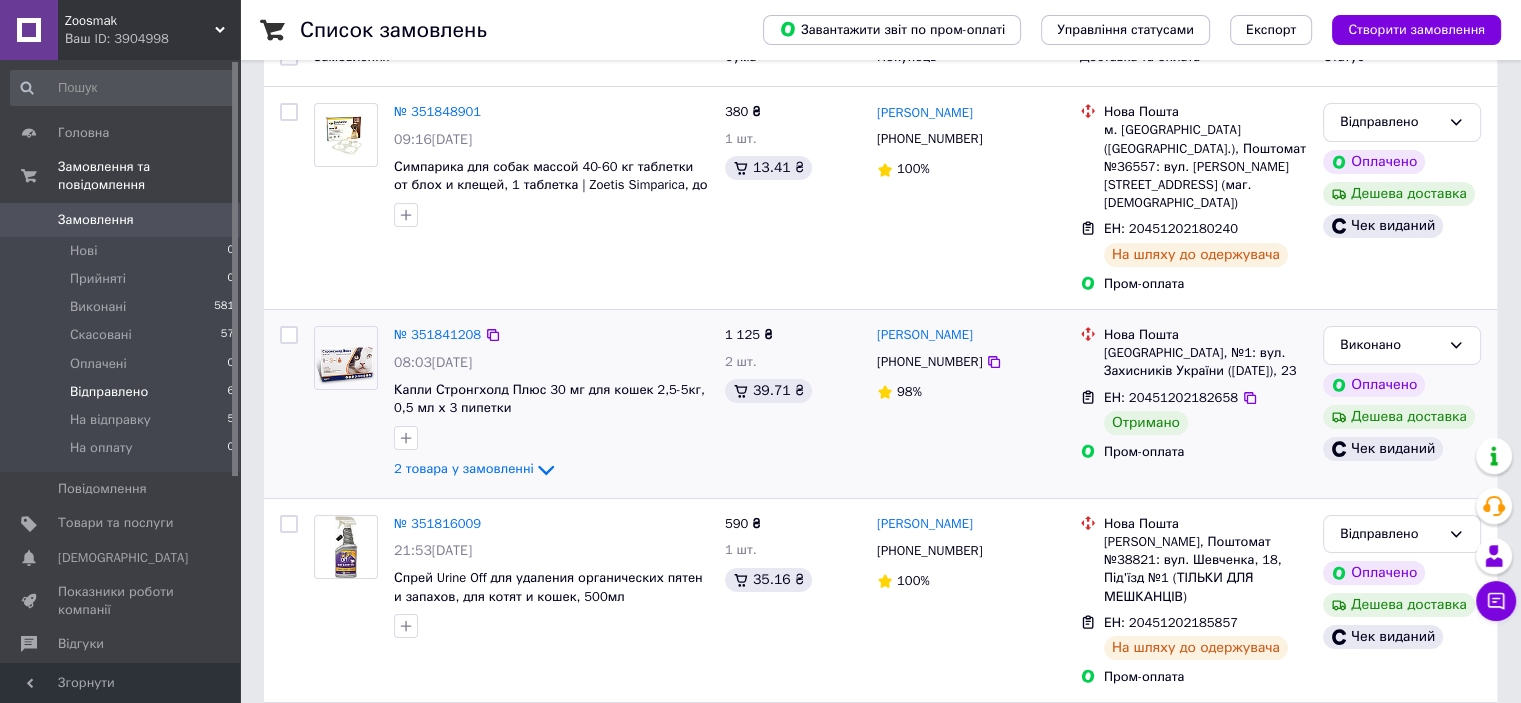 click on "Настя Васильева +380508328961 98%" at bounding box center [970, 404] 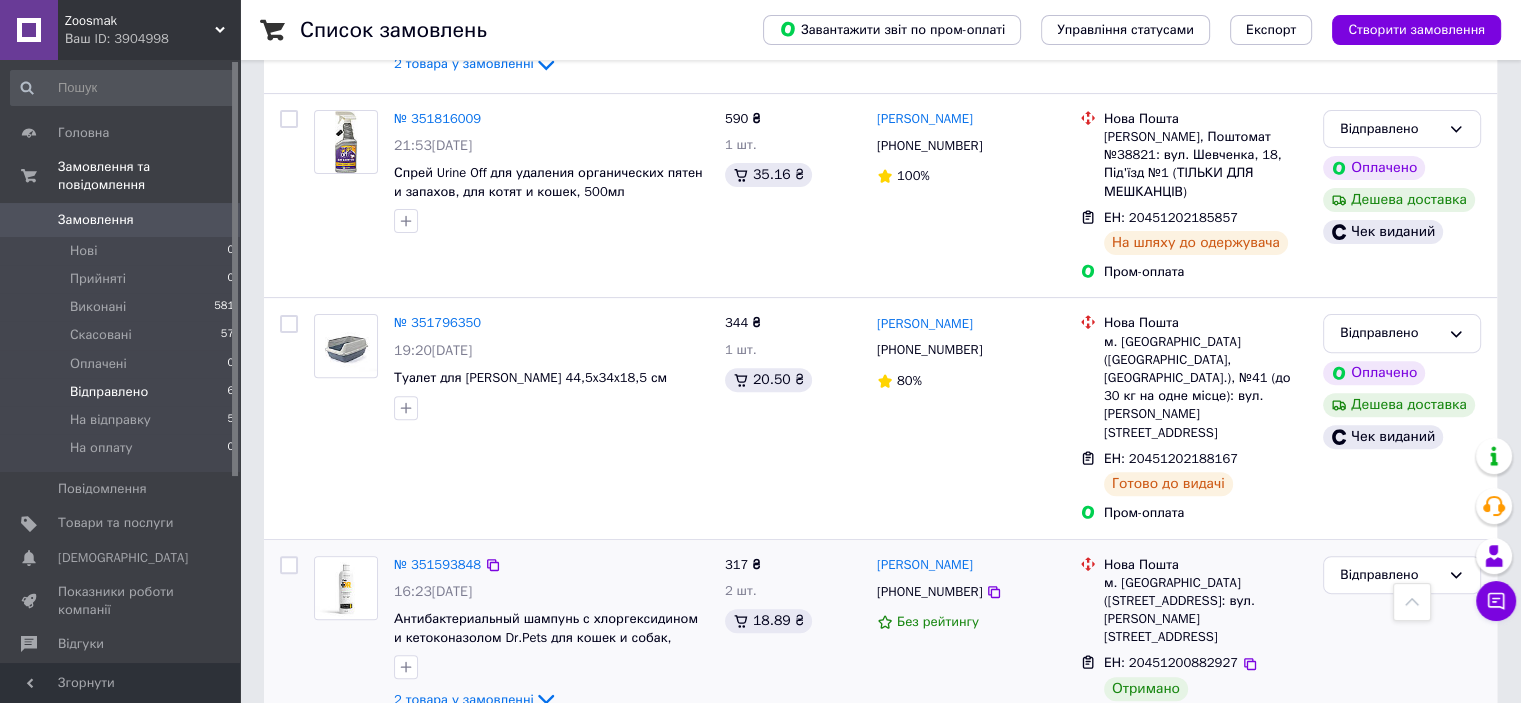 scroll, scrollTop: 710, scrollLeft: 0, axis: vertical 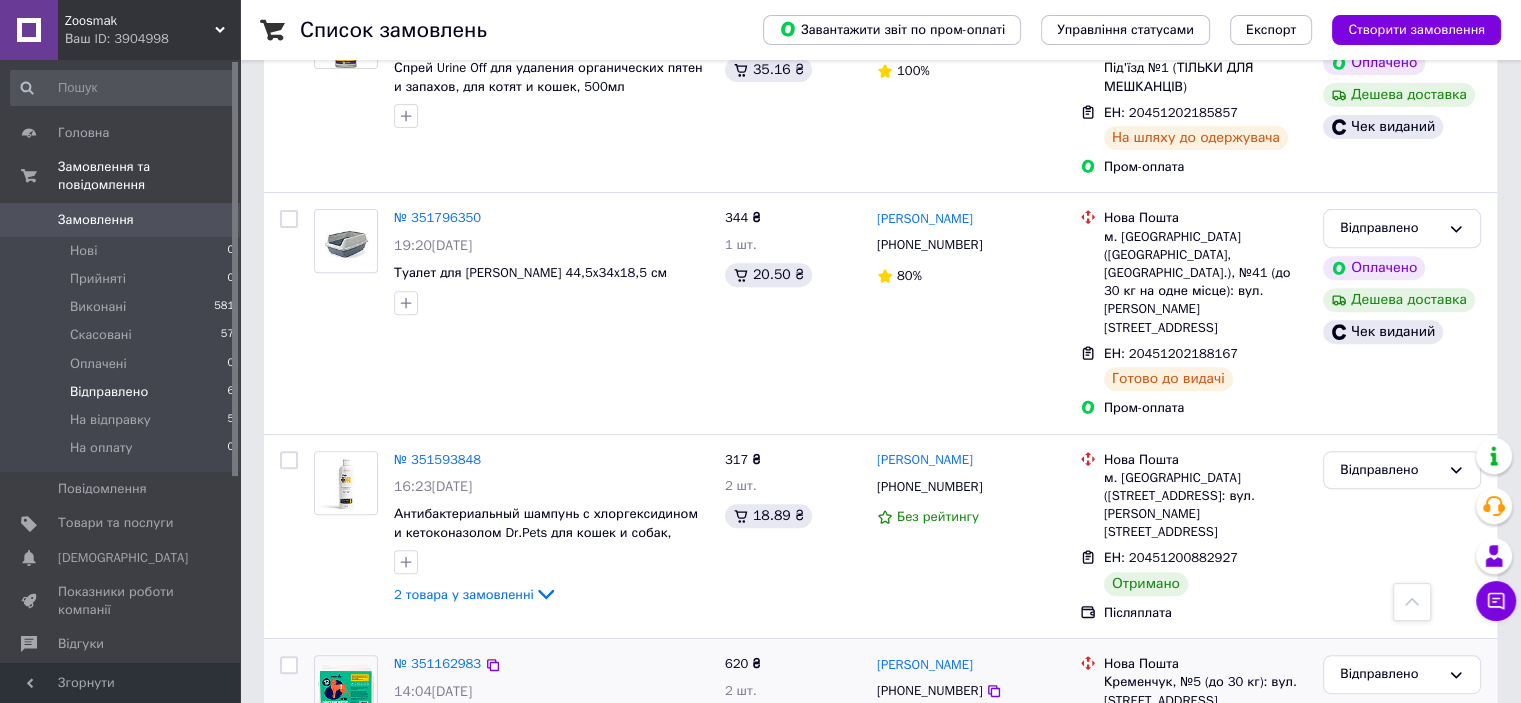 click 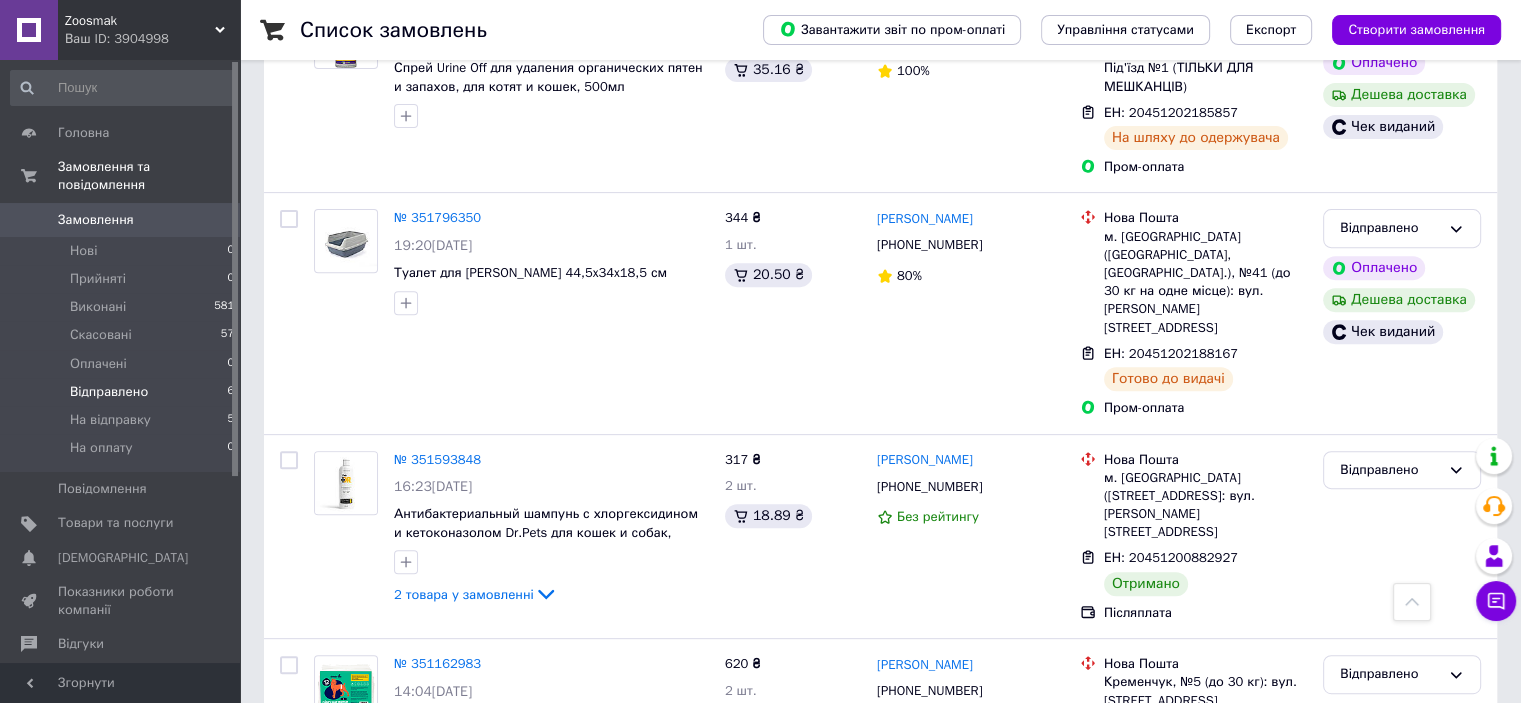 click on "Zoosmak" at bounding box center [140, 21] 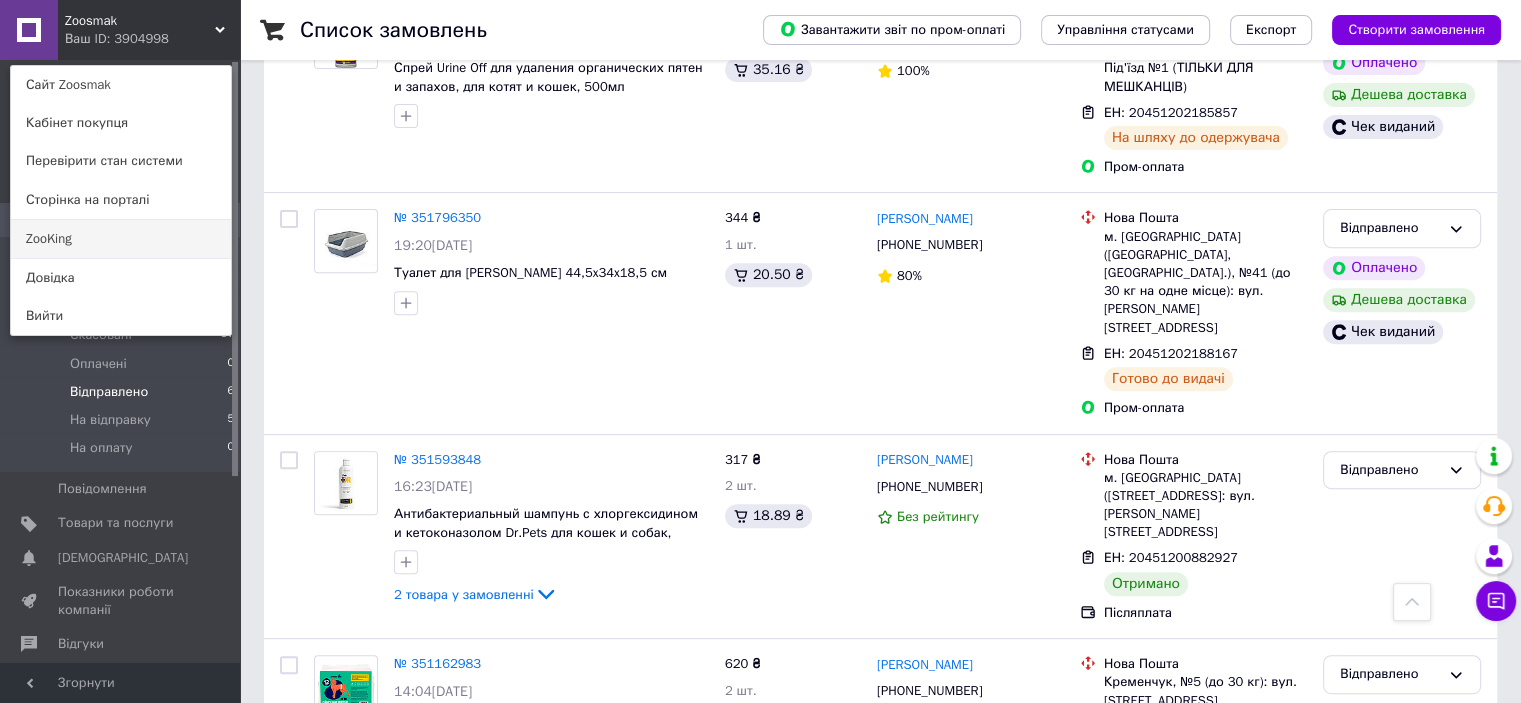 click on "ZooKing" at bounding box center [121, 239] 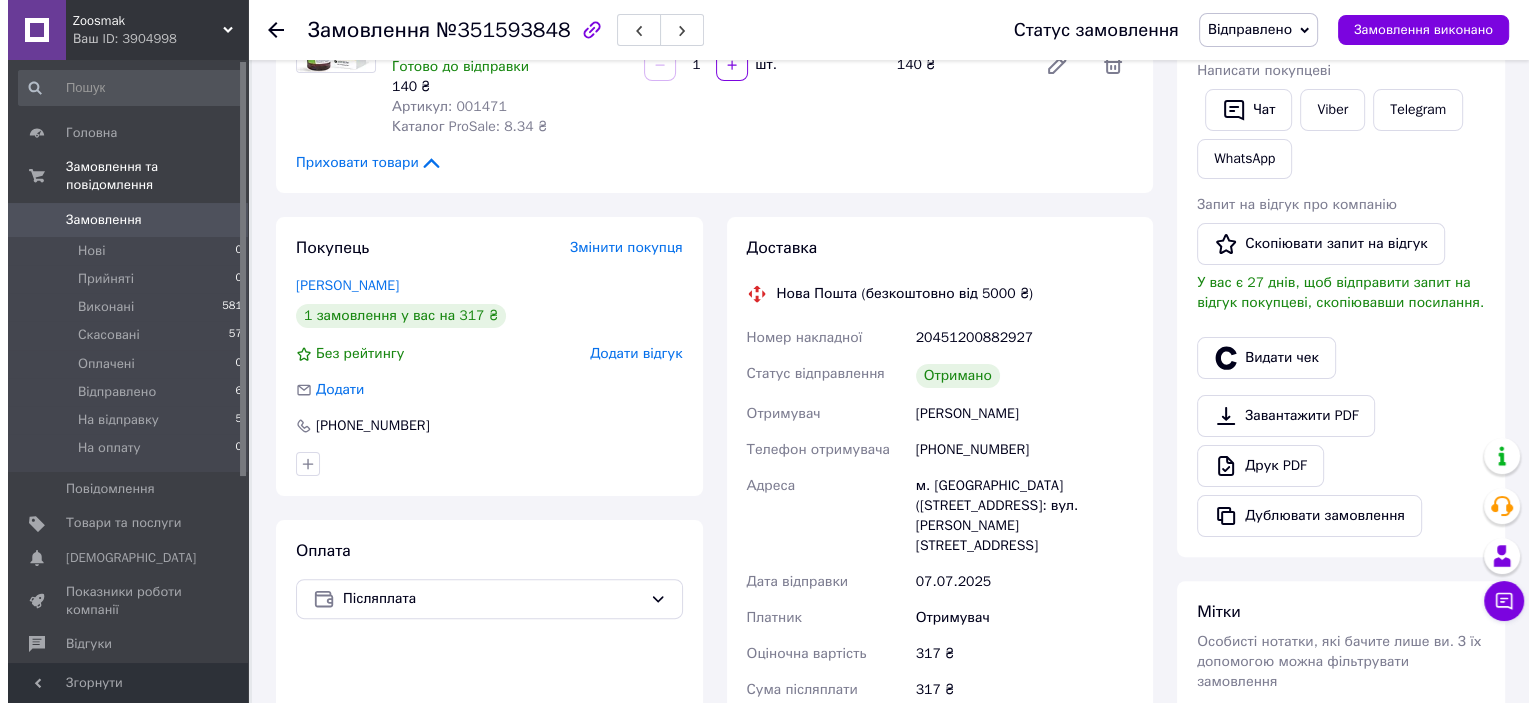 scroll, scrollTop: 400, scrollLeft: 0, axis: vertical 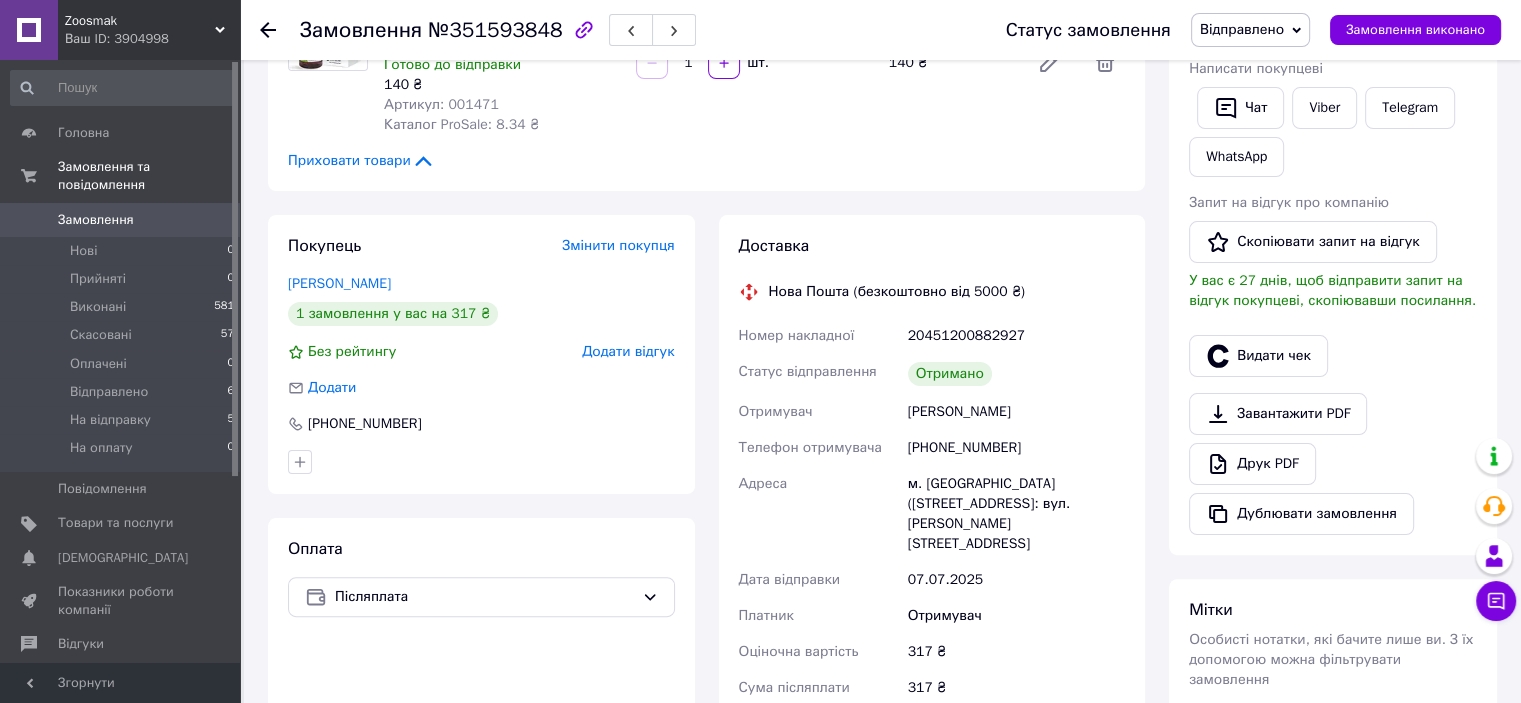 click on "20451200882927" at bounding box center (1016, 336) 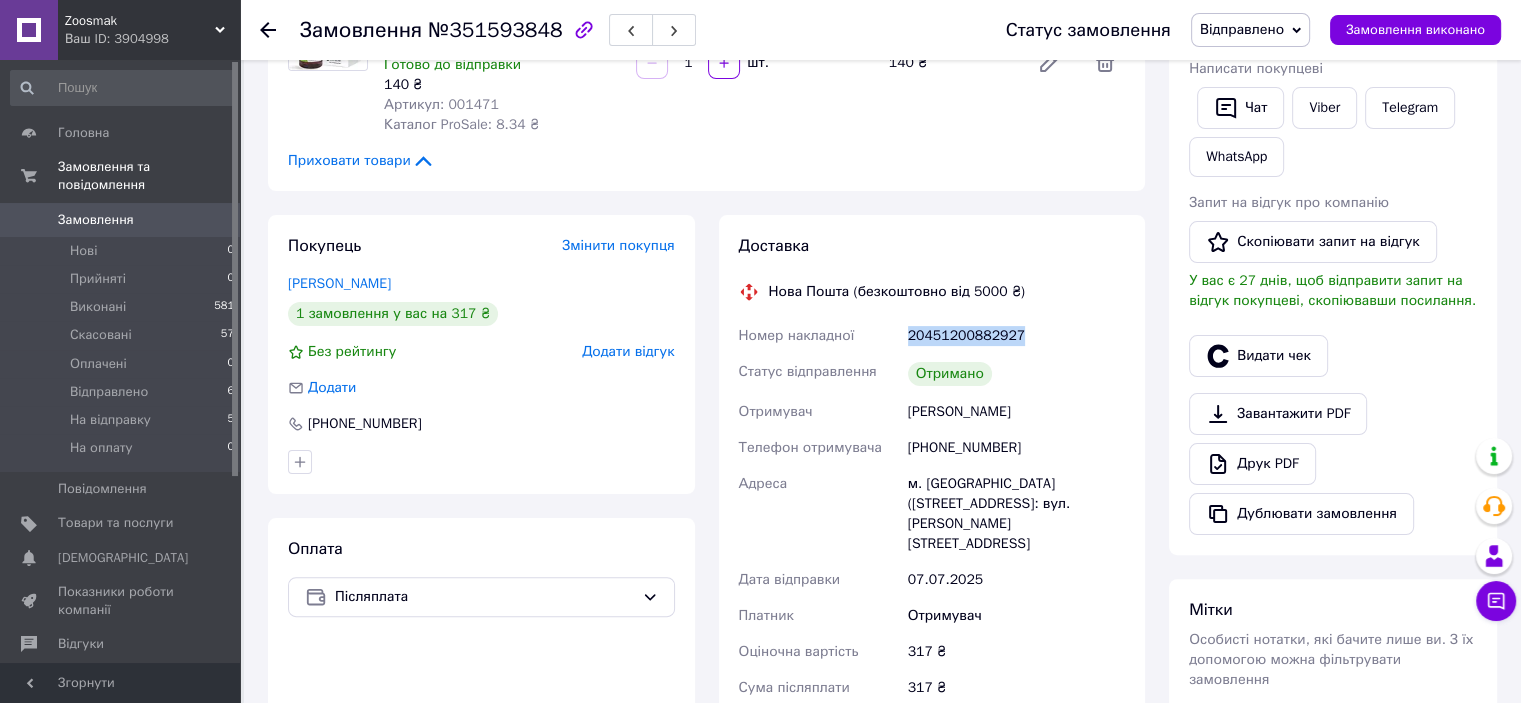 click on "20451200882927" at bounding box center (1016, 336) 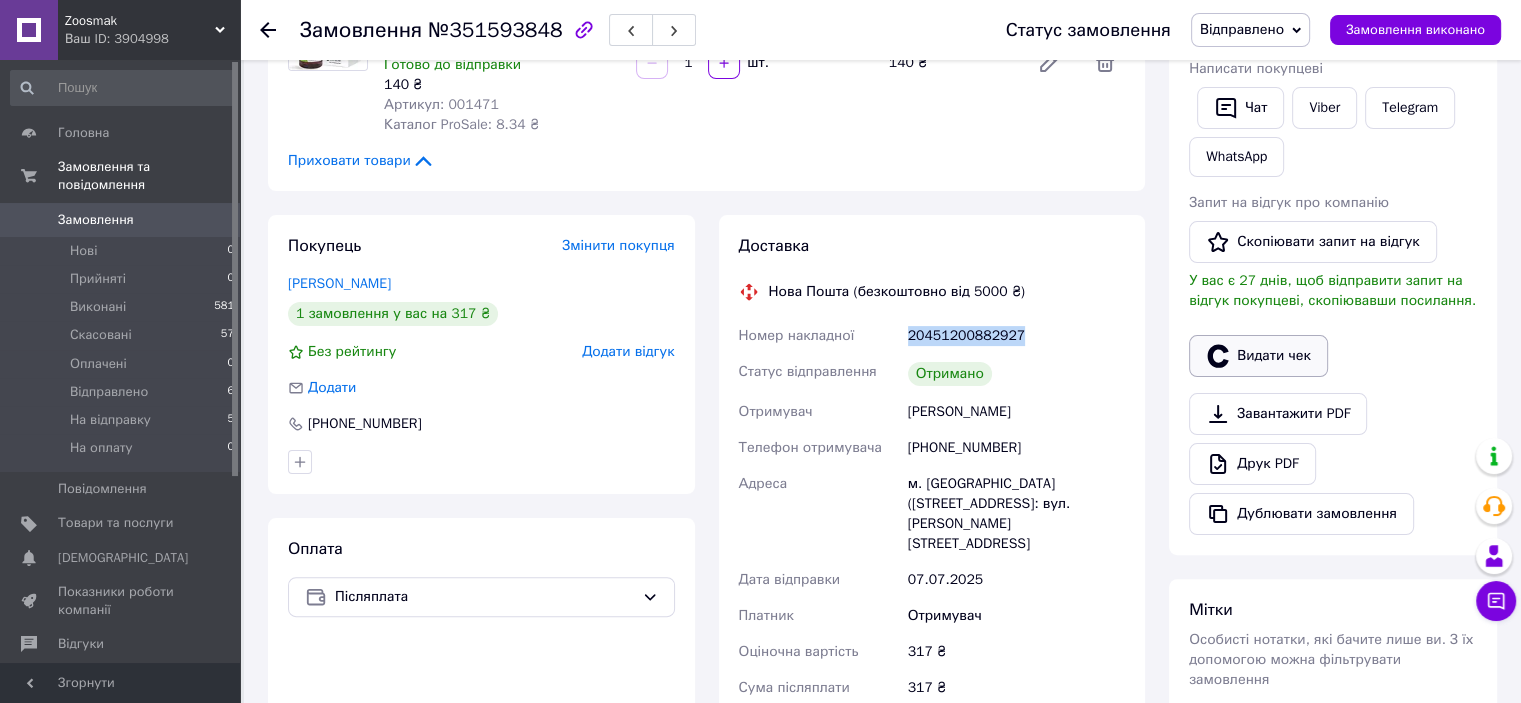 click on "Видати чек" at bounding box center [1258, 356] 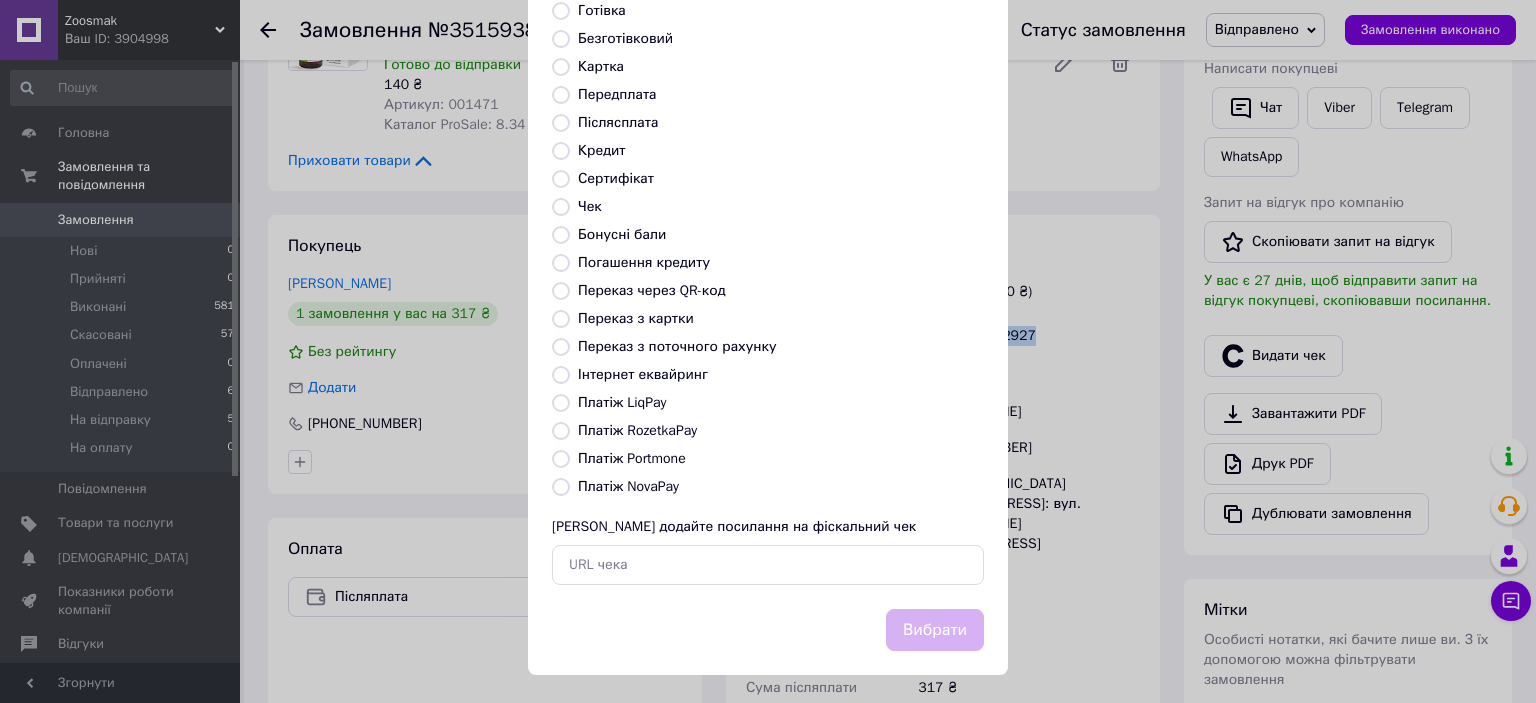 scroll, scrollTop: 155, scrollLeft: 0, axis: vertical 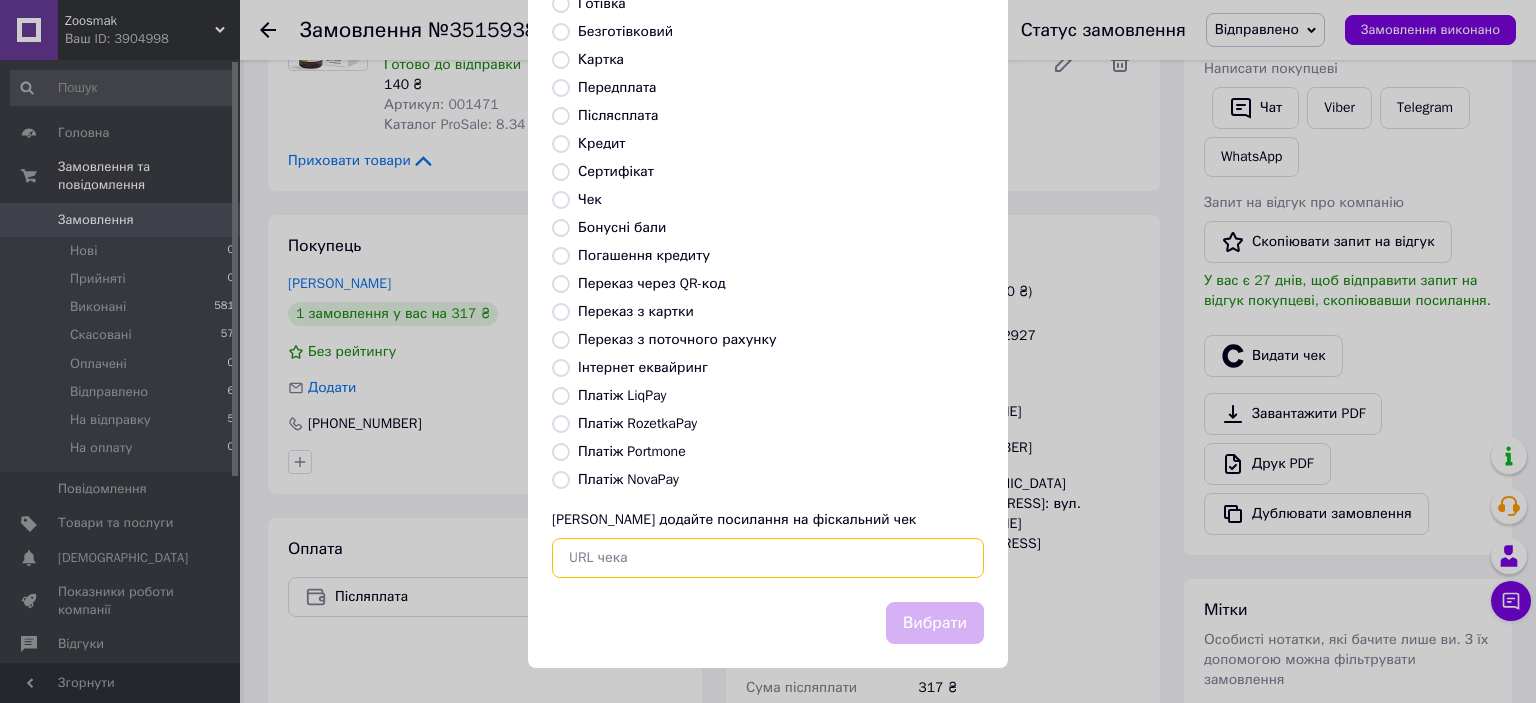 click at bounding box center [768, 558] 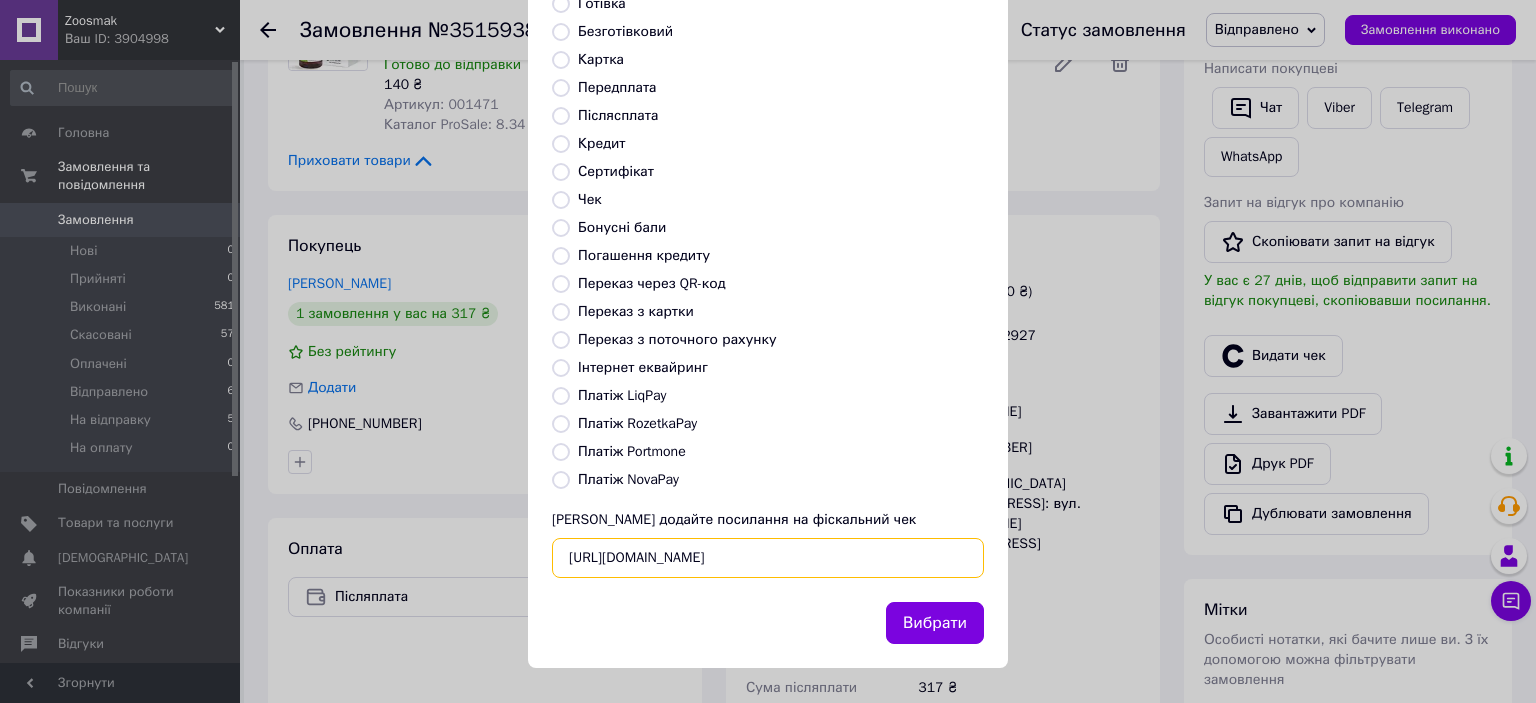 scroll, scrollTop: 0, scrollLeft: 23, axis: horizontal 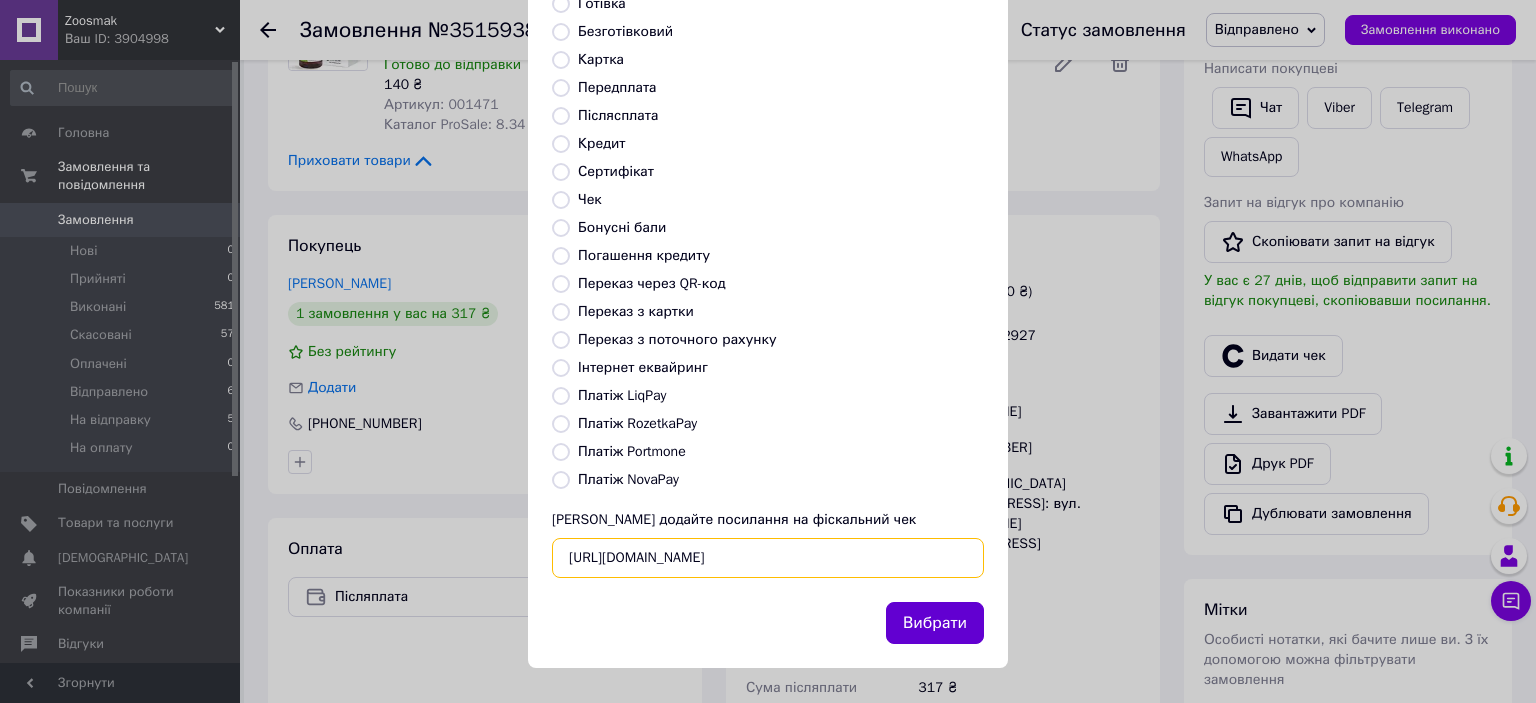 type on "[URL][DOMAIN_NAME]" 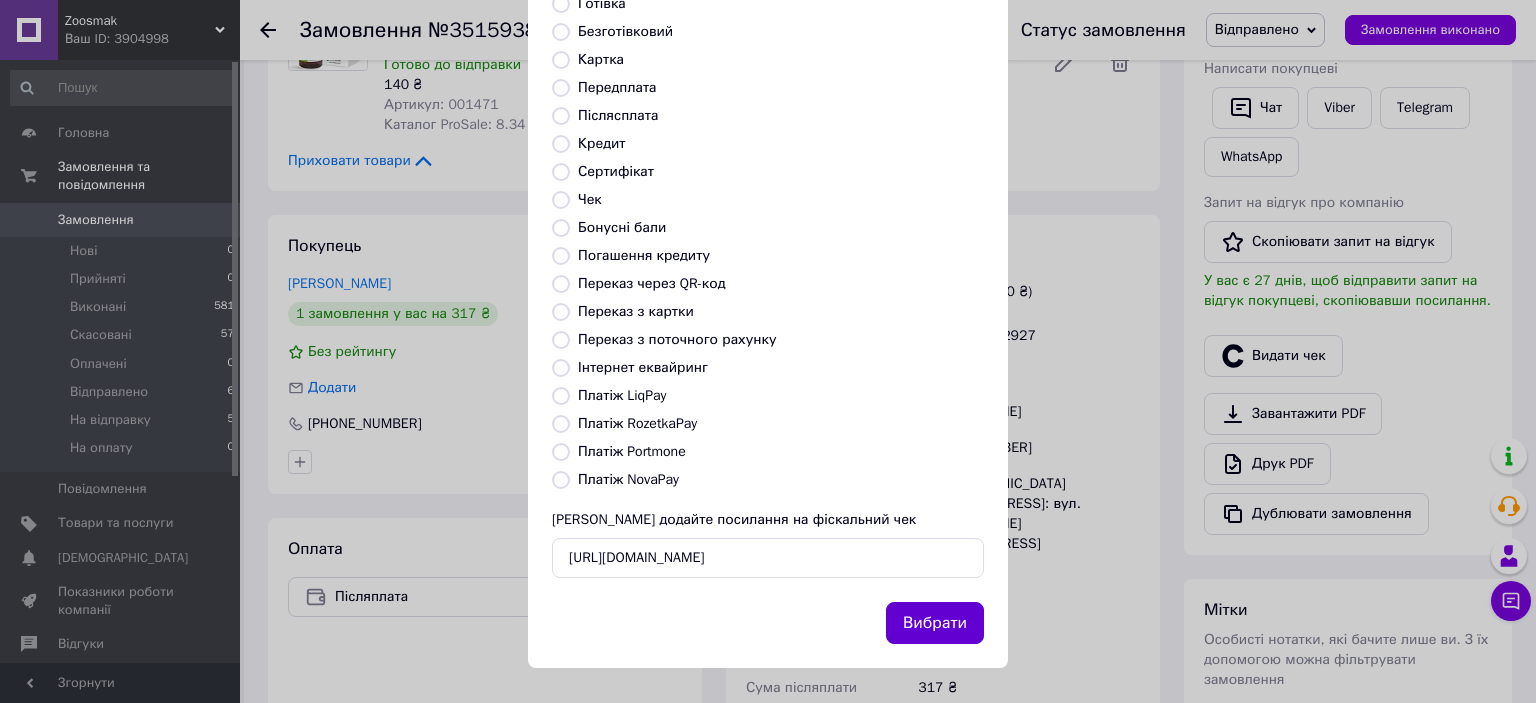 click on "Вибрати" at bounding box center [935, 623] 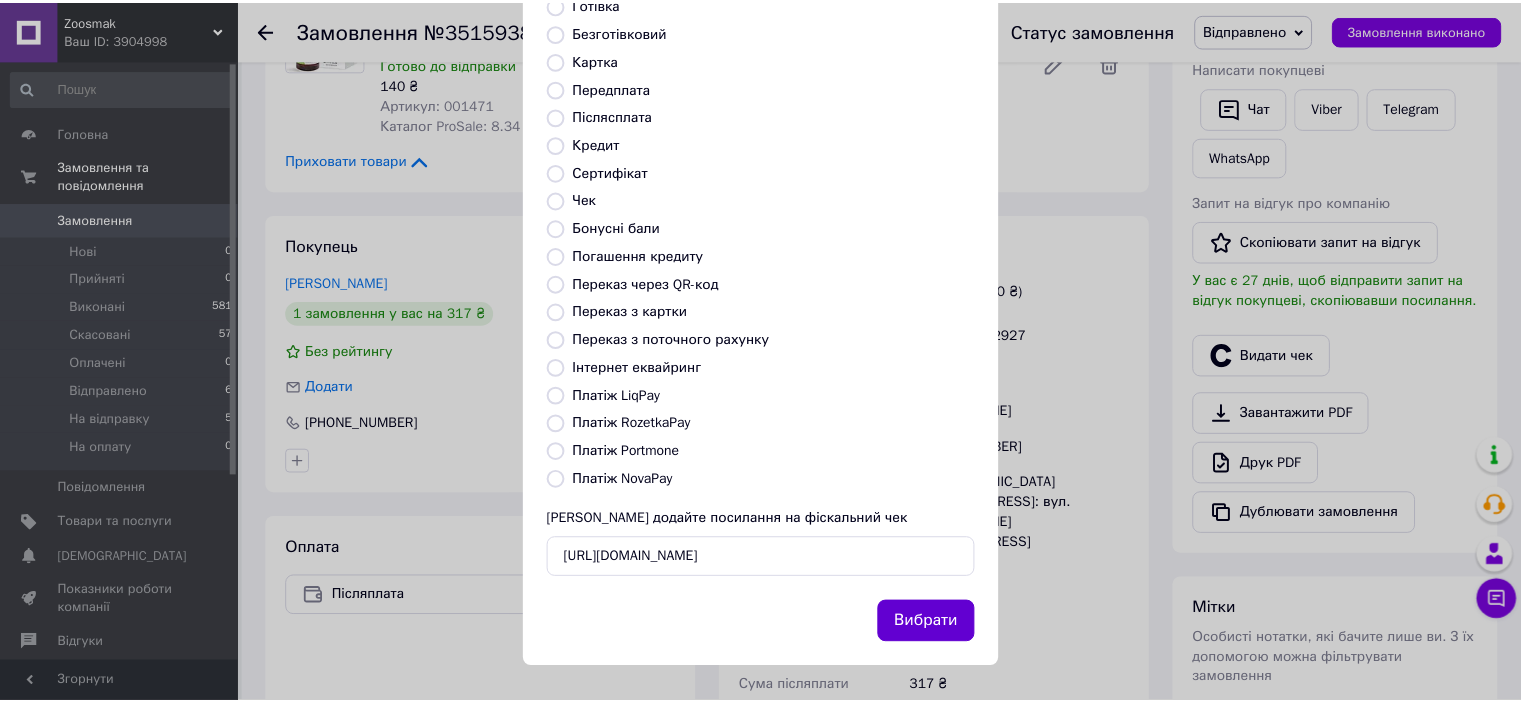 scroll, scrollTop: 0, scrollLeft: 0, axis: both 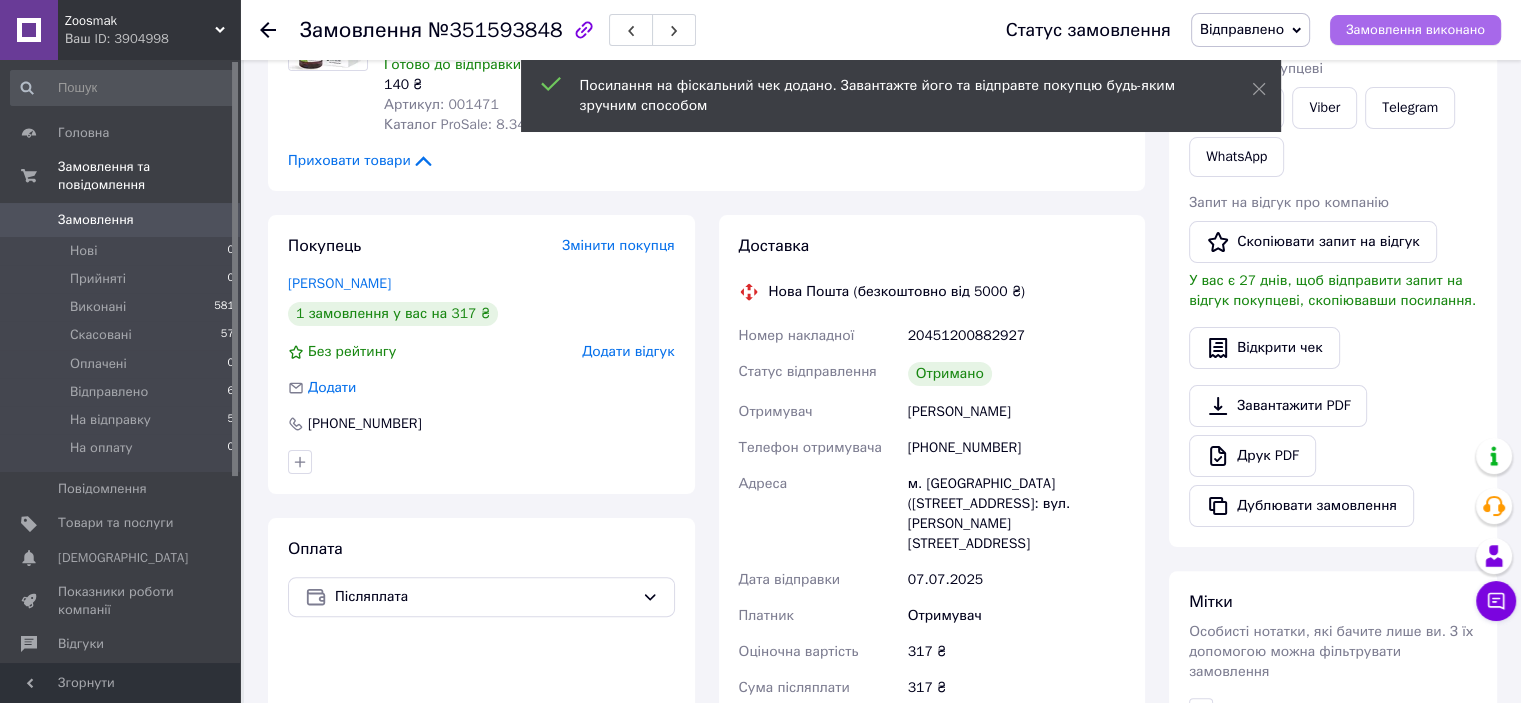 click on "Замовлення виконано" at bounding box center [1415, 30] 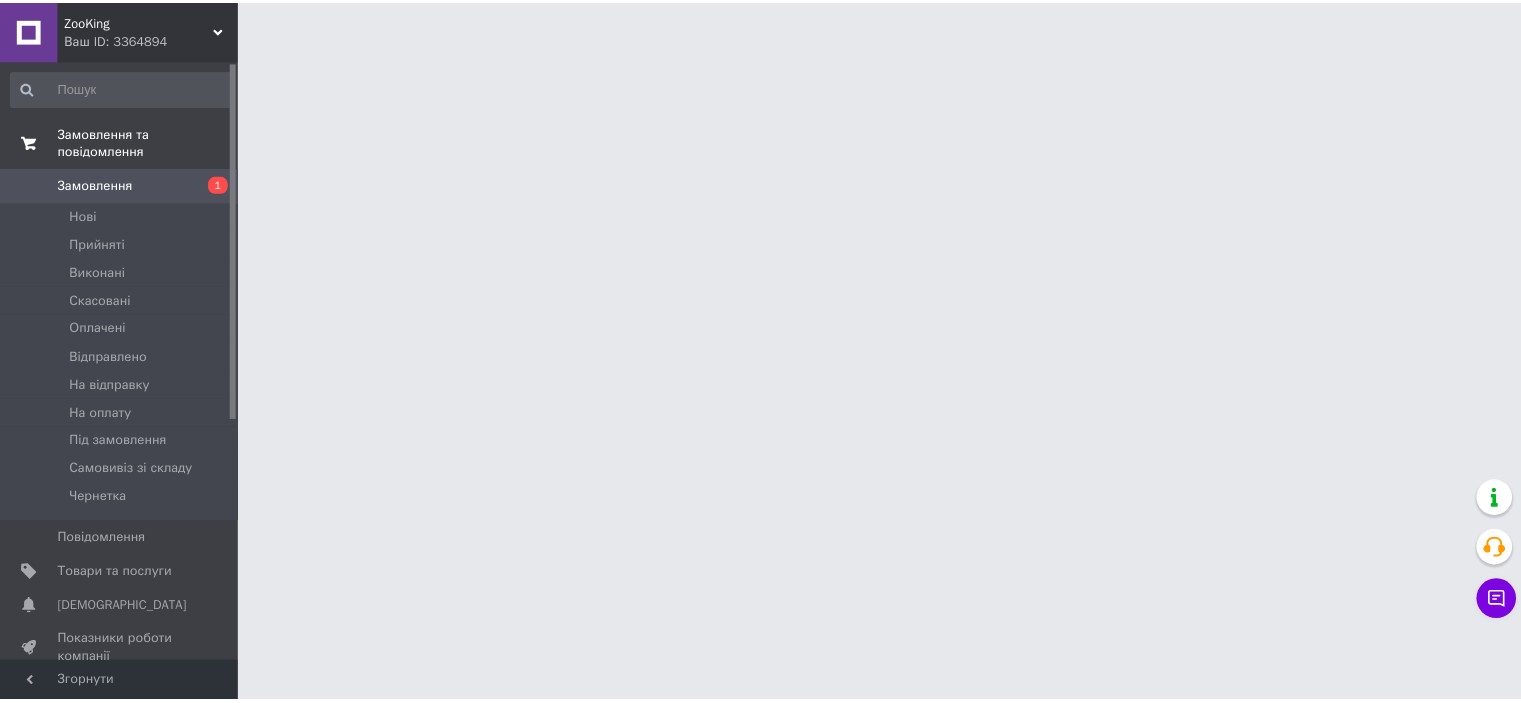 scroll, scrollTop: 0, scrollLeft: 0, axis: both 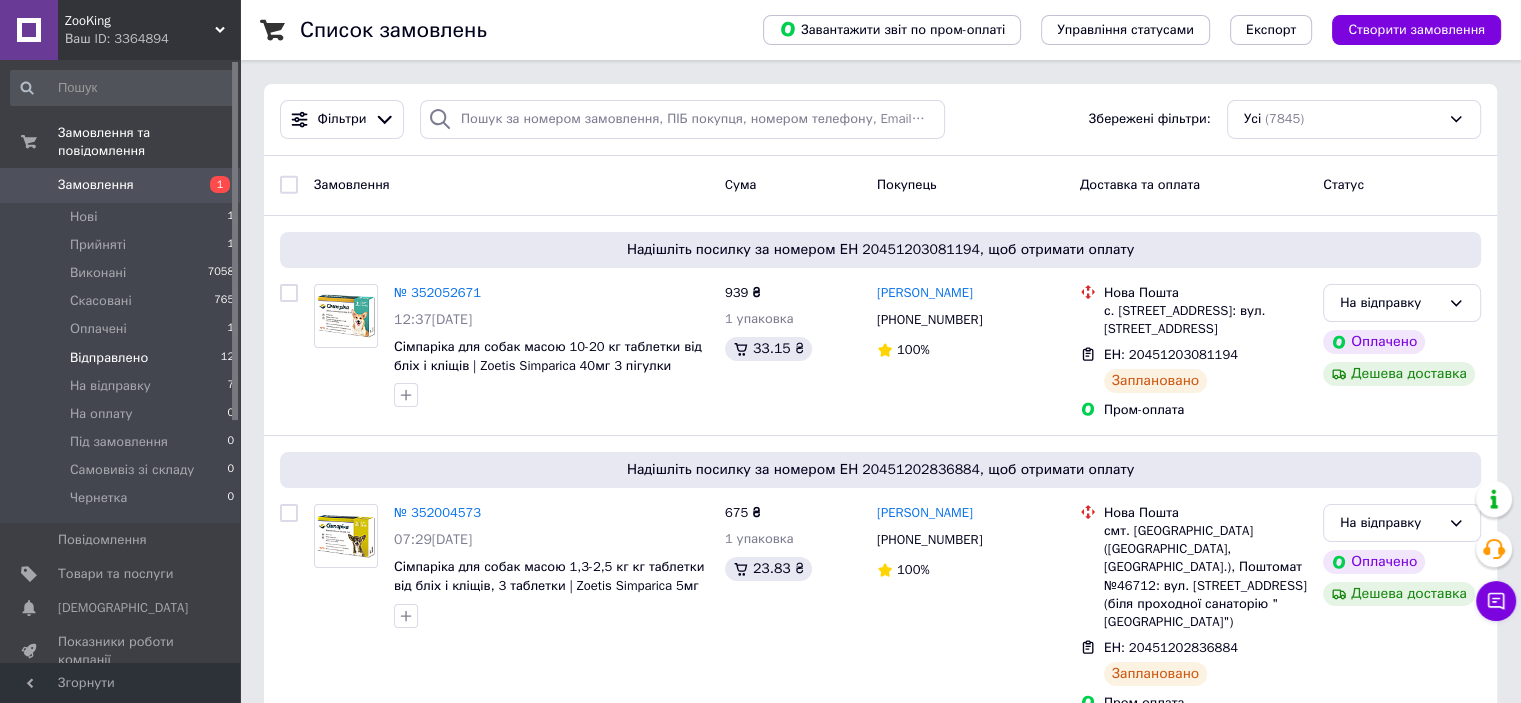 click on "Відправлено" at bounding box center (109, 358) 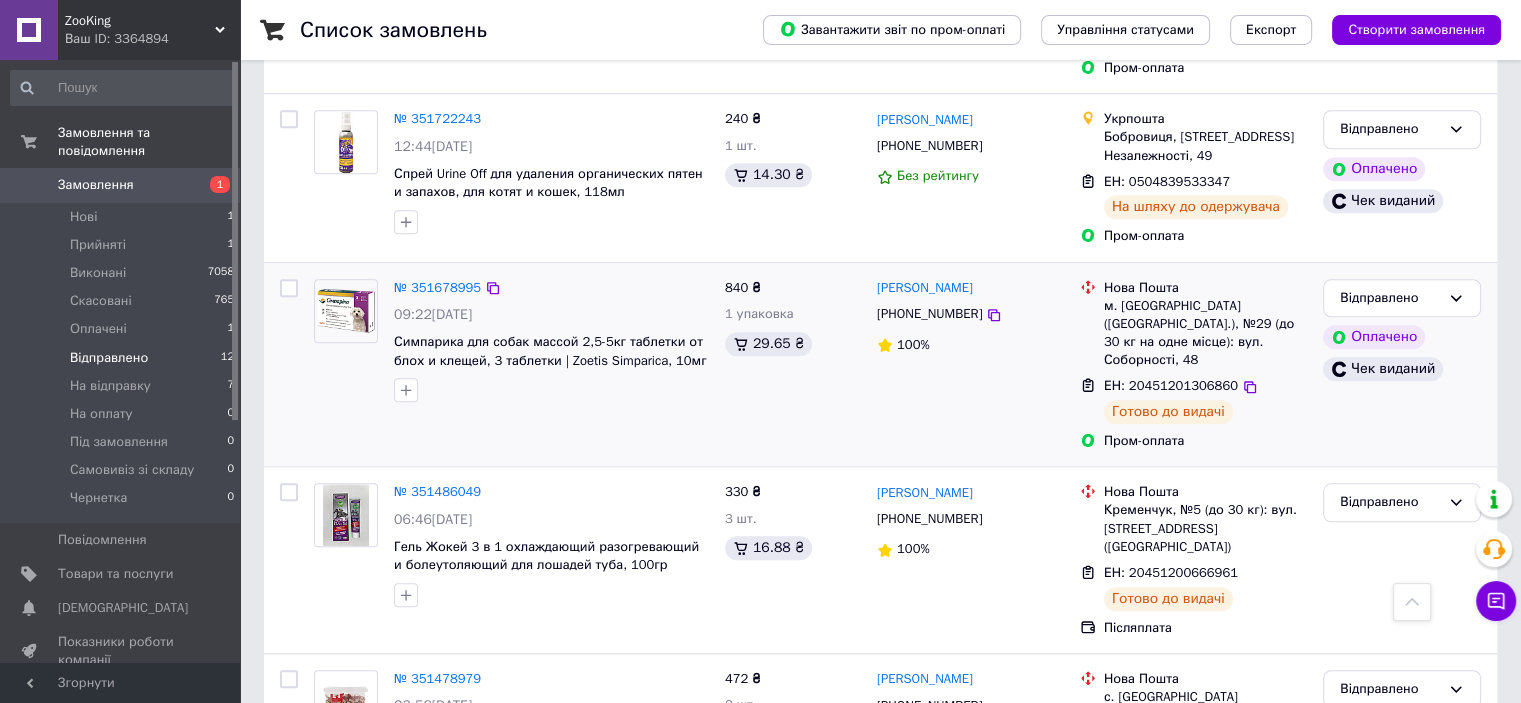 scroll, scrollTop: 1878, scrollLeft: 0, axis: vertical 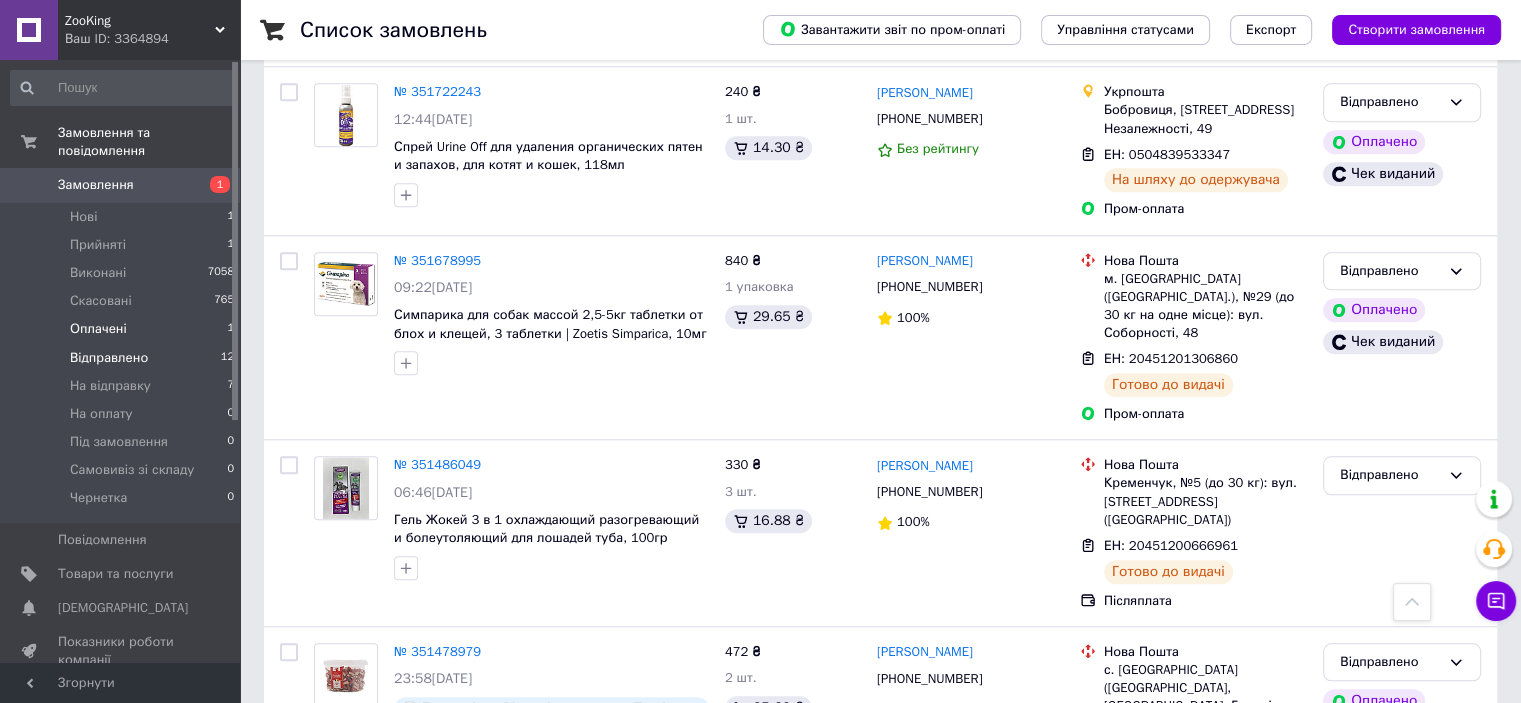 click on "Оплачені" at bounding box center [98, 329] 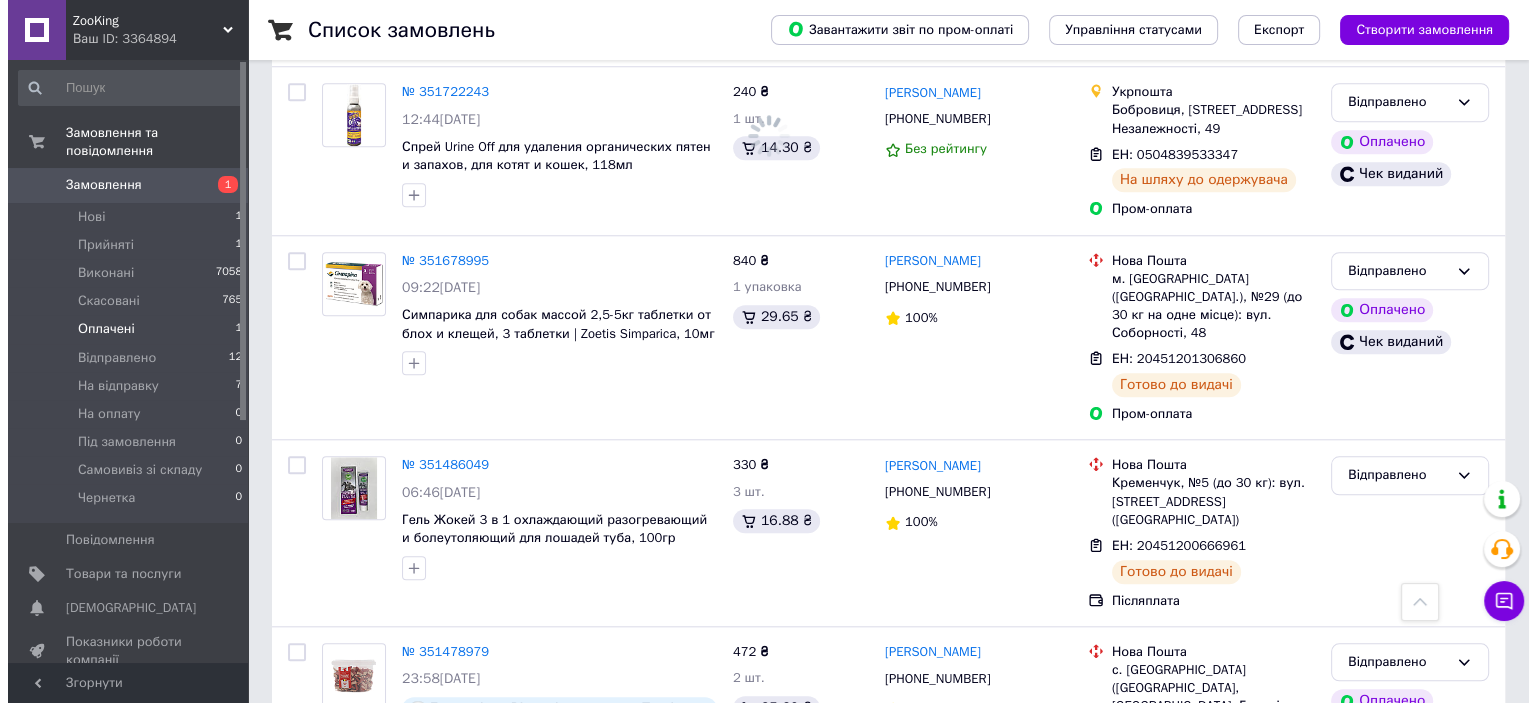scroll, scrollTop: 0, scrollLeft: 0, axis: both 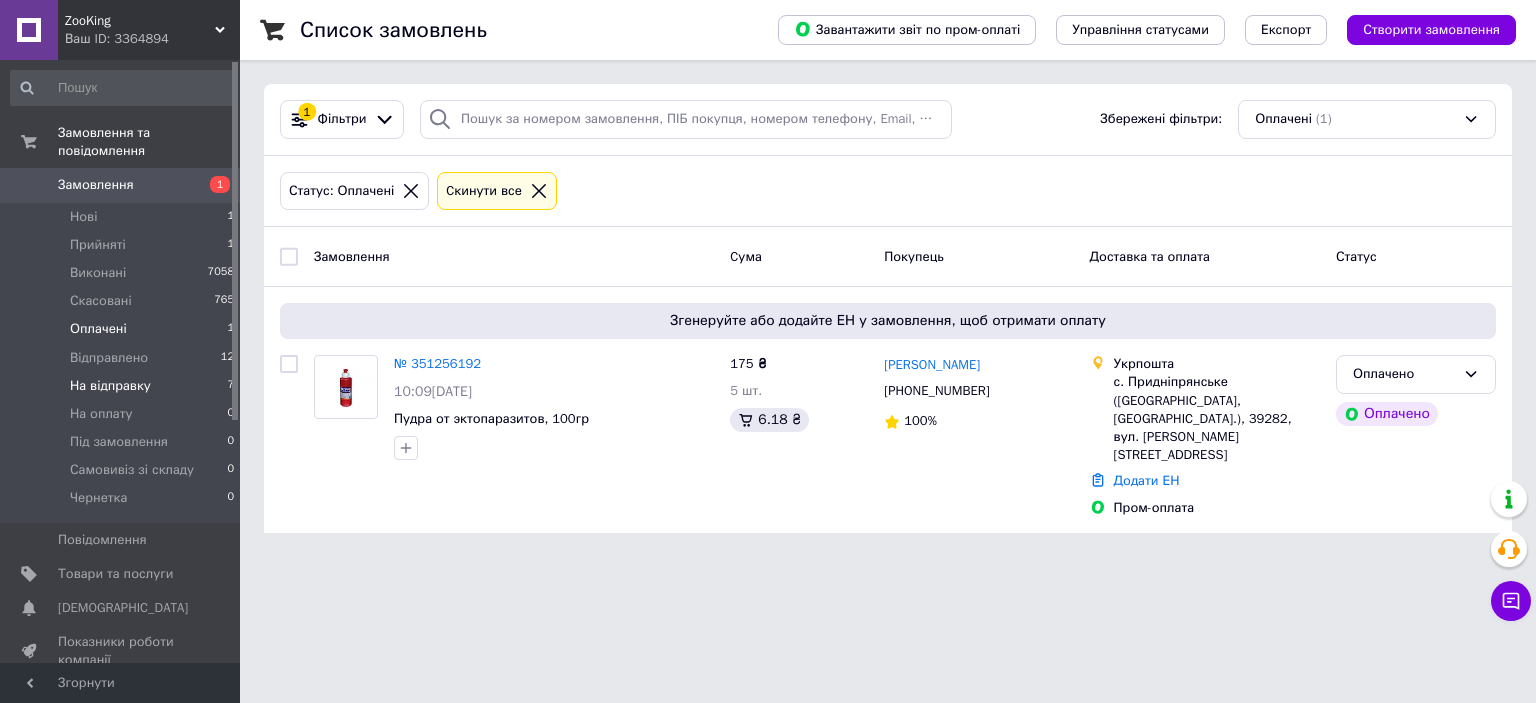click on "На відправку" at bounding box center [110, 386] 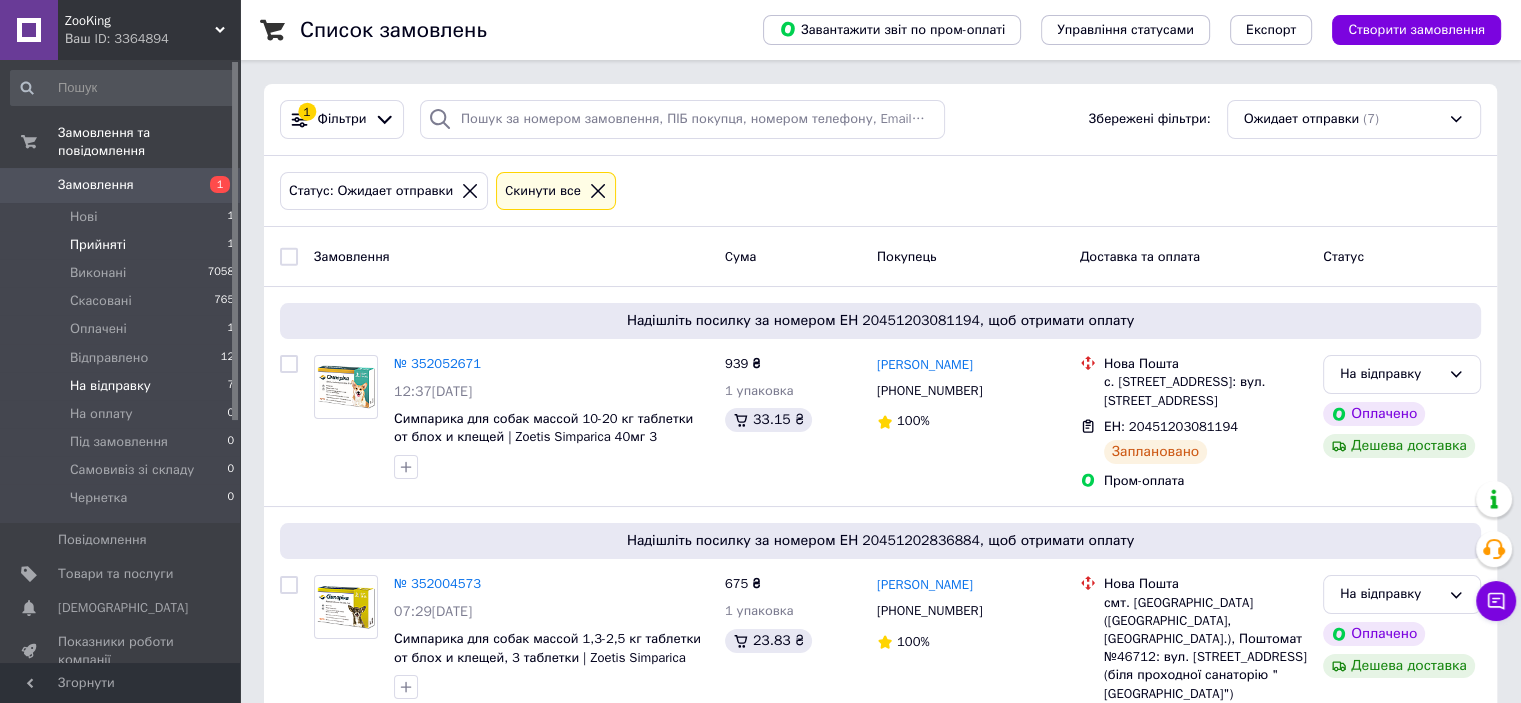 click on "Прийняті" at bounding box center (98, 245) 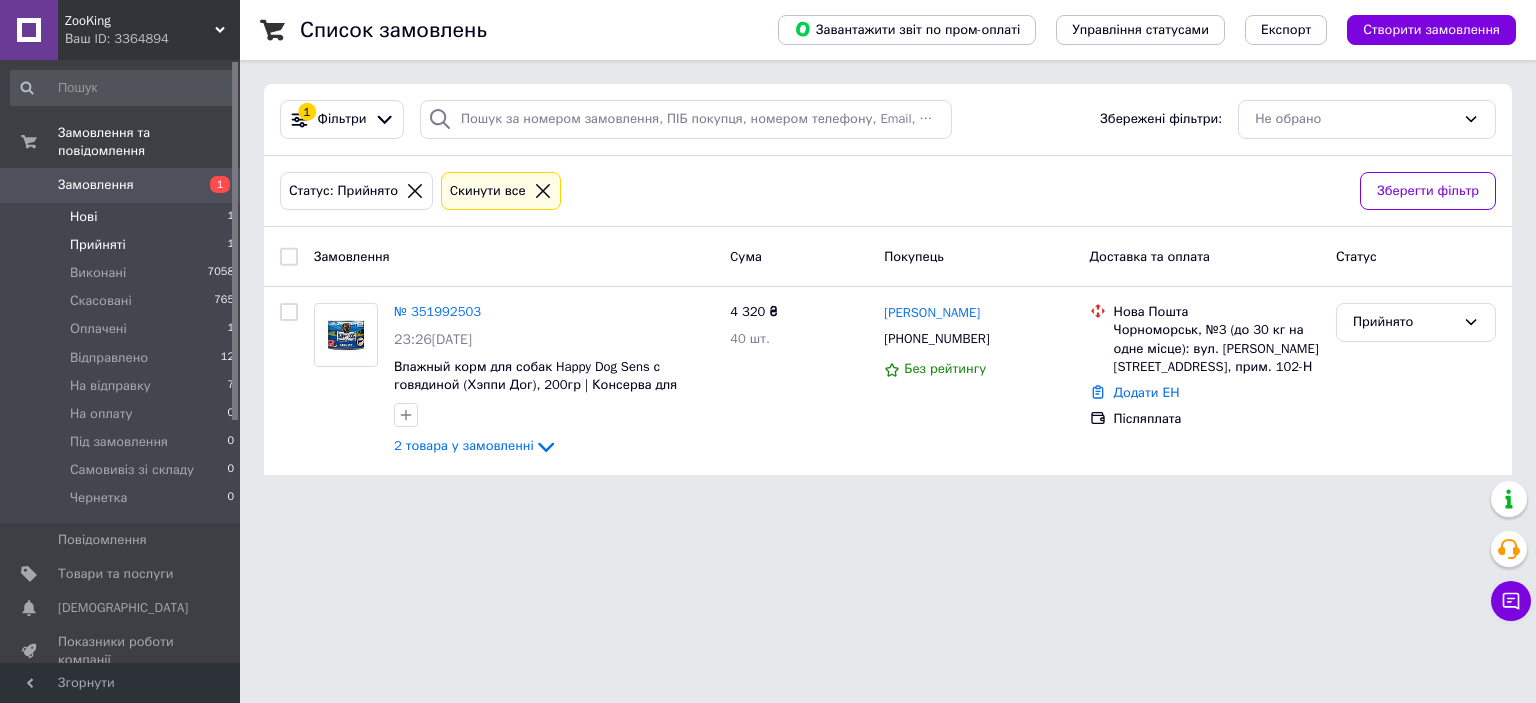 click on "Нові" at bounding box center [83, 217] 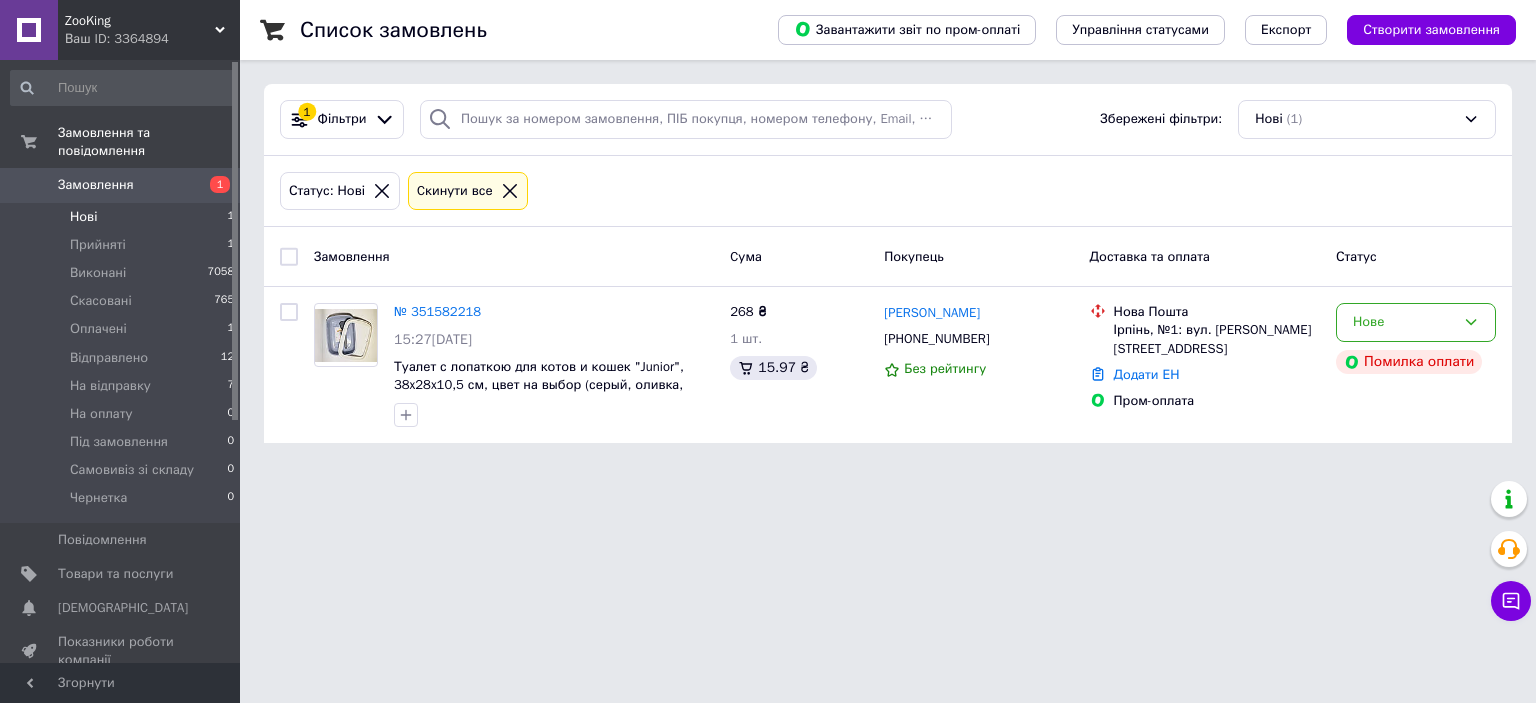 click on "Ваш ID: 3364894" at bounding box center (152, 39) 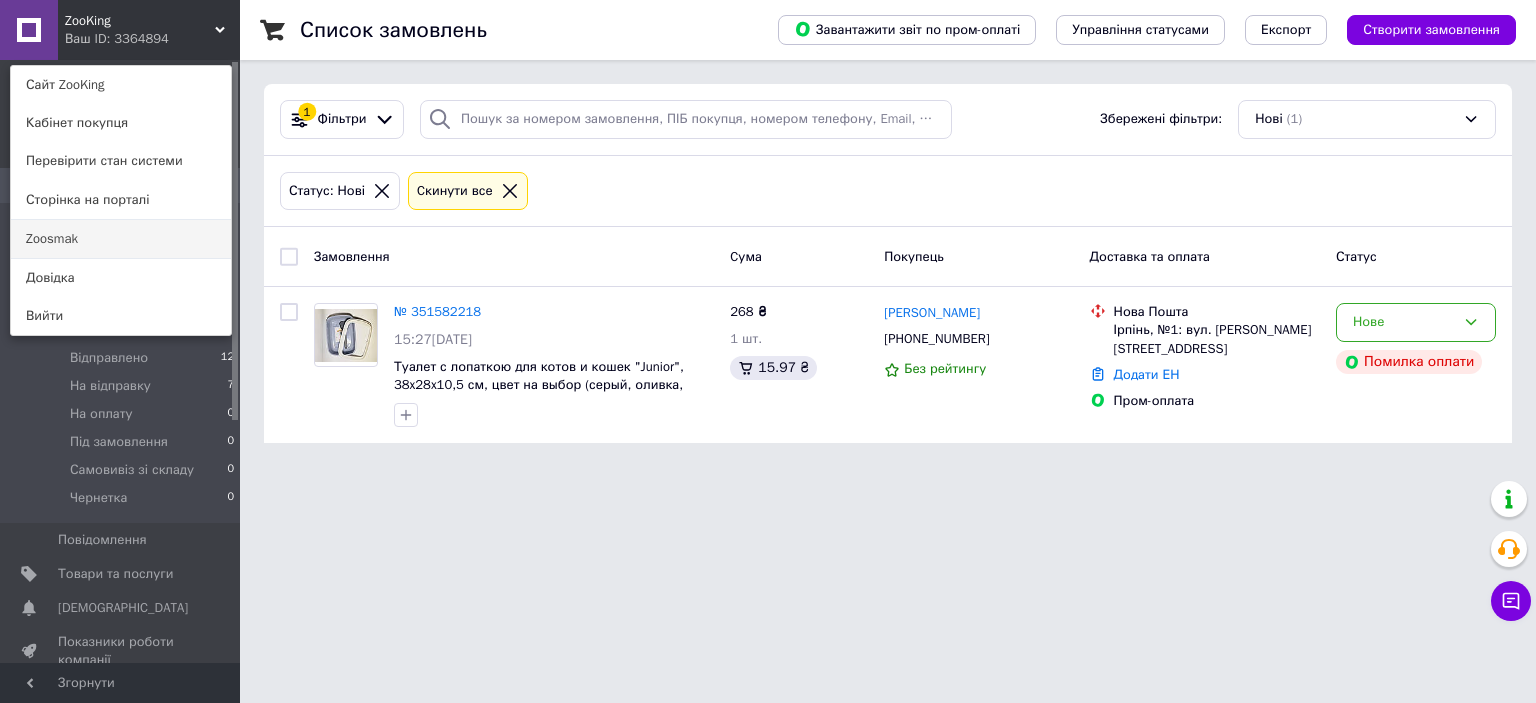 click on "Zoosmak" at bounding box center [121, 239] 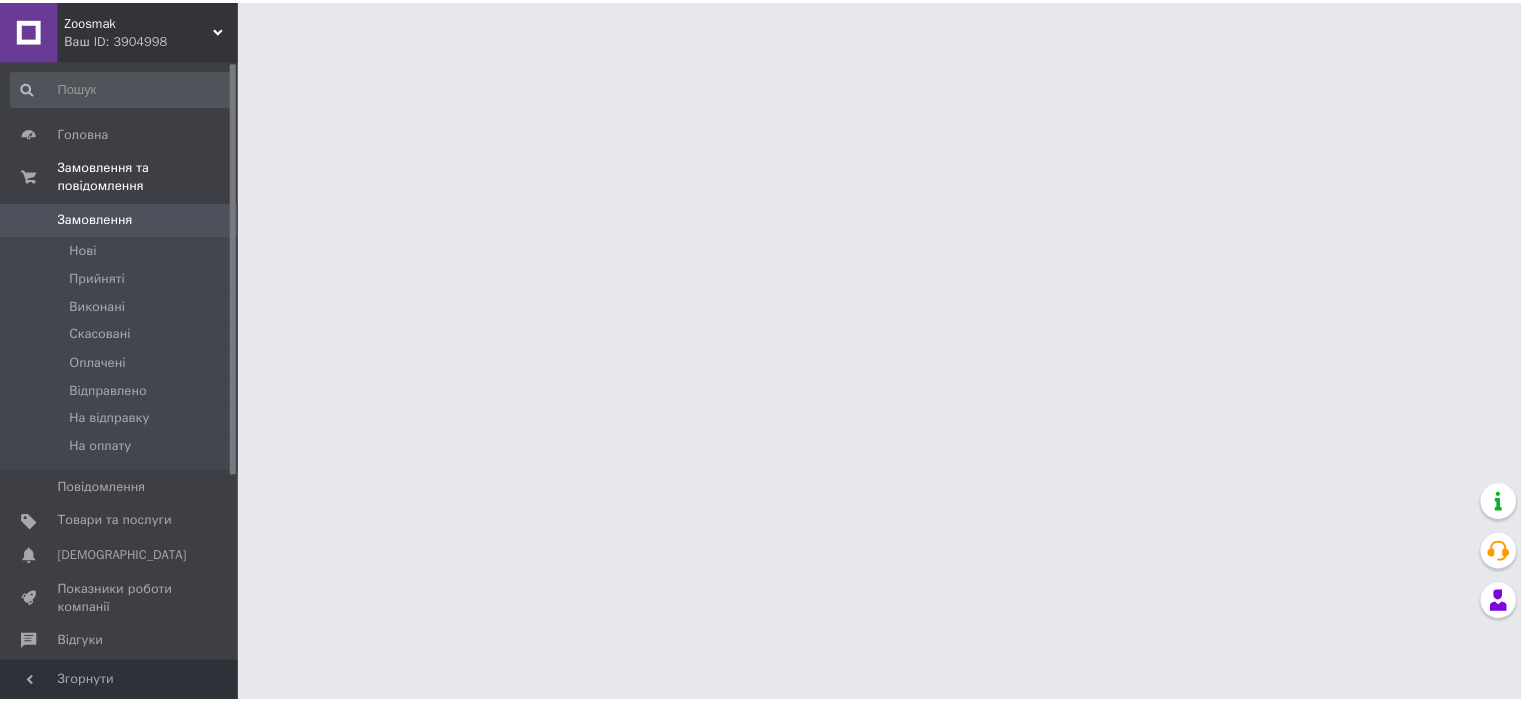 scroll, scrollTop: 0, scrollLeft: 0, axis: both 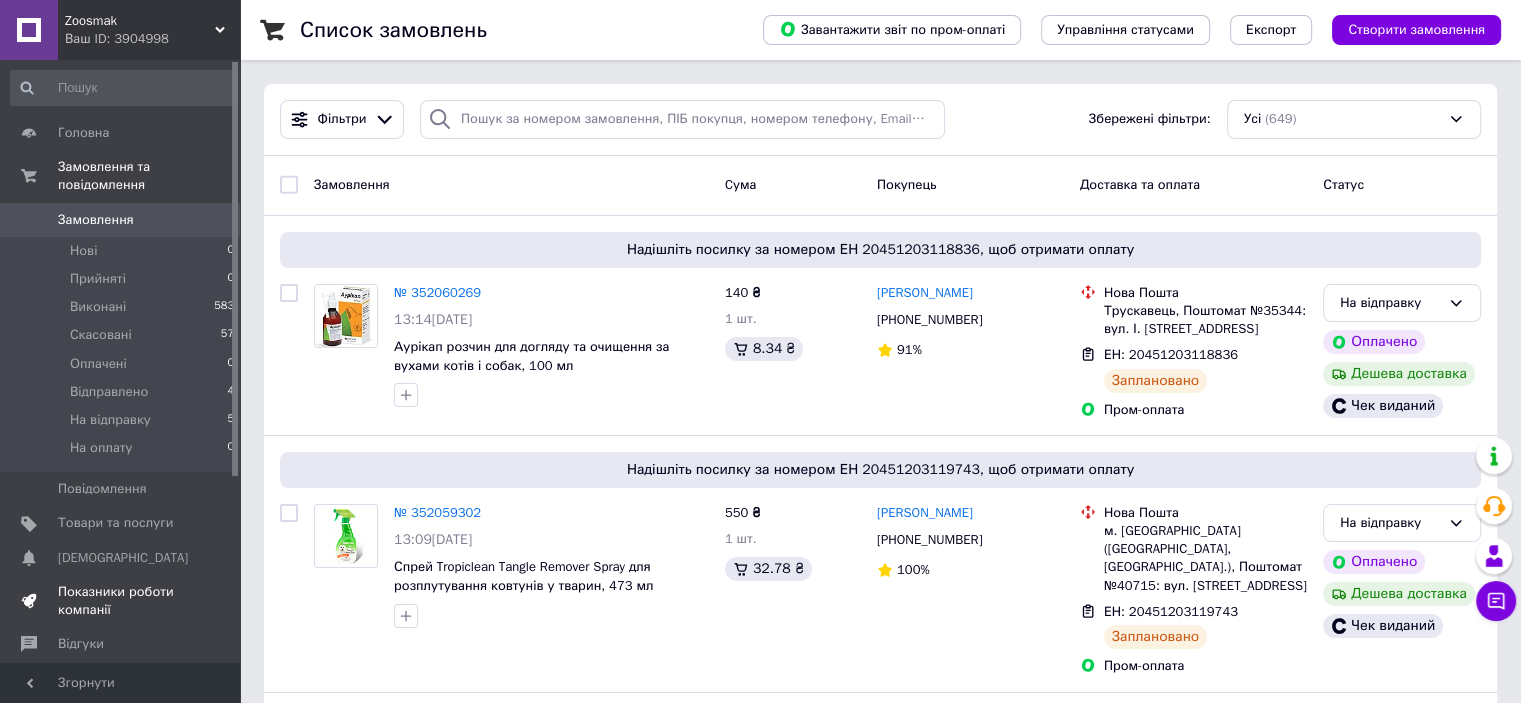 click on "Показники роботи компанії" at bounding box center (121, 601) 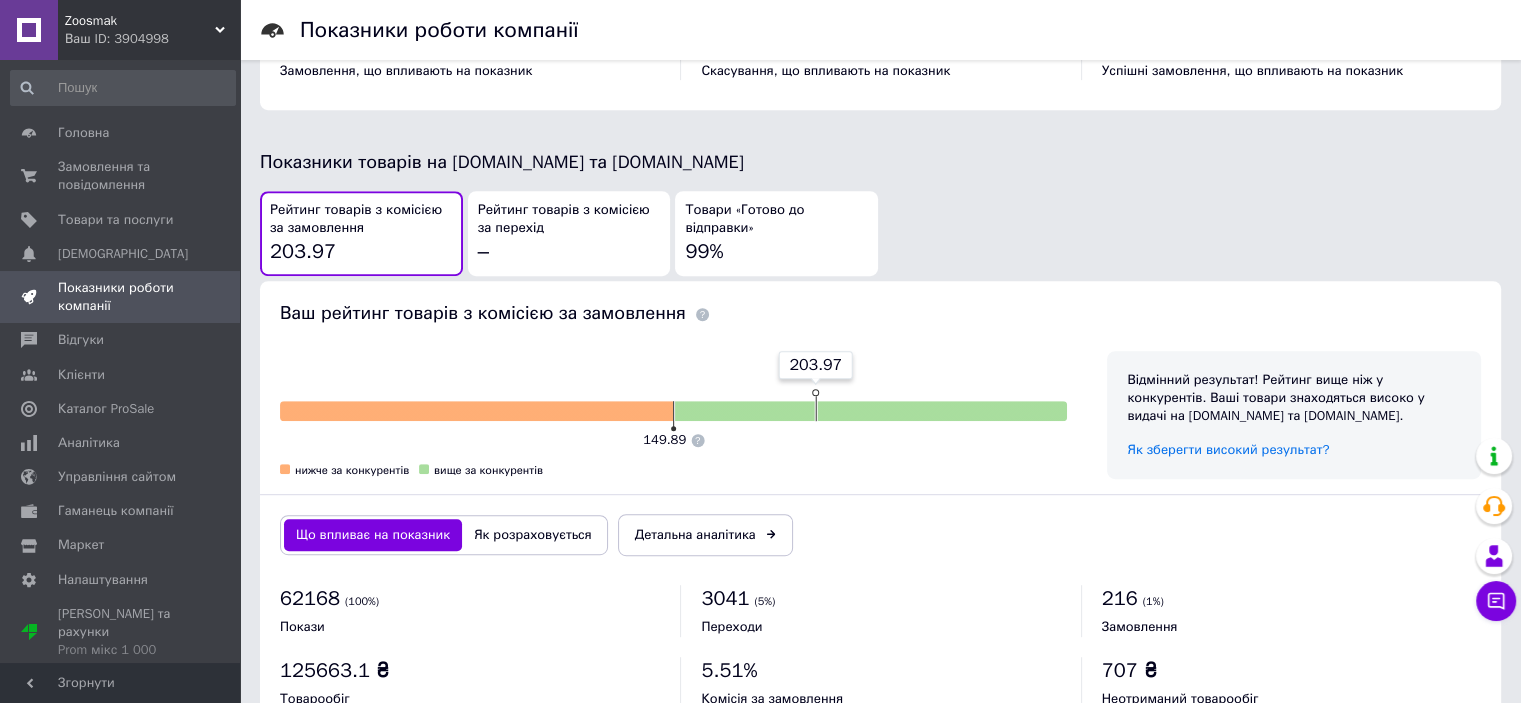 scroll, scrollTop: 1065, scrollLeft: 0, axis: vertical 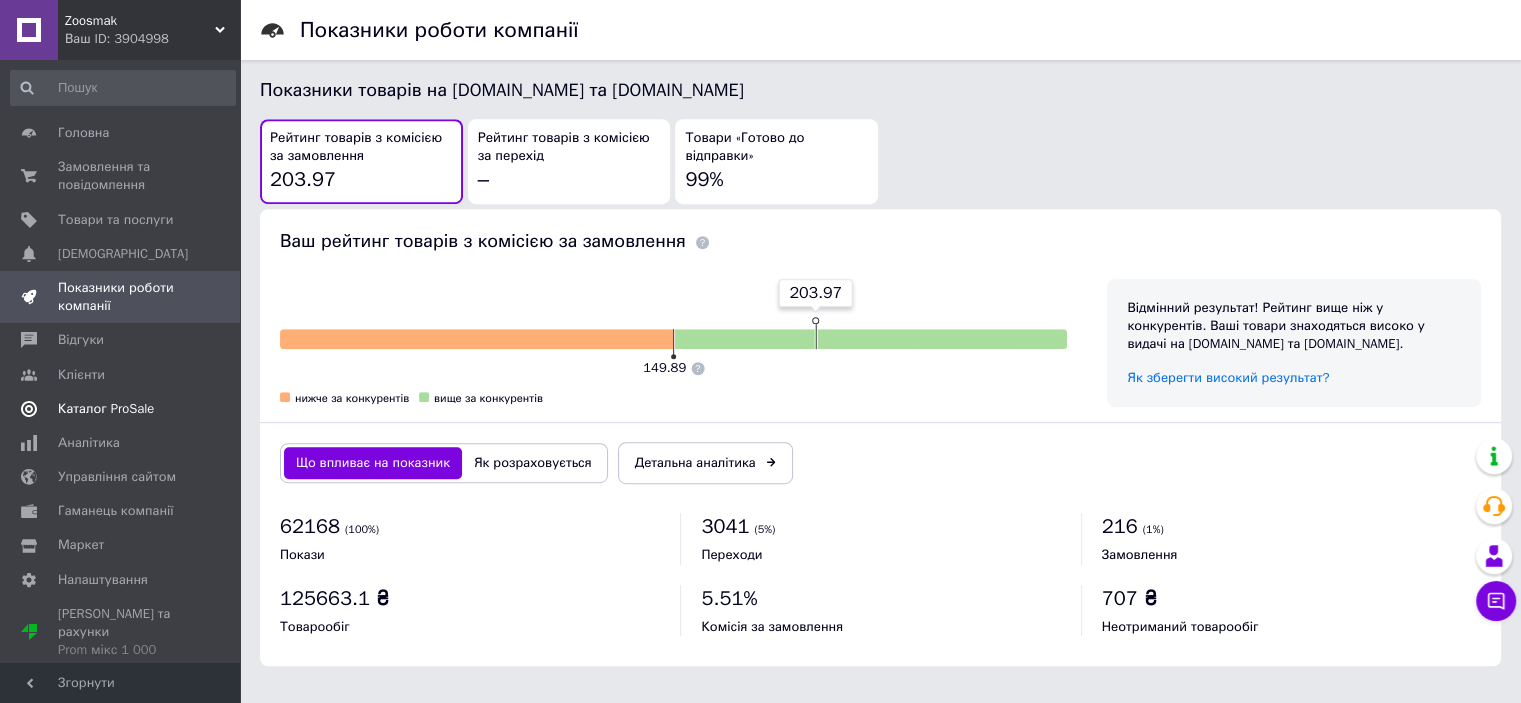 click on "Каталог ProSale" at bounding box center [106, 409] 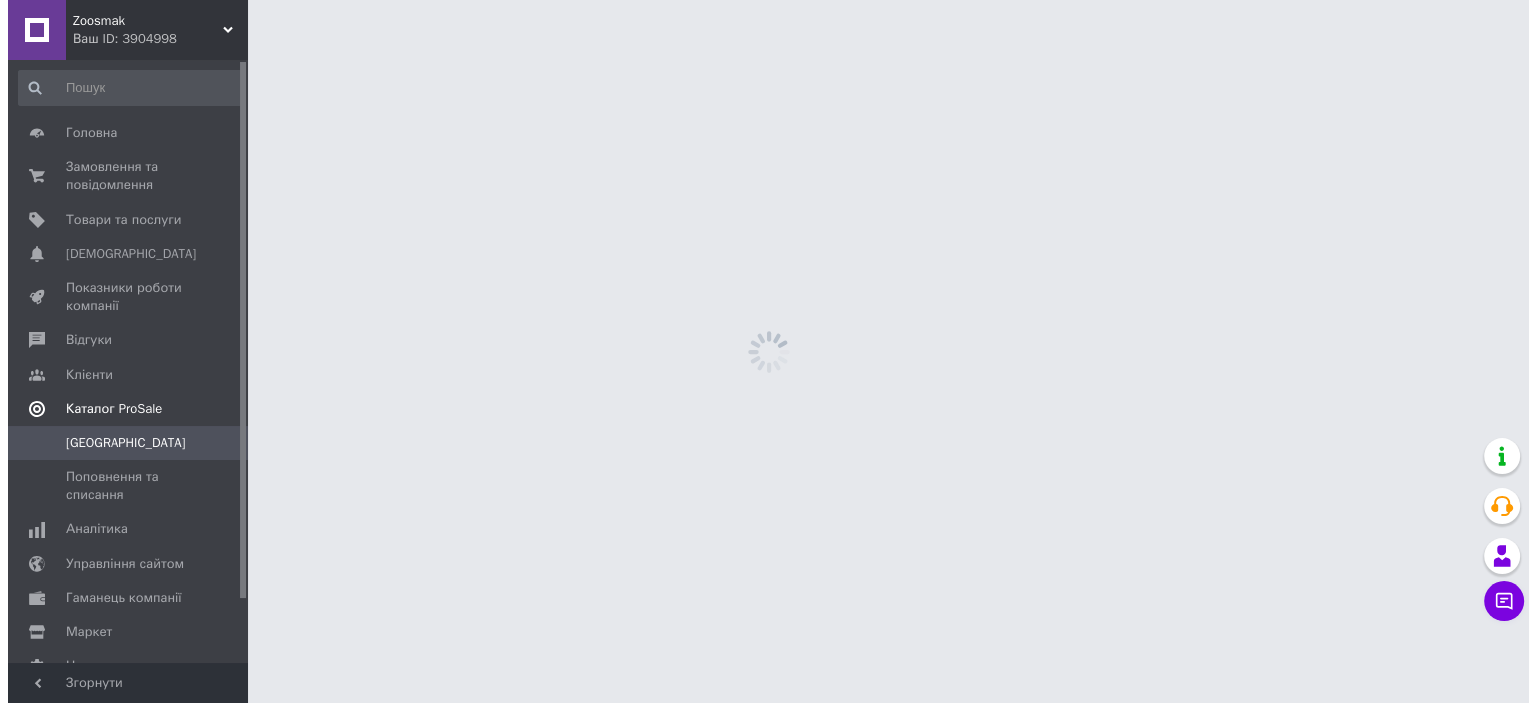 scroll, scrollTop: 0, scrollLeft: 0, axis: both 